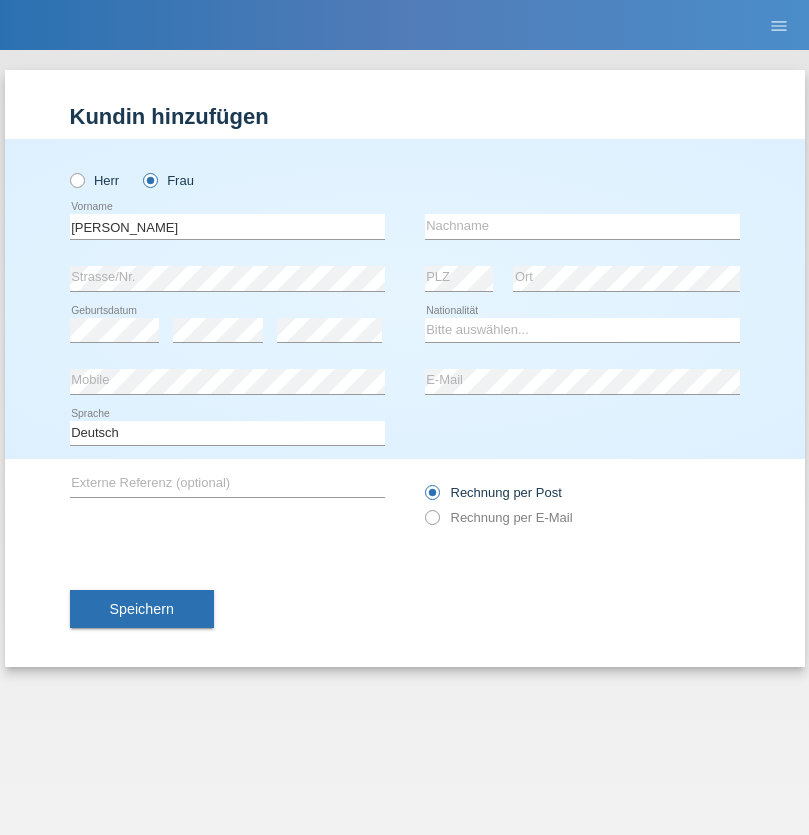 scroll, scrollTop: 0, scrollLeft: 0, axis: both 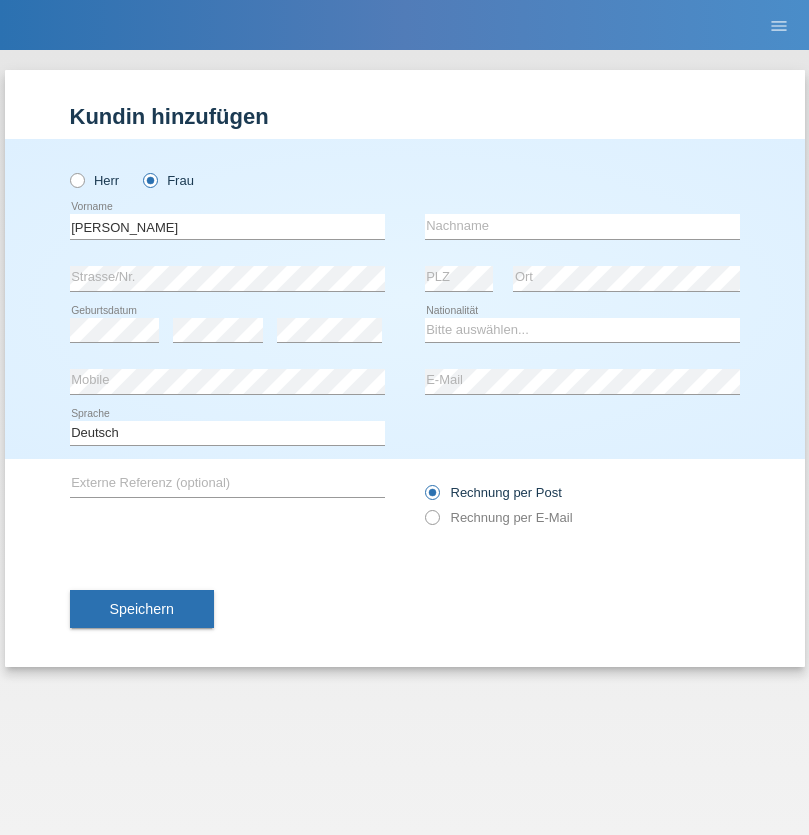 type on "[PERSON_NAME]" 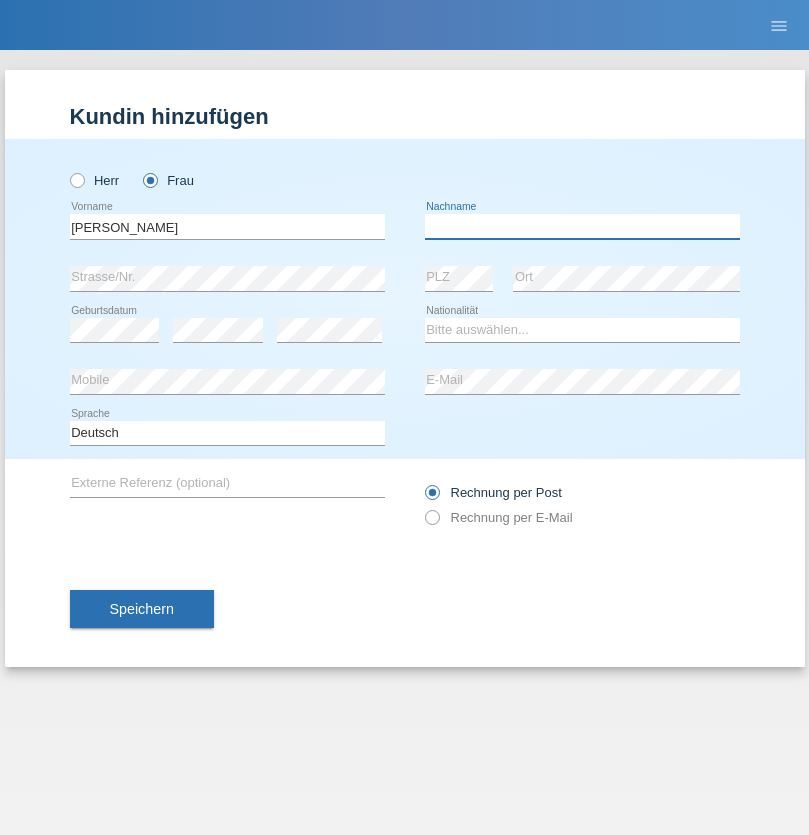 click at bounding box center (582, 226) 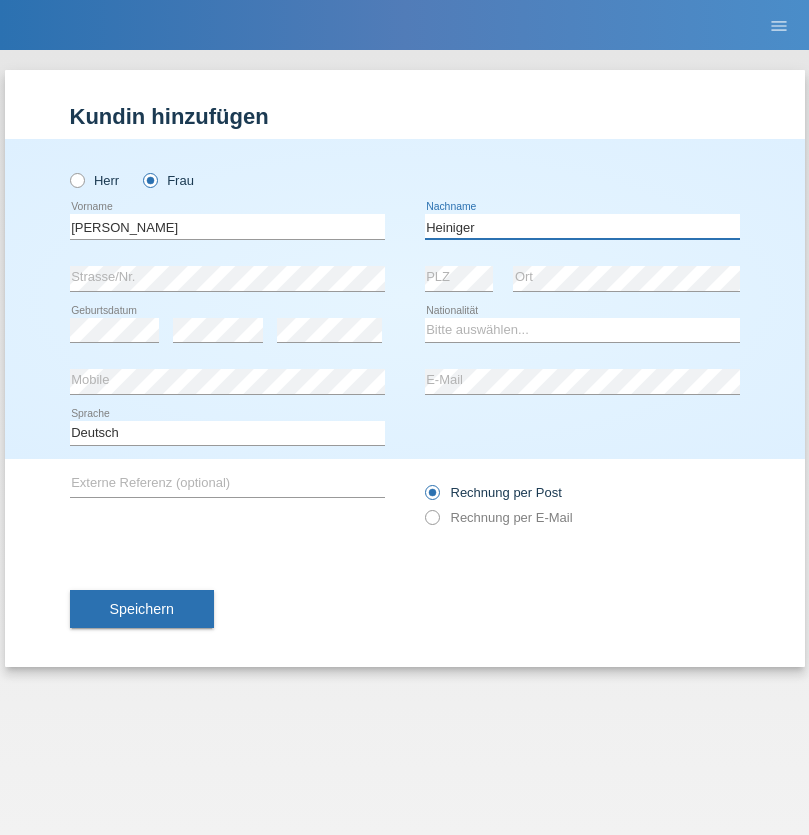 type on "Heiniger" 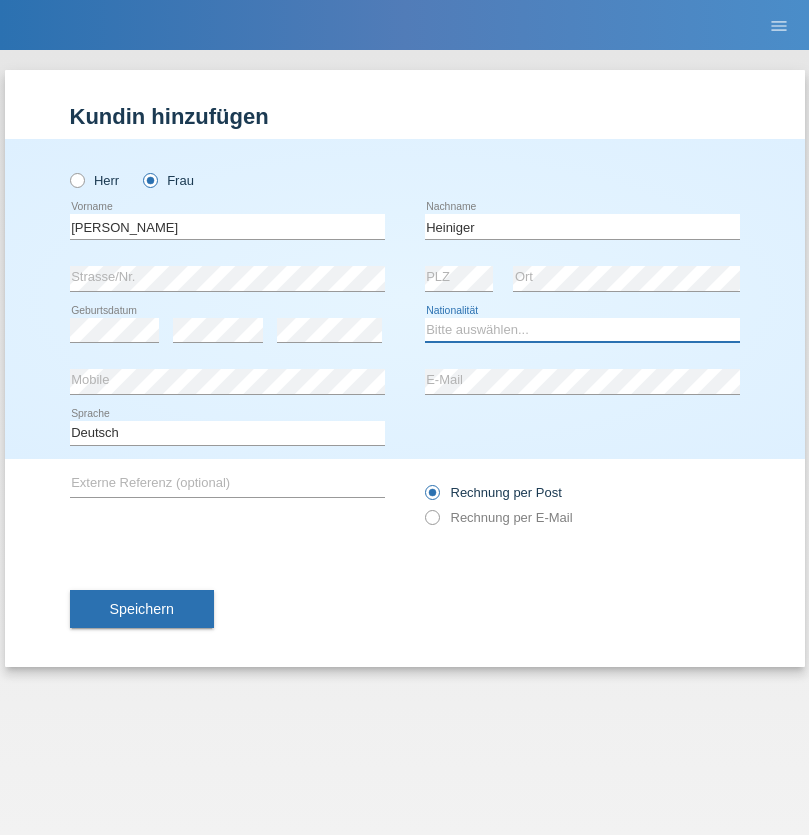 select on "CH" 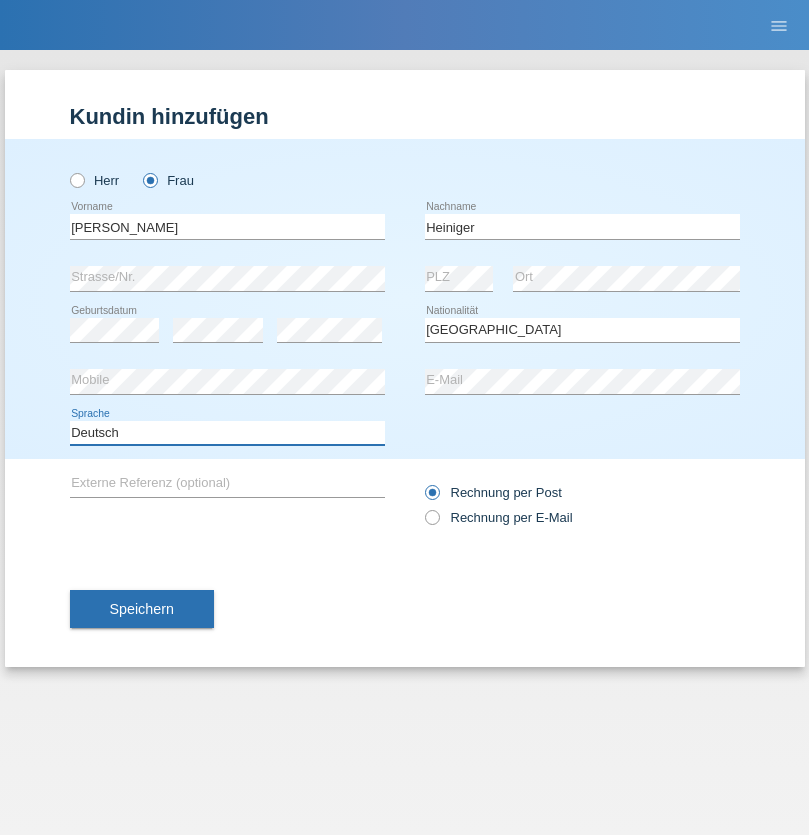 select on "en" 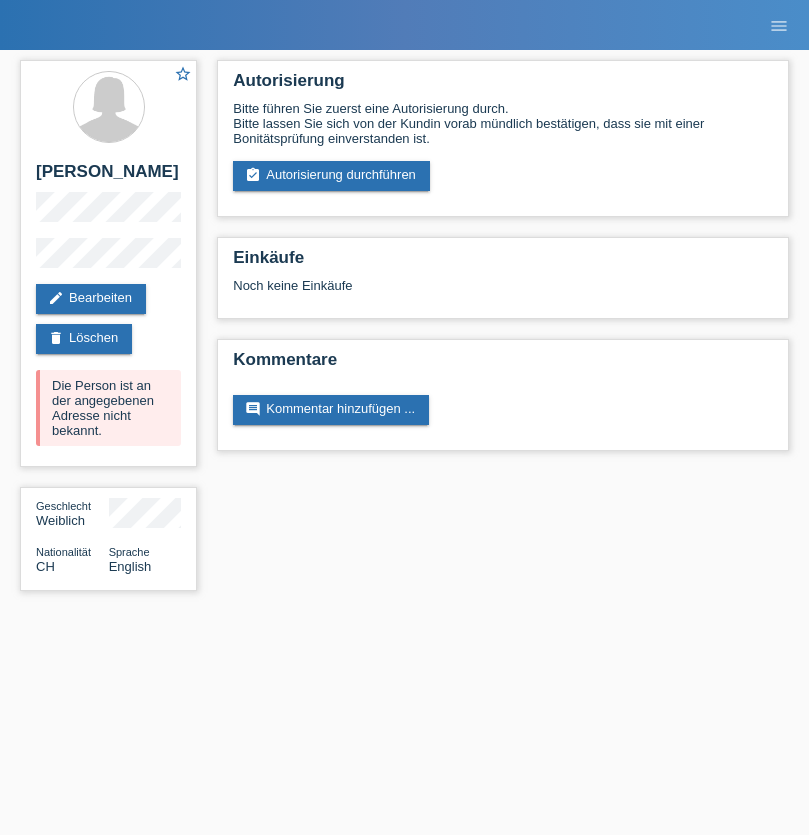 scroll, scrollTop: 0, scrollLeft: 0, axis: both 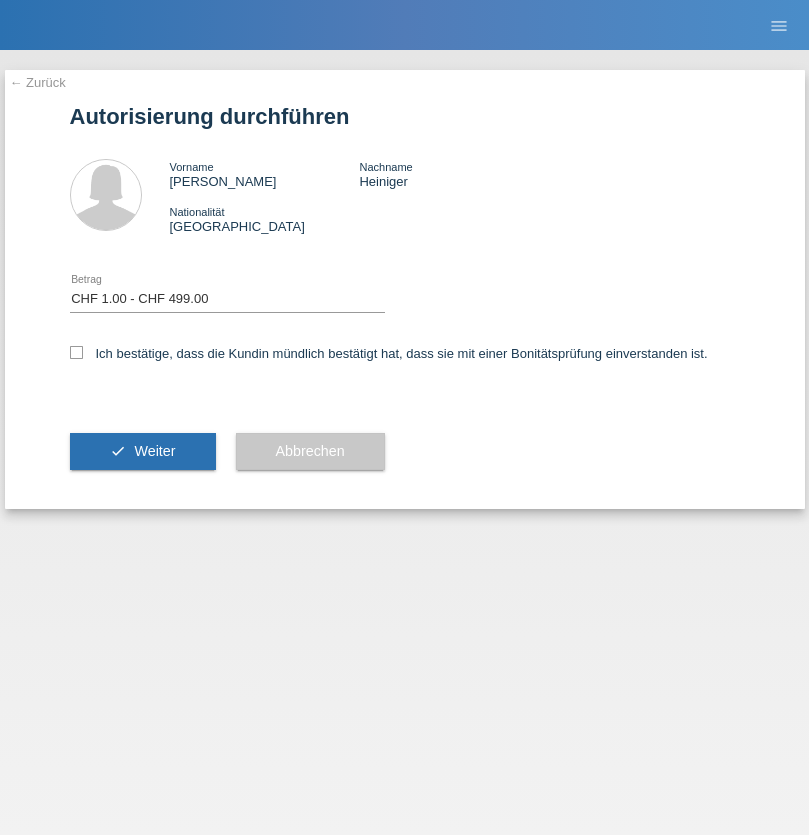 select on "1" 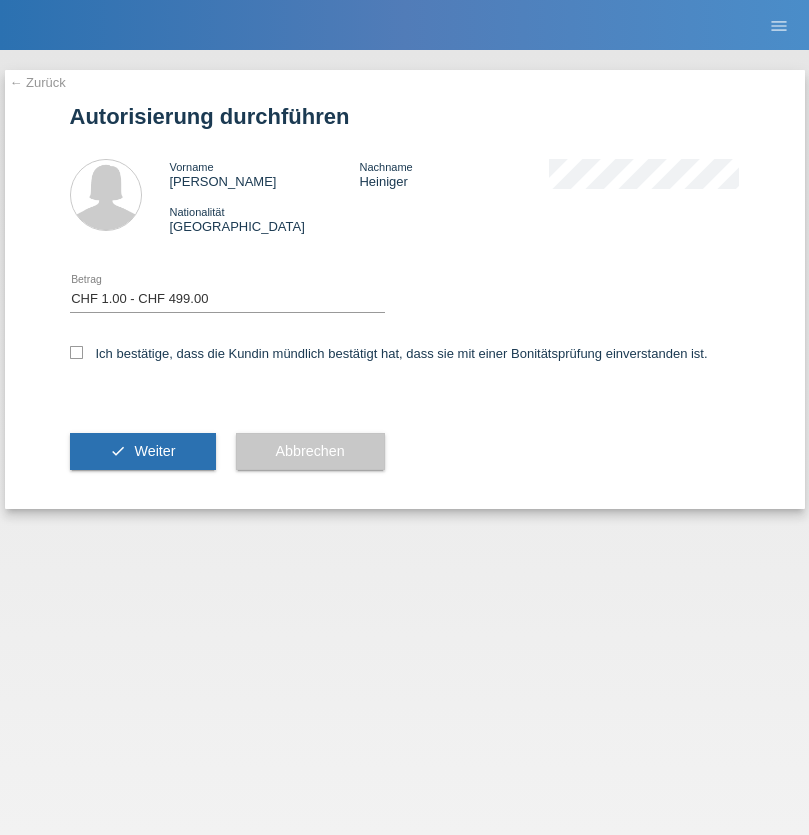 checkbox on "true" 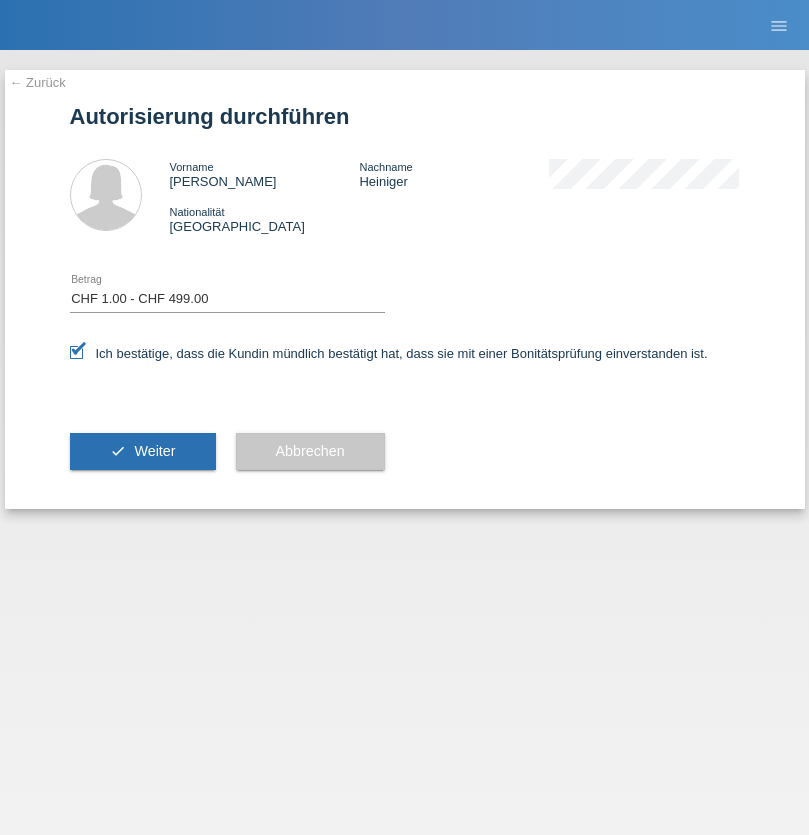 scroll, scrollTop: 0, scrollLeft: 0, axis: both 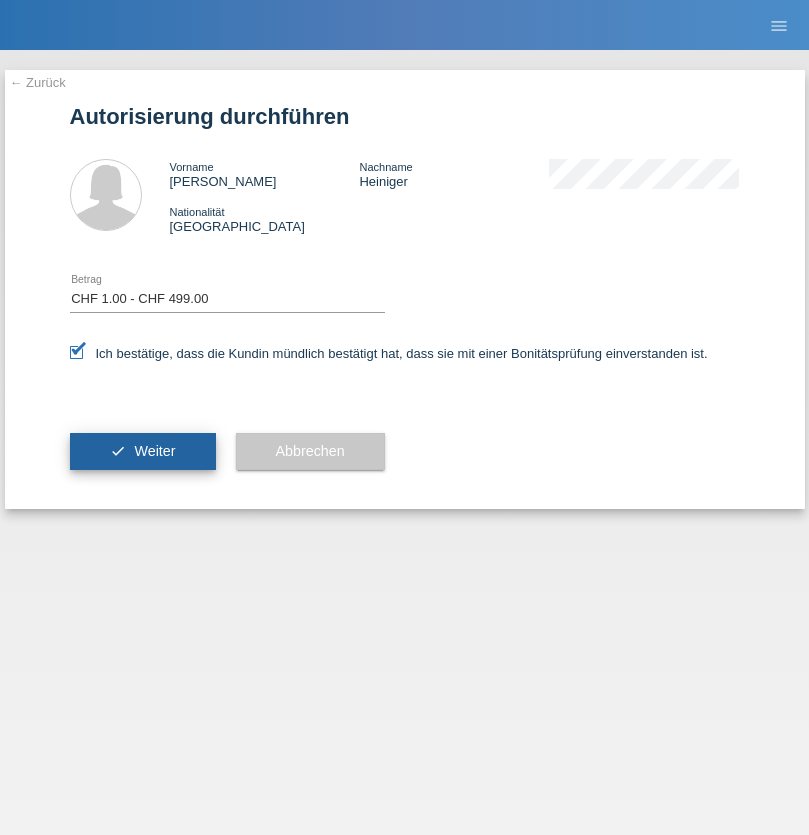 click on "Weiter" at bounding box center (154, 451) 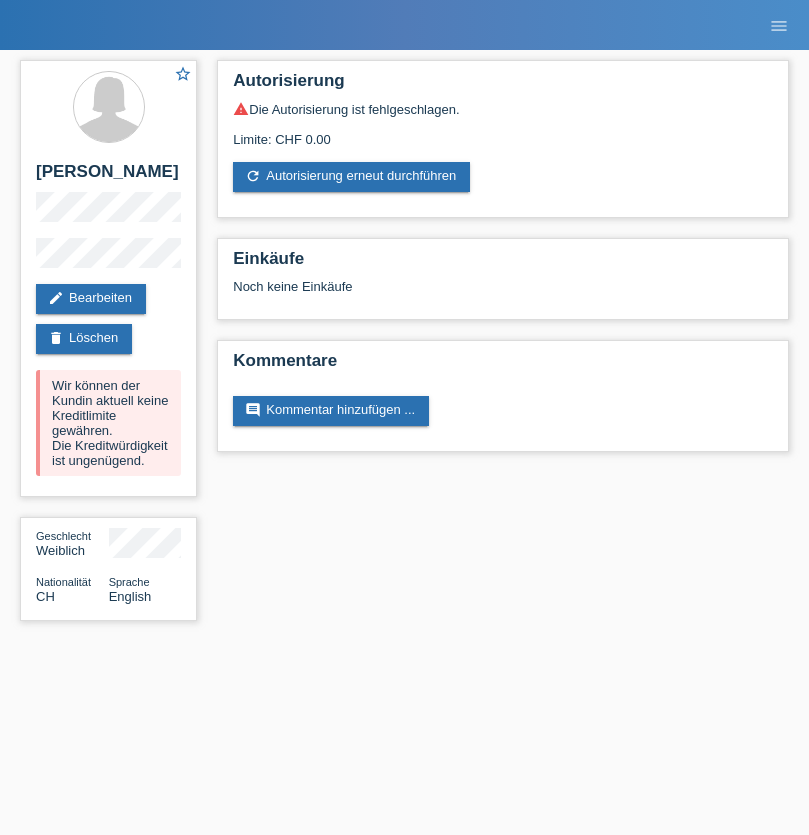 scroll, scrollTop: 0, scrollLeft: 0, axis: both 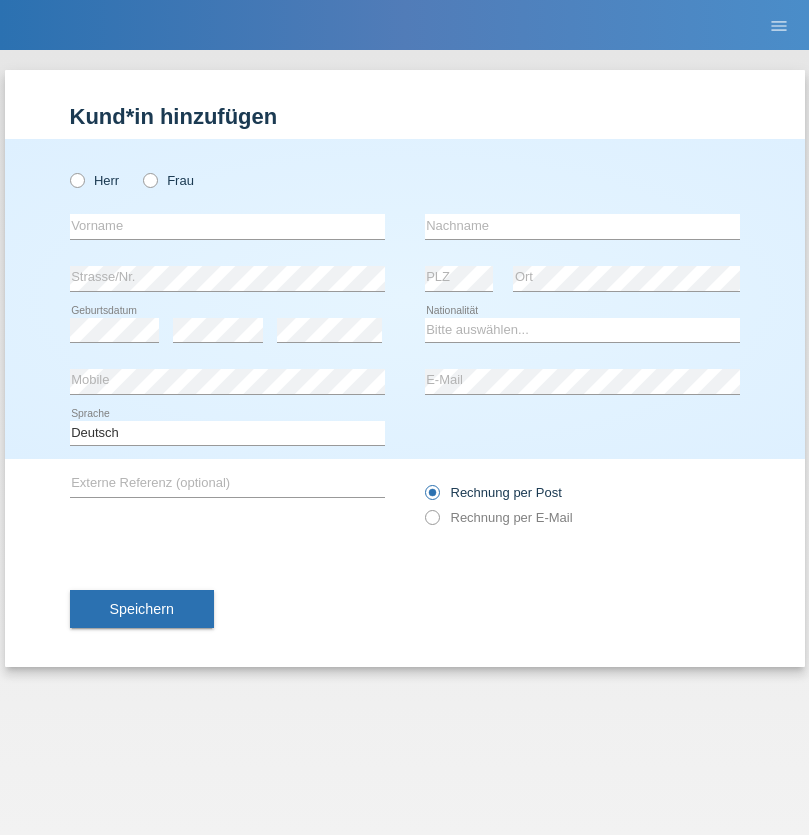 radio on "true" 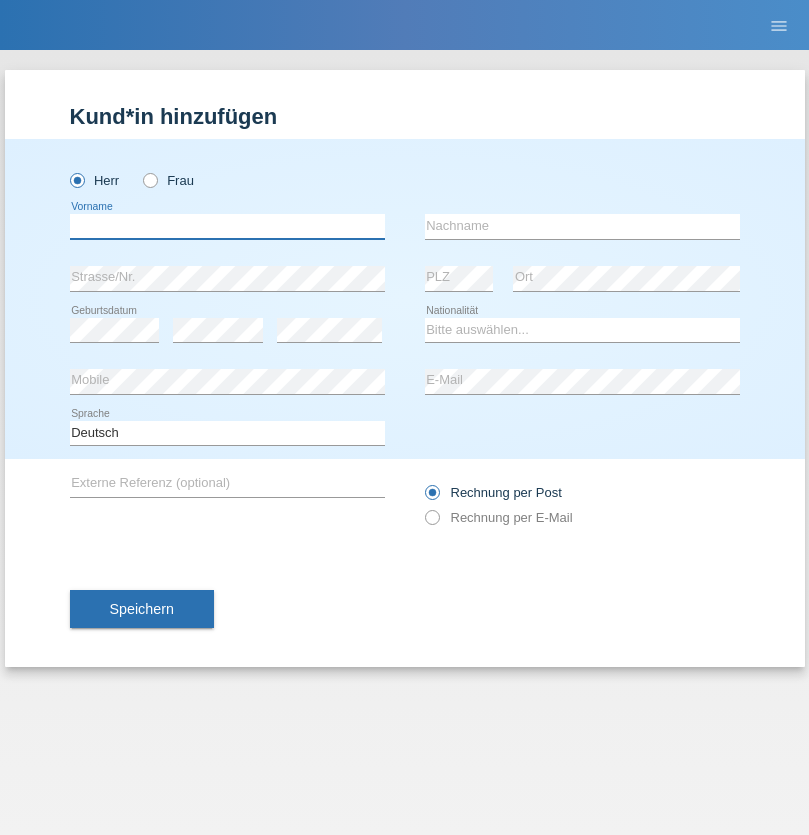 click at bounding box center (227, 226) 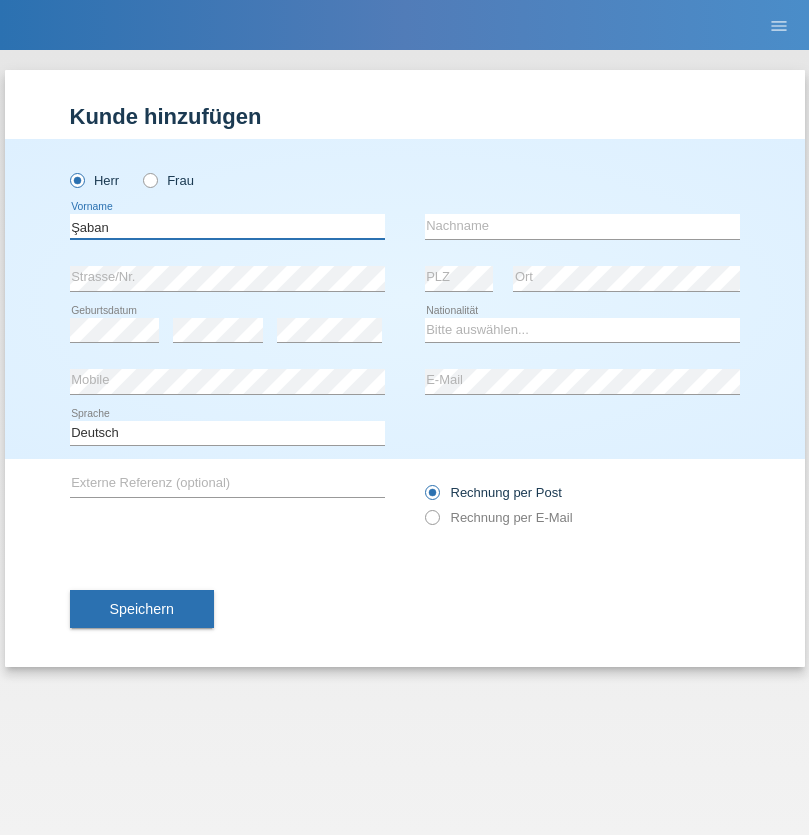 type on "Şaban" 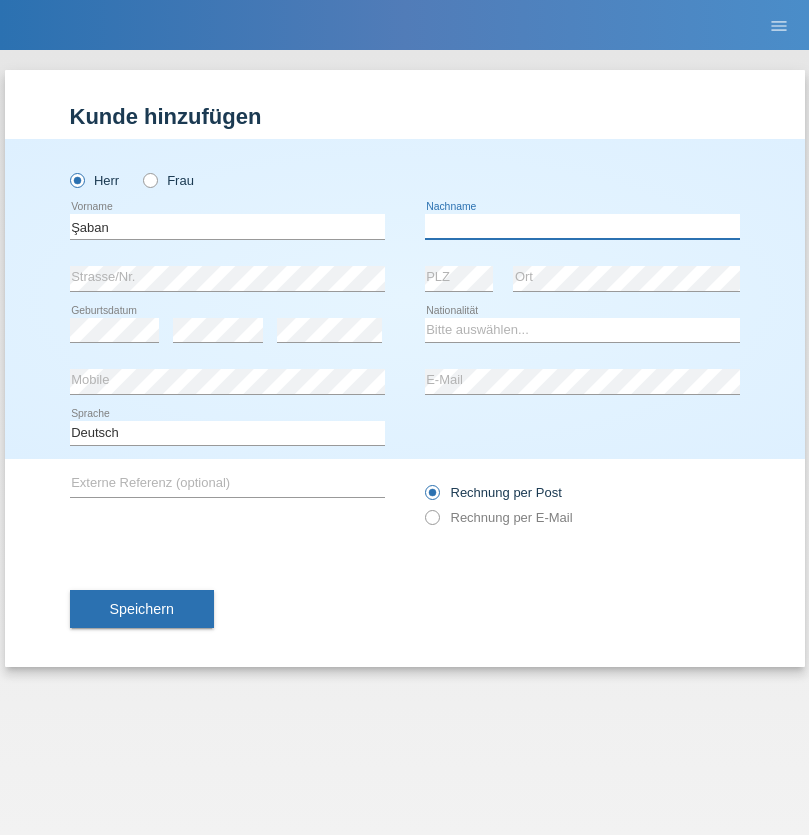 click at bounding box center [582, 226] 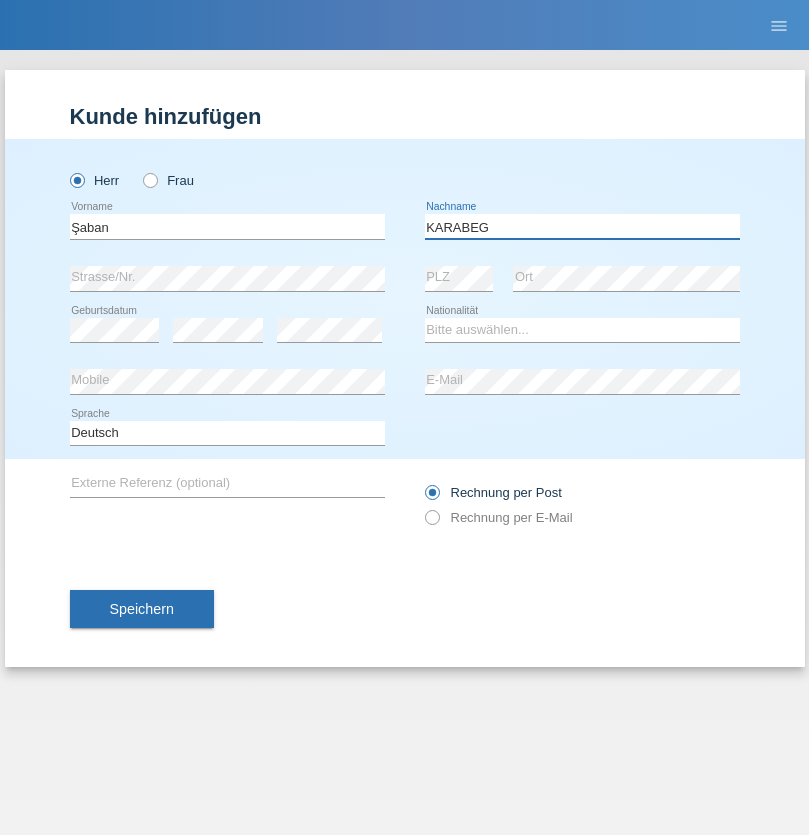 type on "KARABEG" 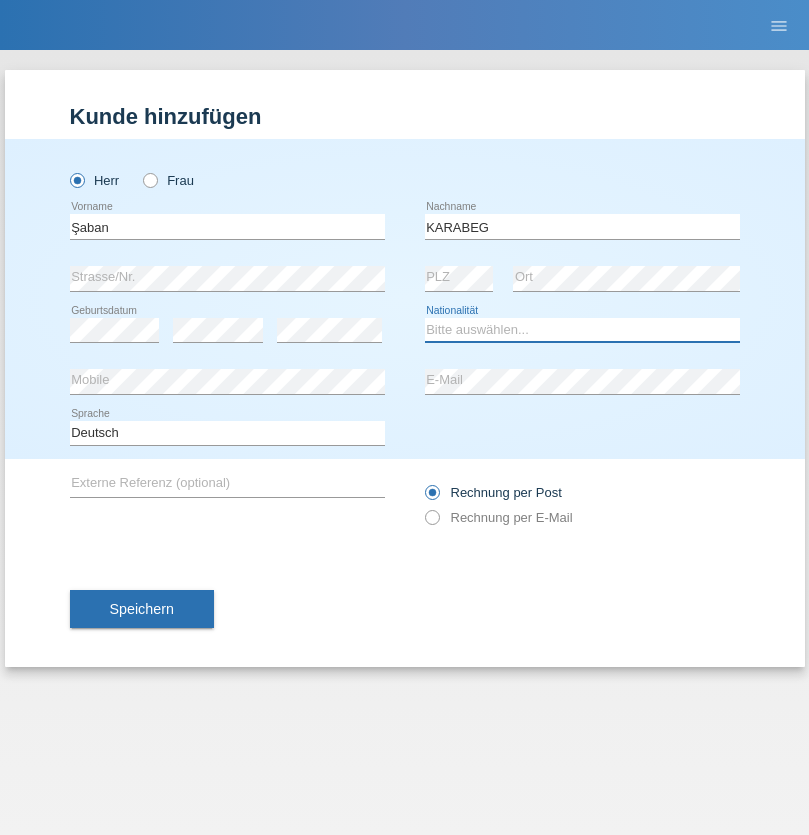 select on "TR" 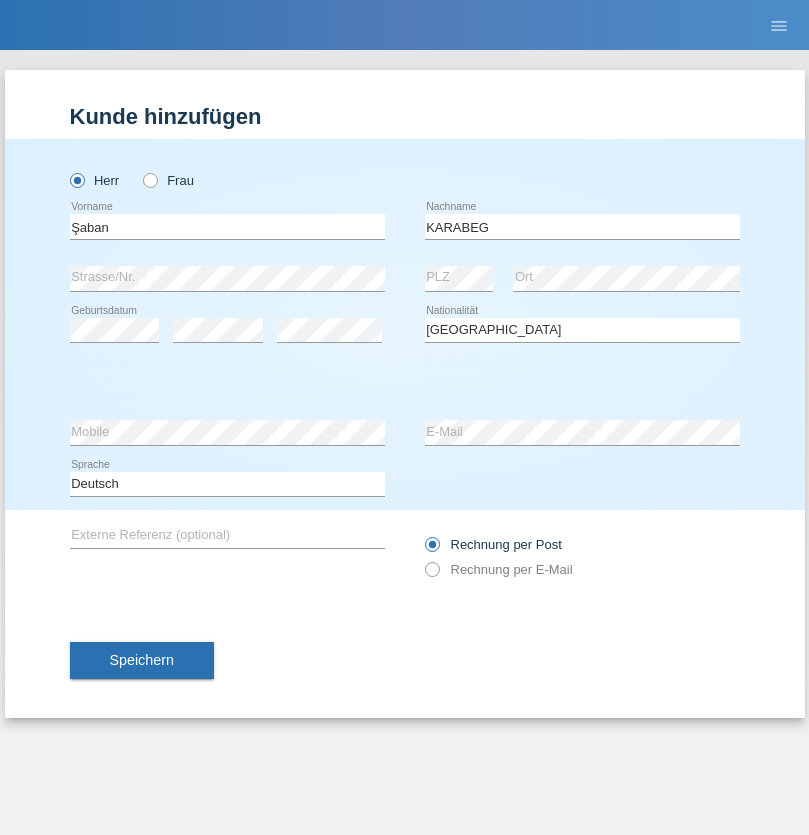 select on "C" 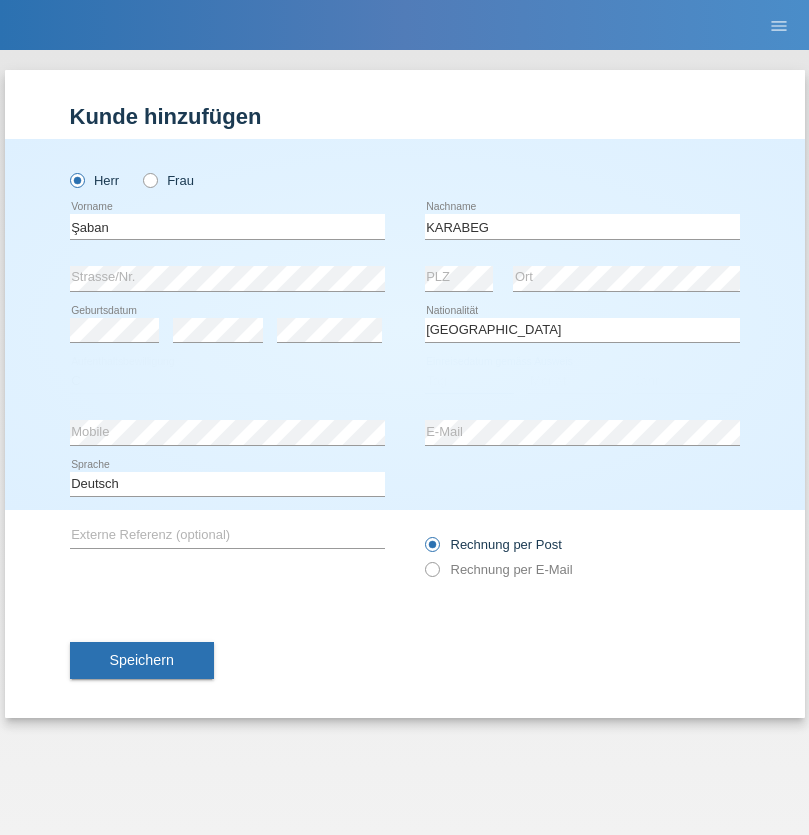 select on "25" 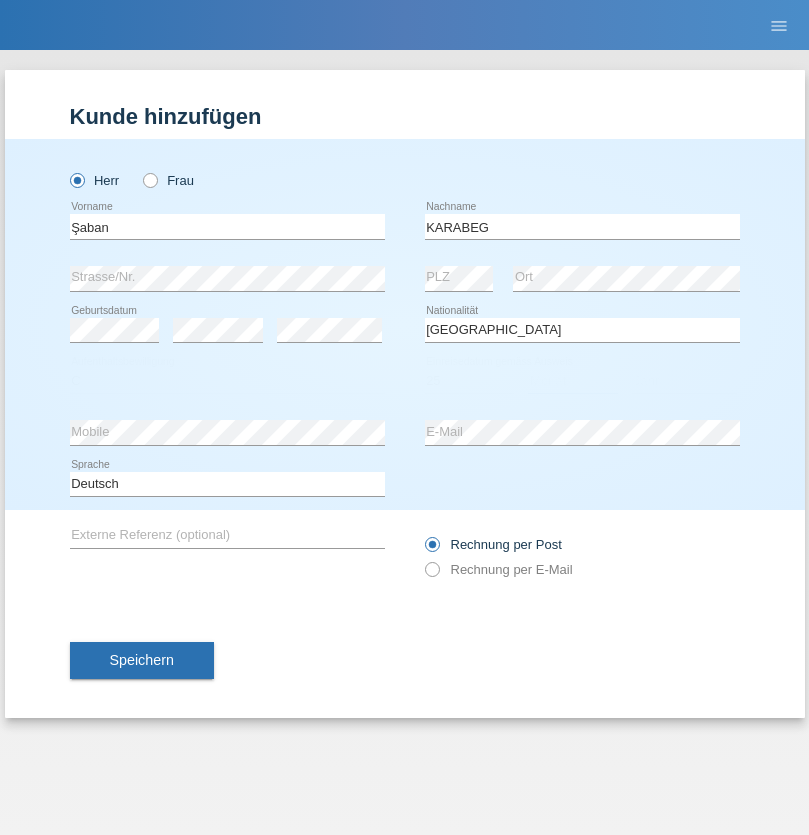 select on "09" 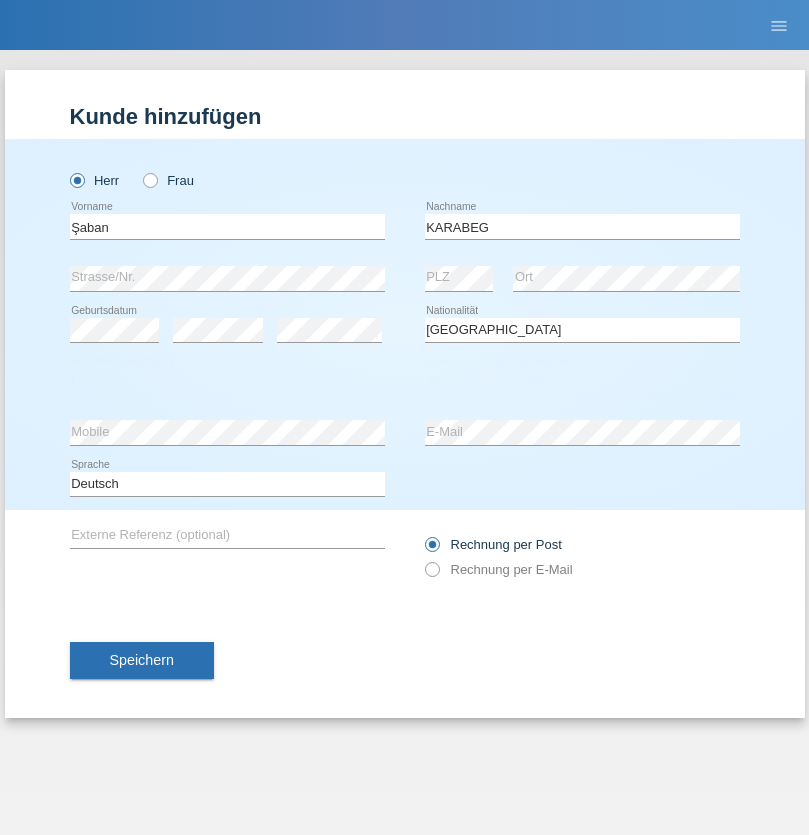 select on "2021" 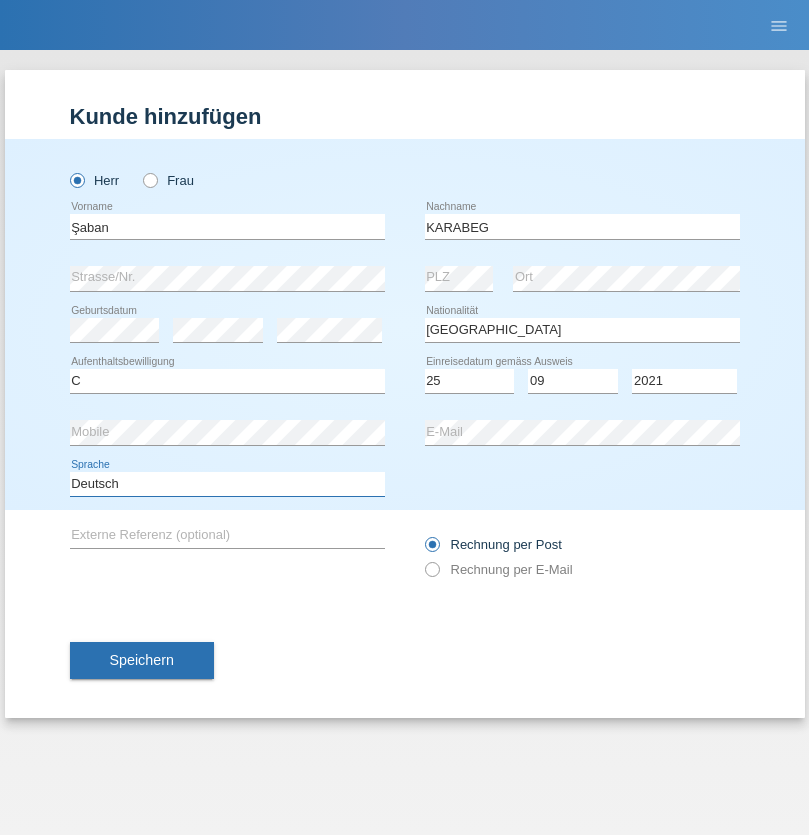 select on "en" 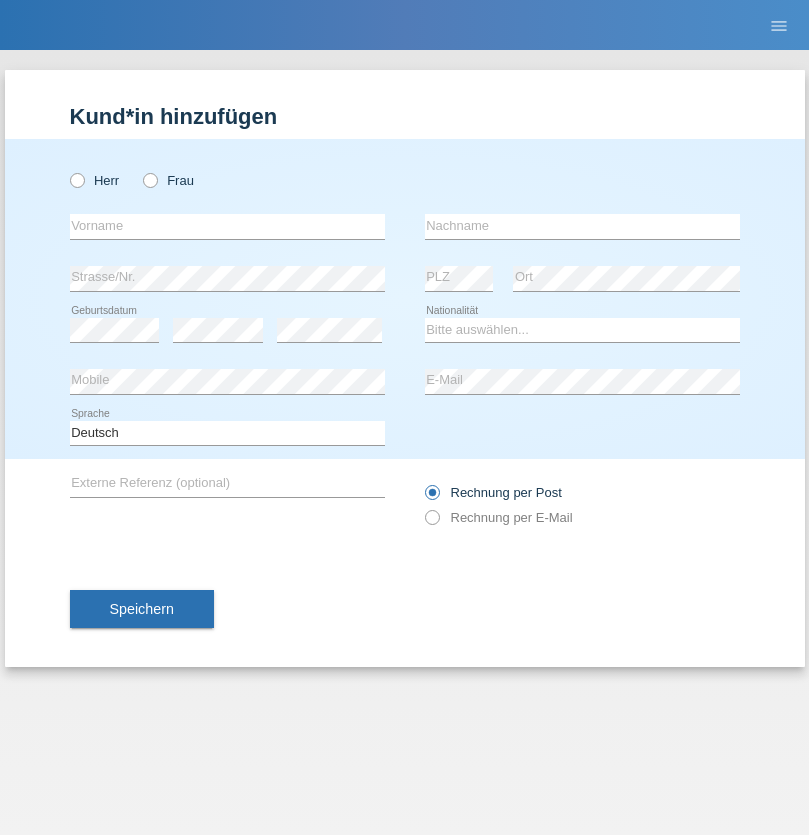 scroll, scrollTop: 0, scrollLeft: 0, axis: both 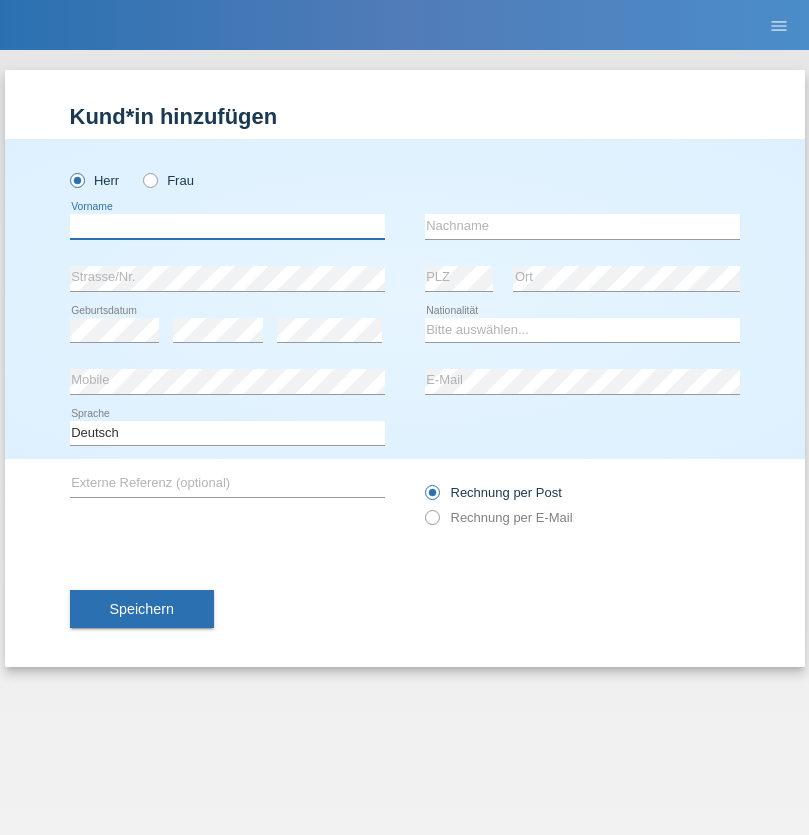 click at bounding box center (227, 226) 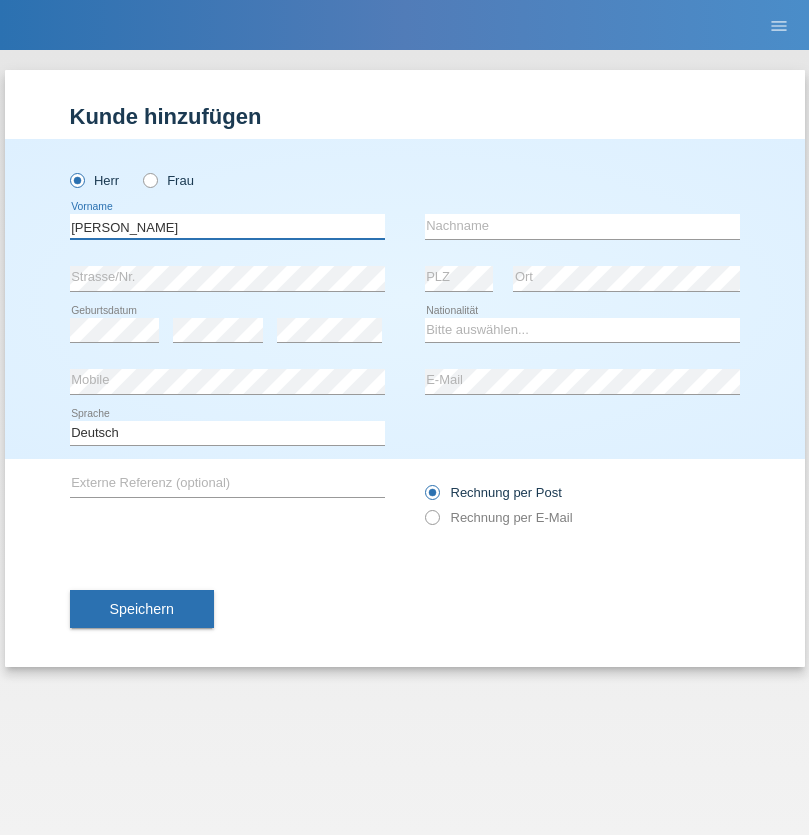 type on "Artur" 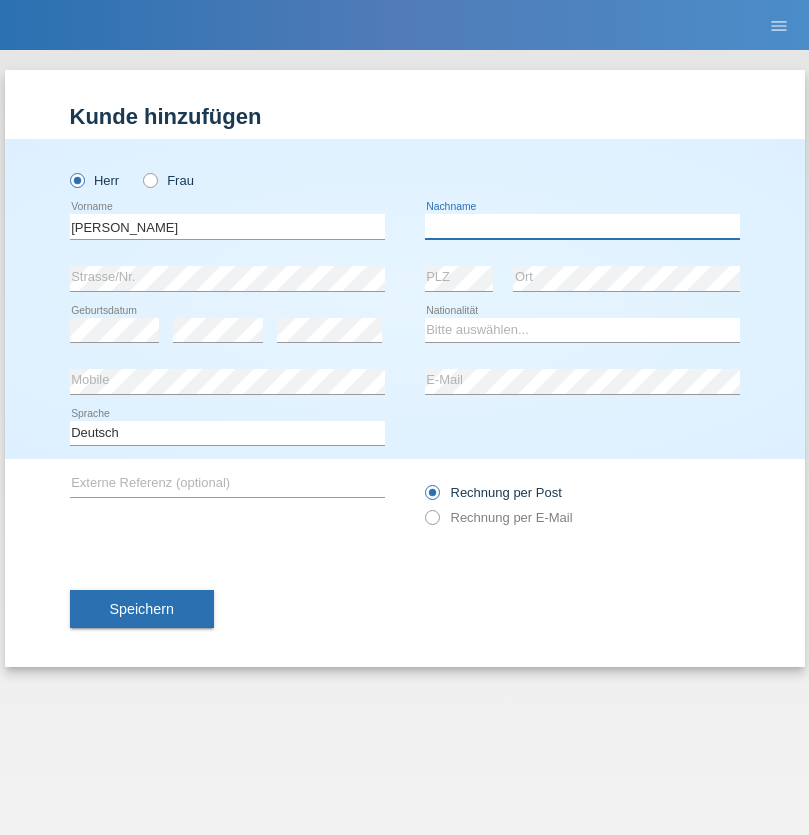 click at bounding box center [582, 226] 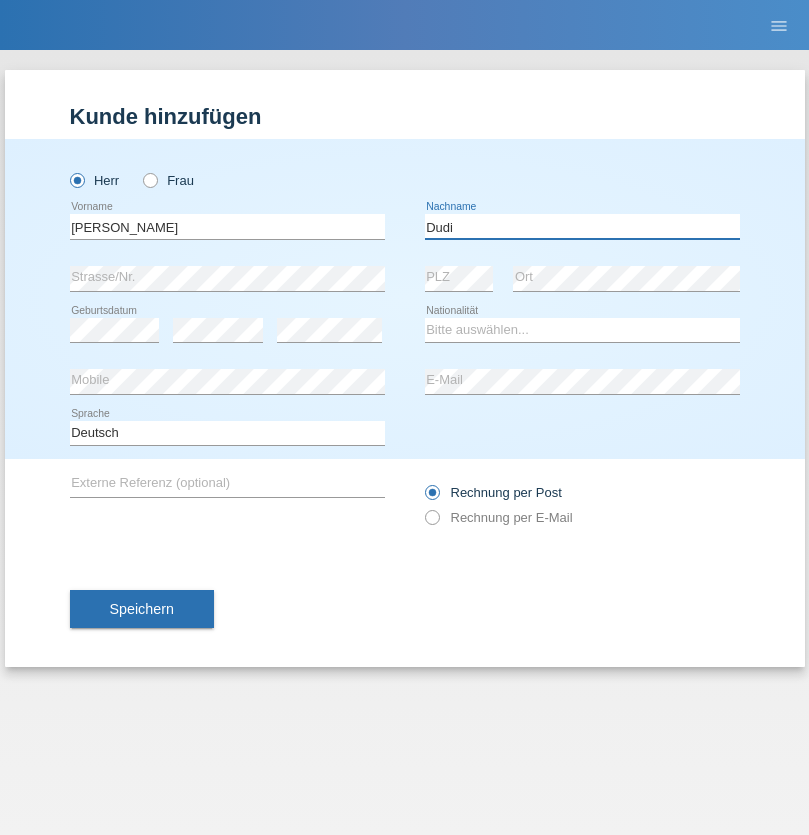 type on "Dudi" 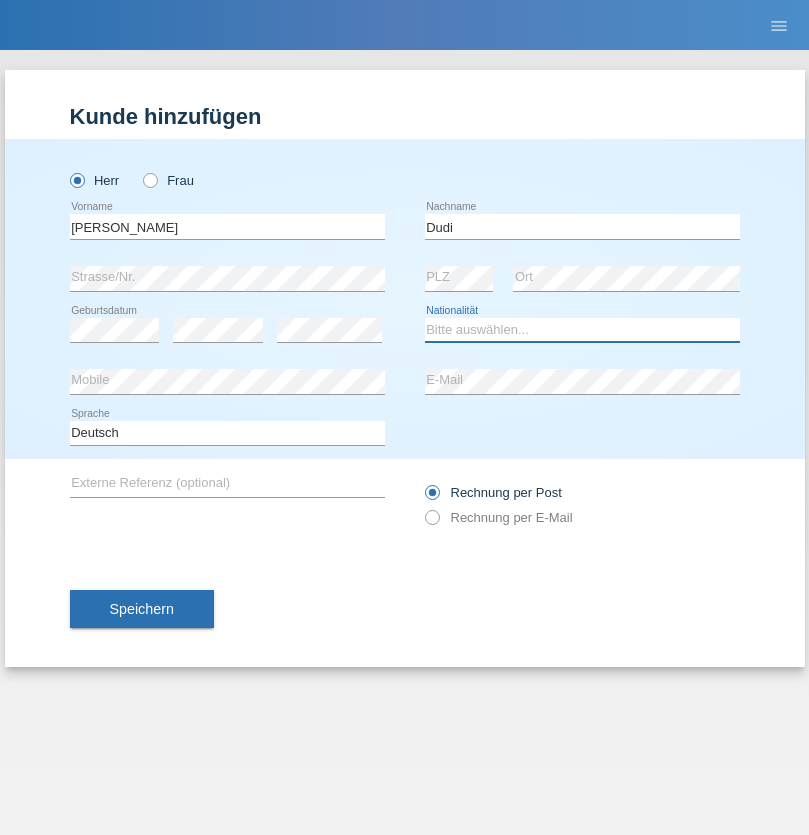 select on "SK" 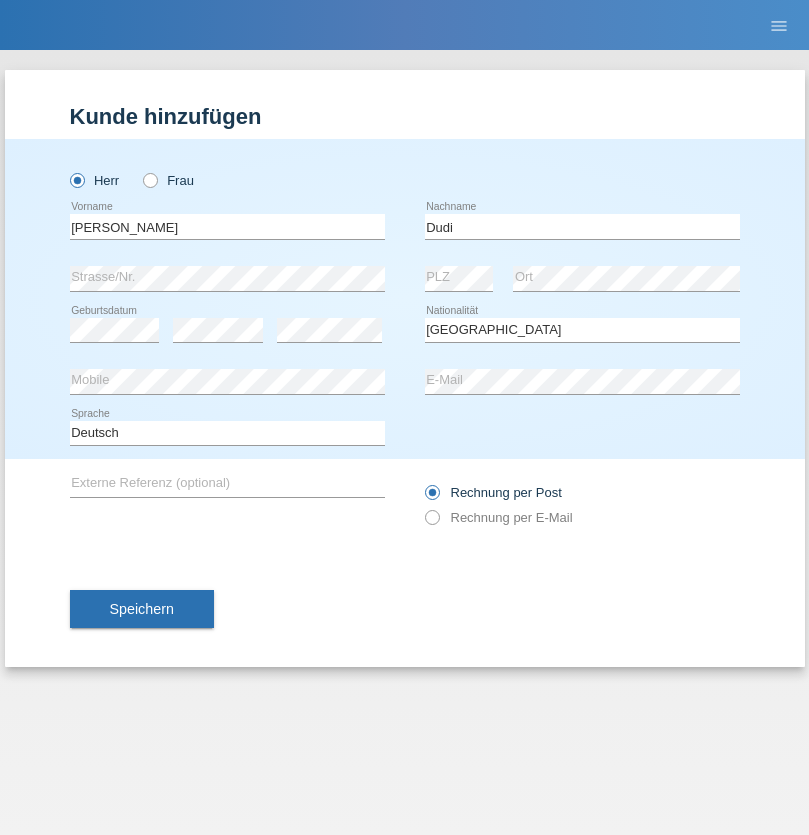 select on "C" 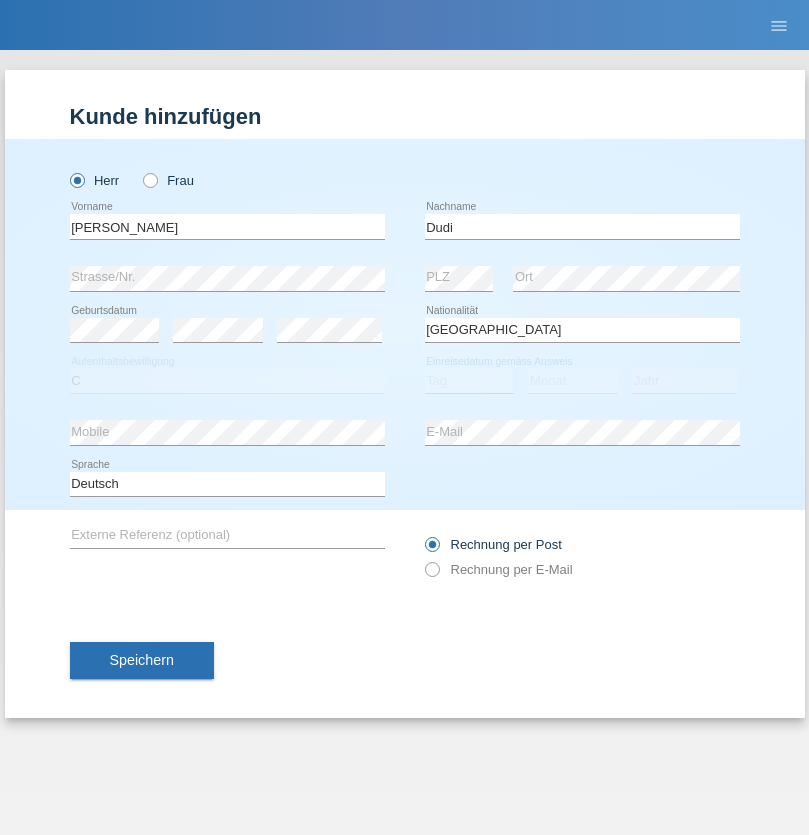 select on "19" 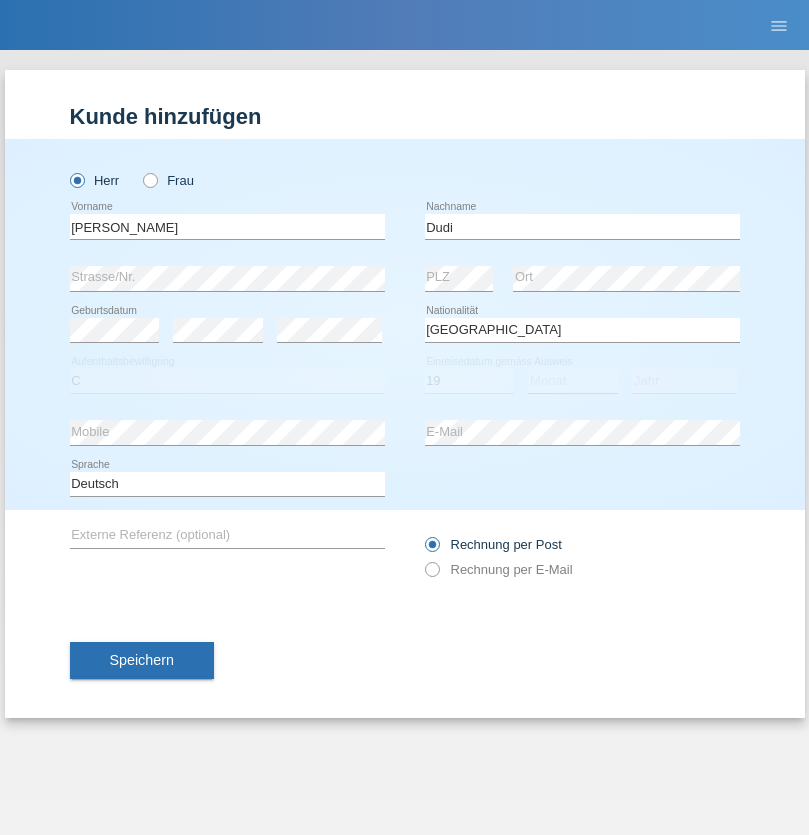 select on "06" 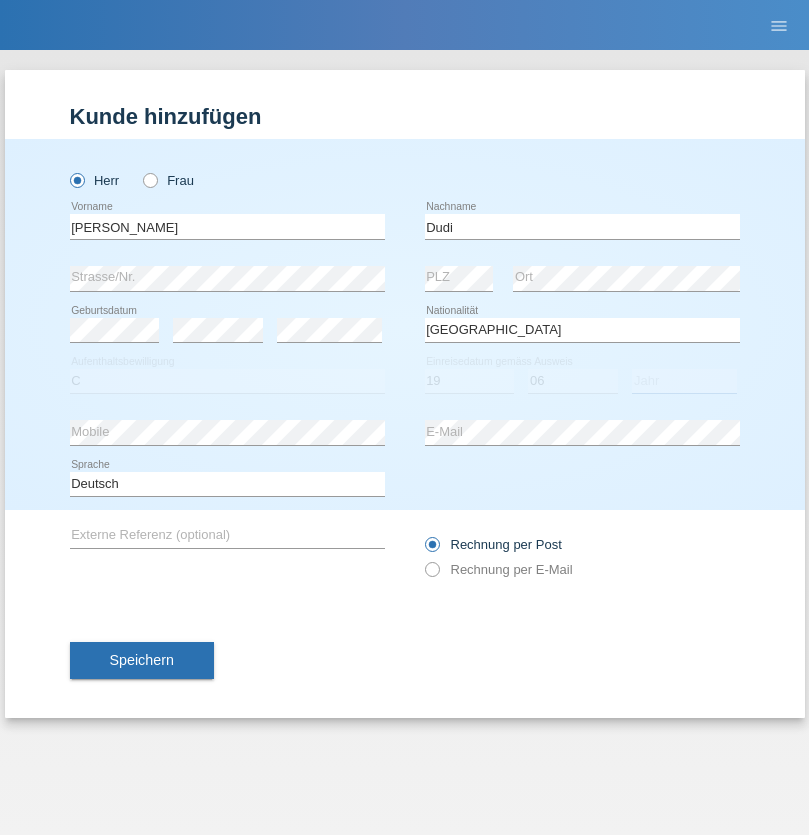 select on "2021" 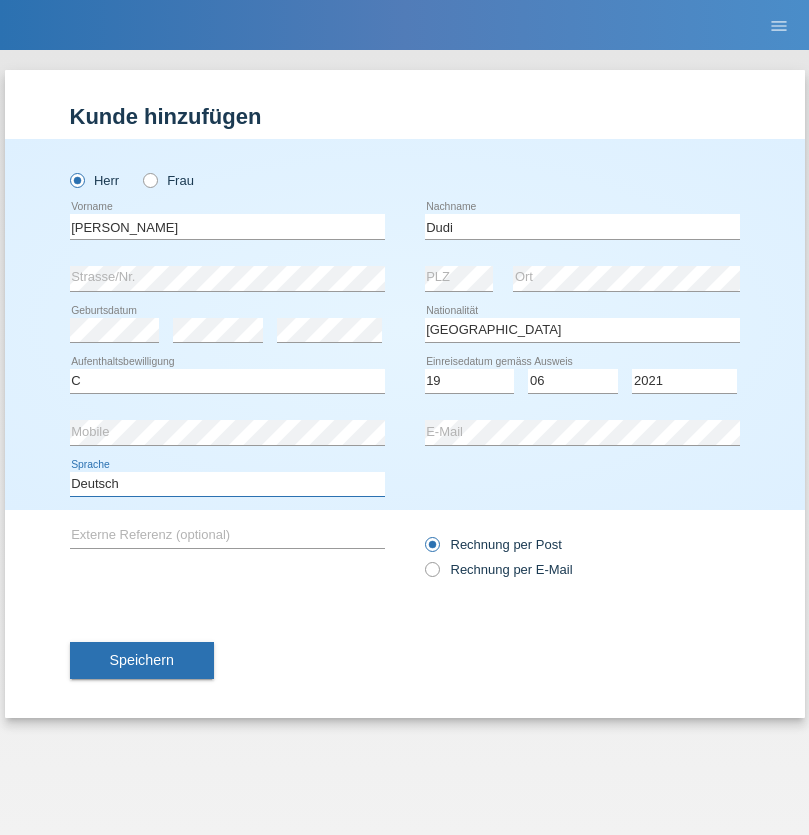 select on "en" 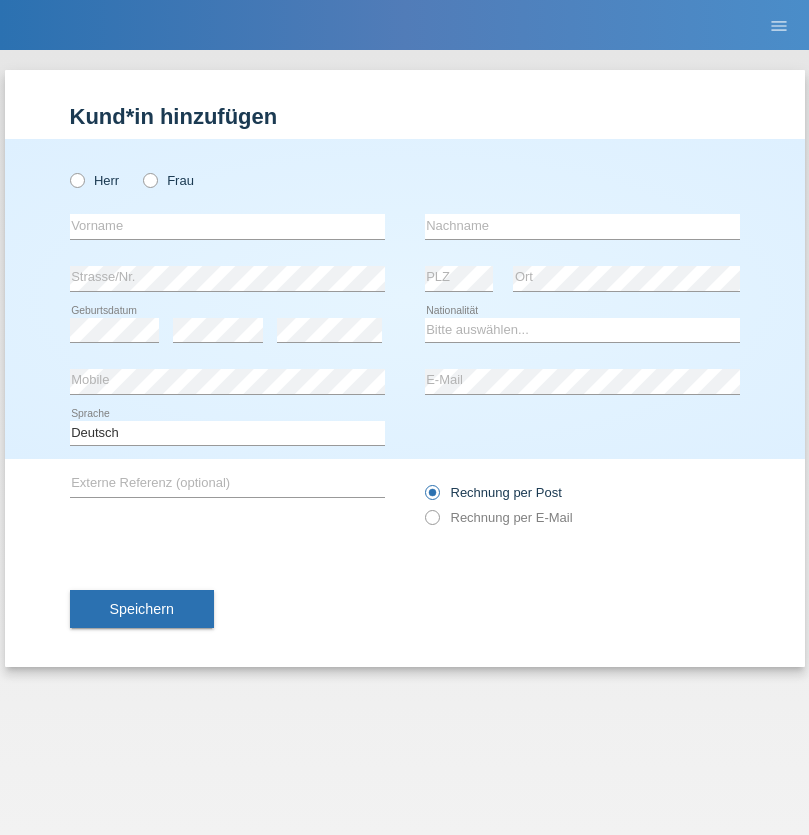 scroll, scrollTop: 0, scrollLeft: 0, axis: both 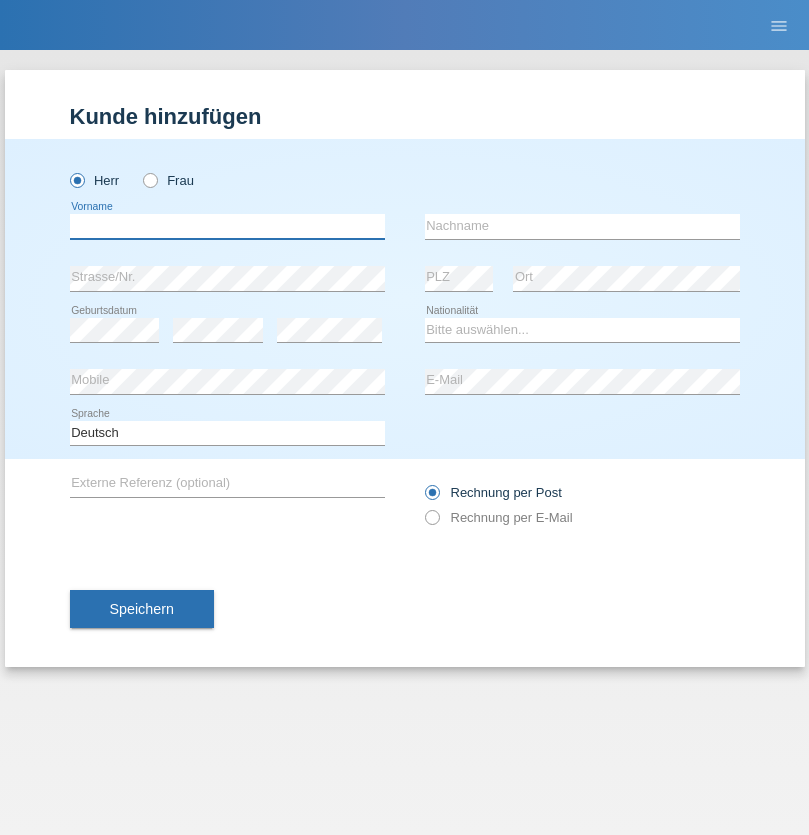 click at bounding box center (227, 226) 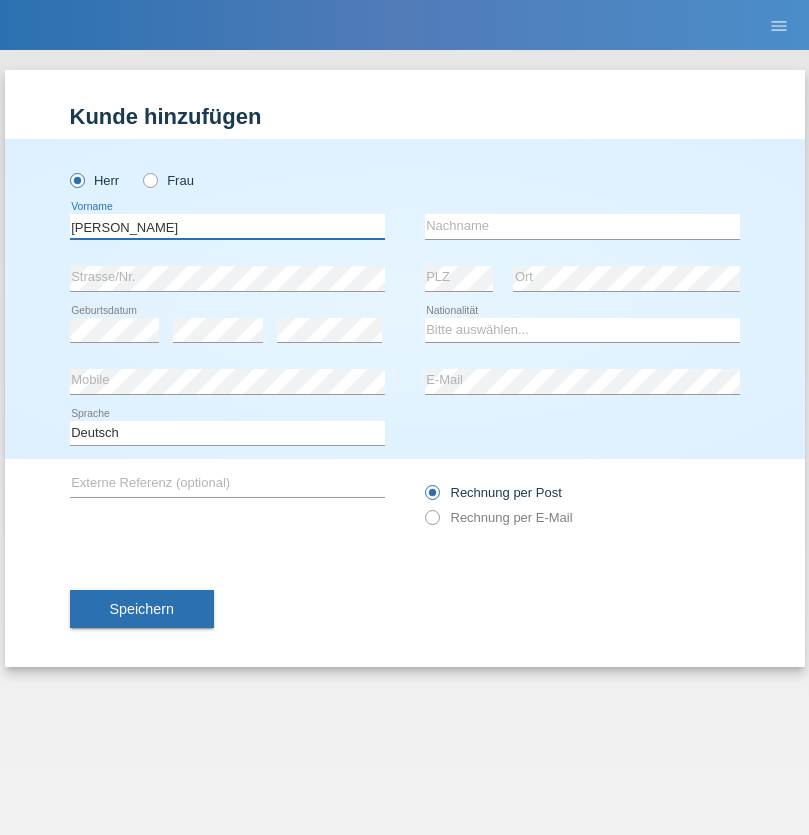 type on "[PERSON_NAME]" 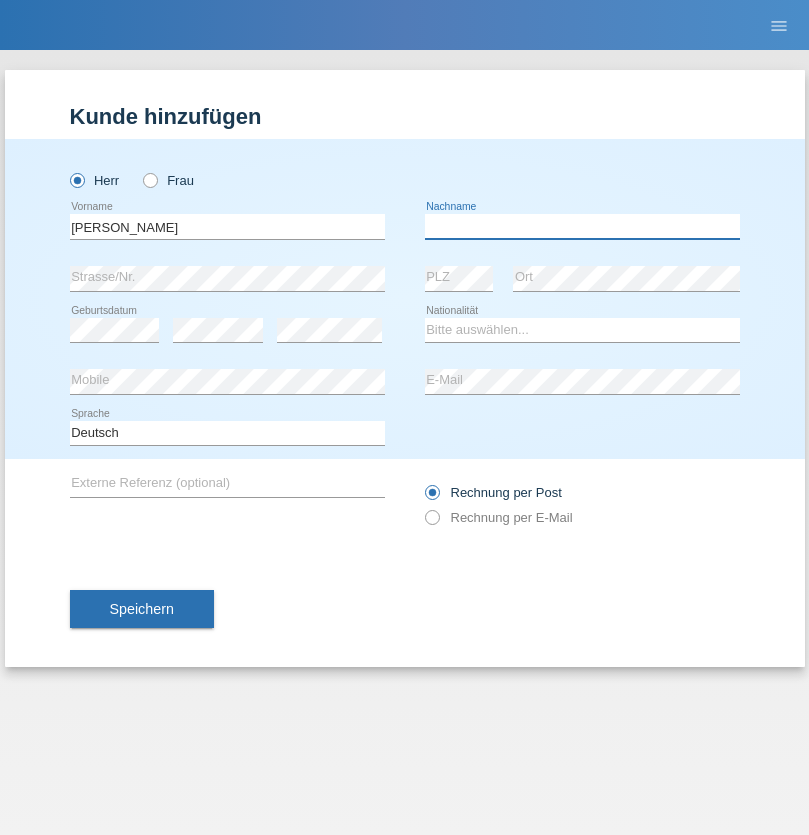click at bounding box center [582, 226] 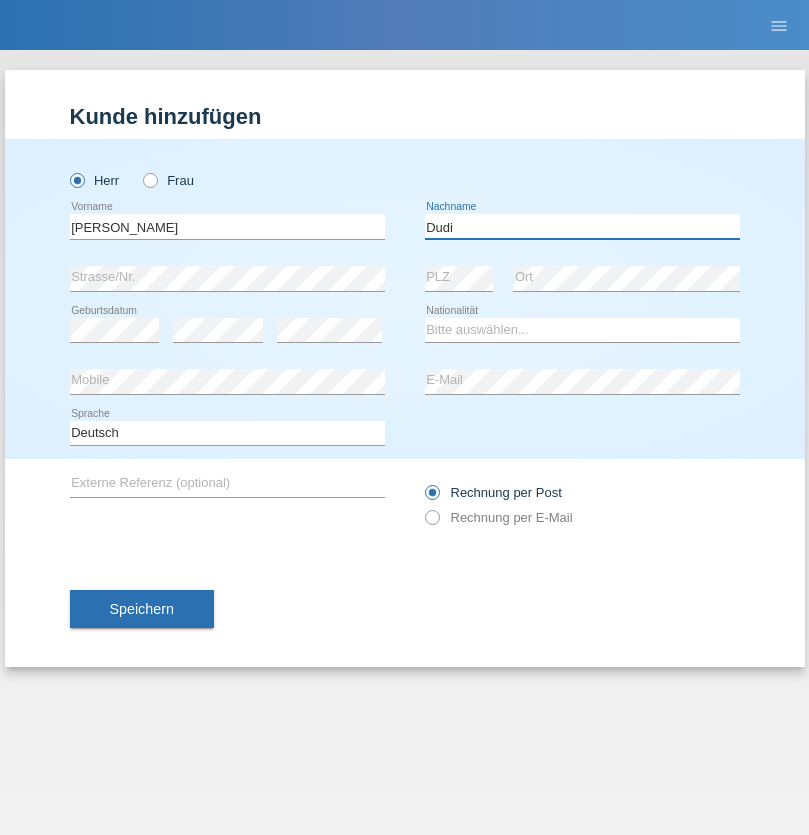 type on "Dudi" 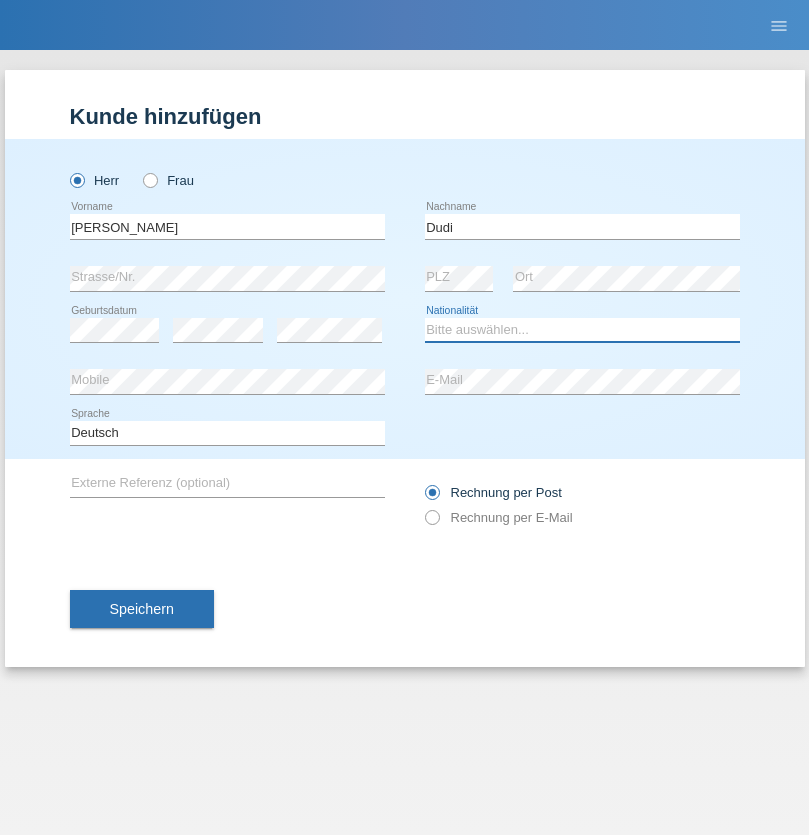 select on "SK" 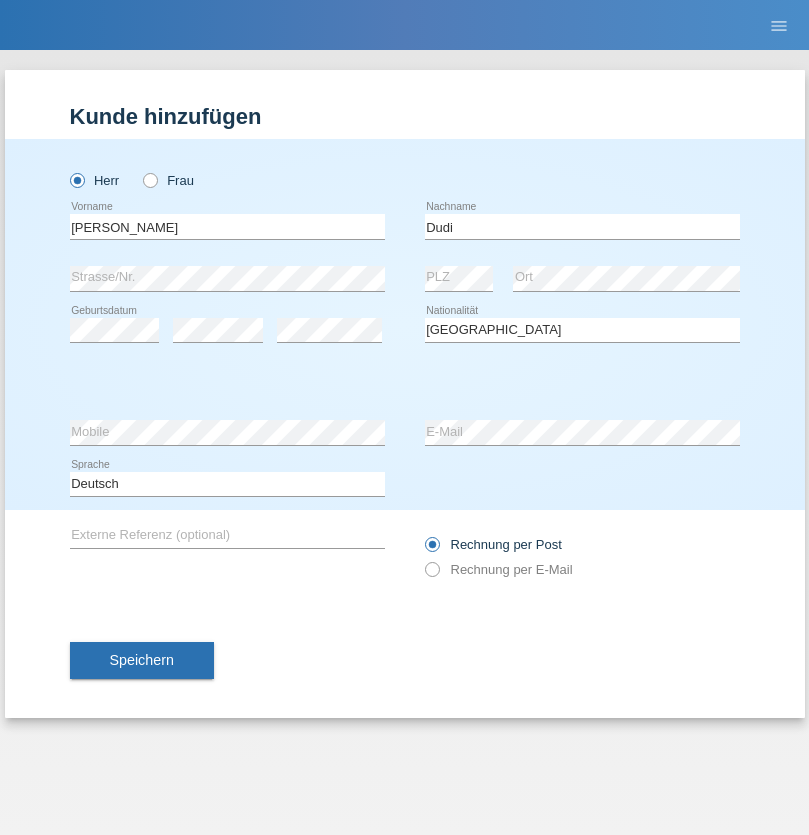 select on "C" 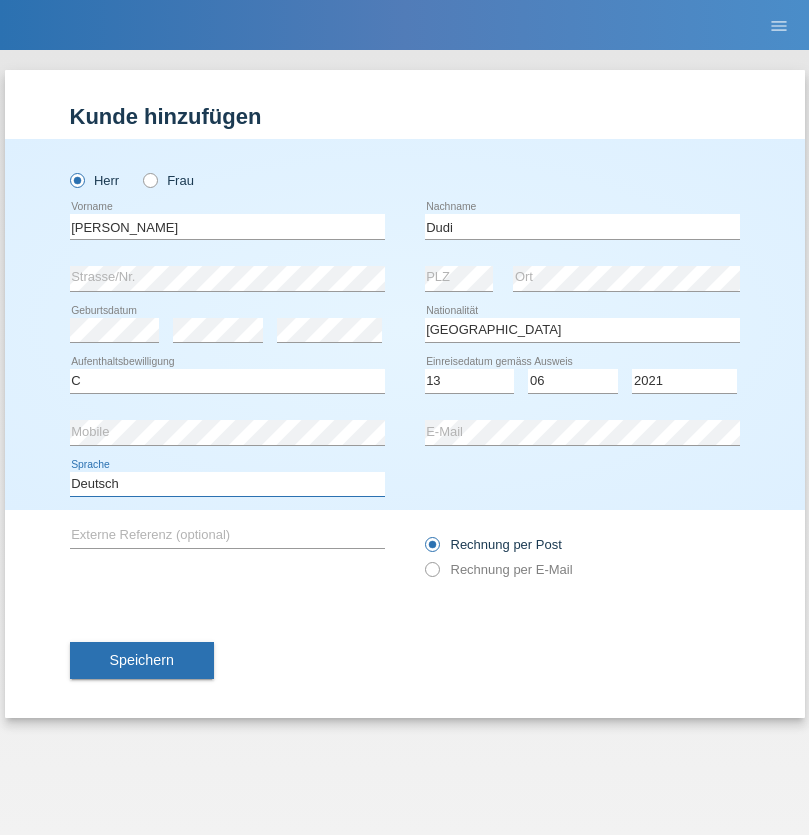 select on "en" 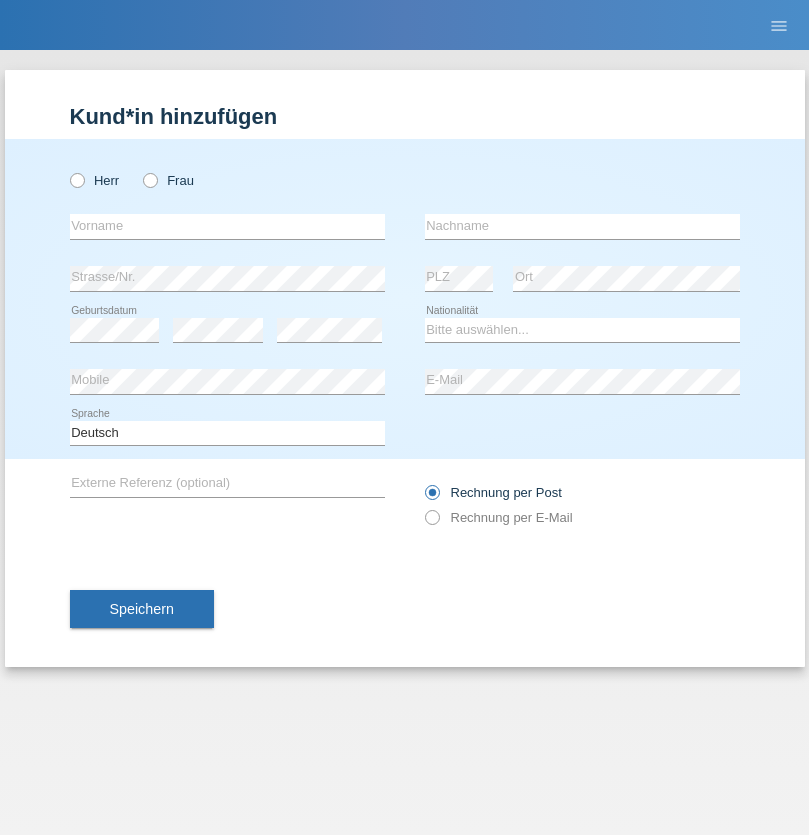 scroll, scrollTop: 0, scrollLeft: 0, axis: both 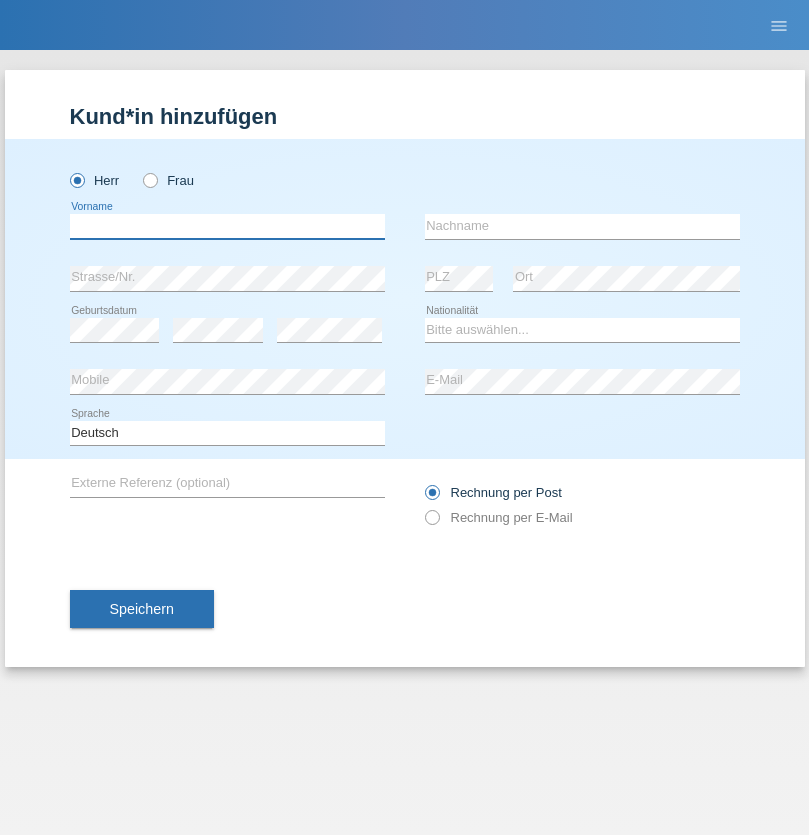 click at bounding box center [227, 226] 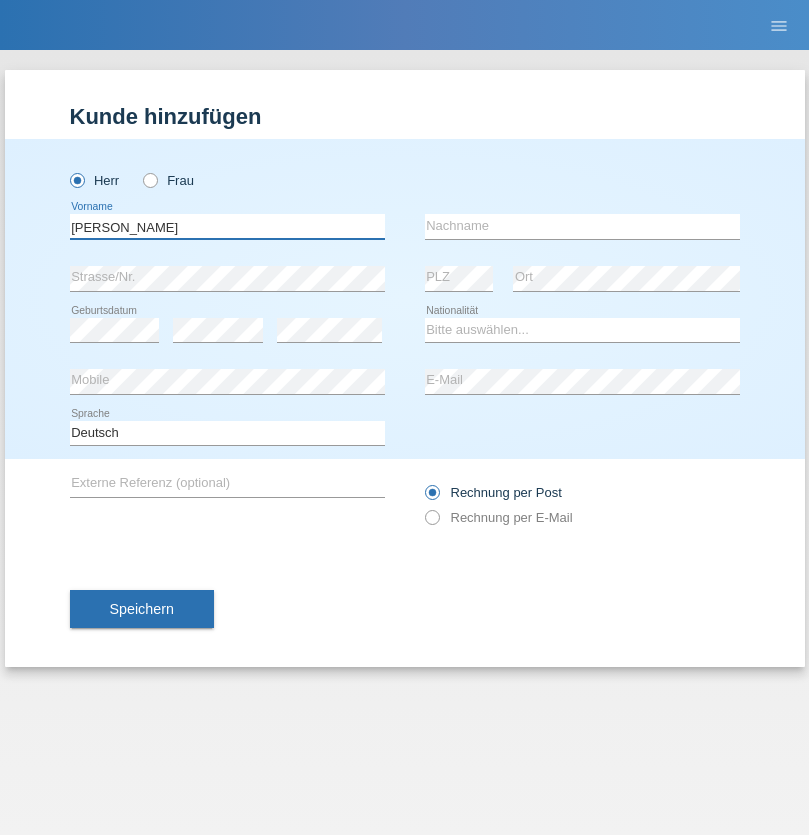 type on "[PERSON_NAME]" 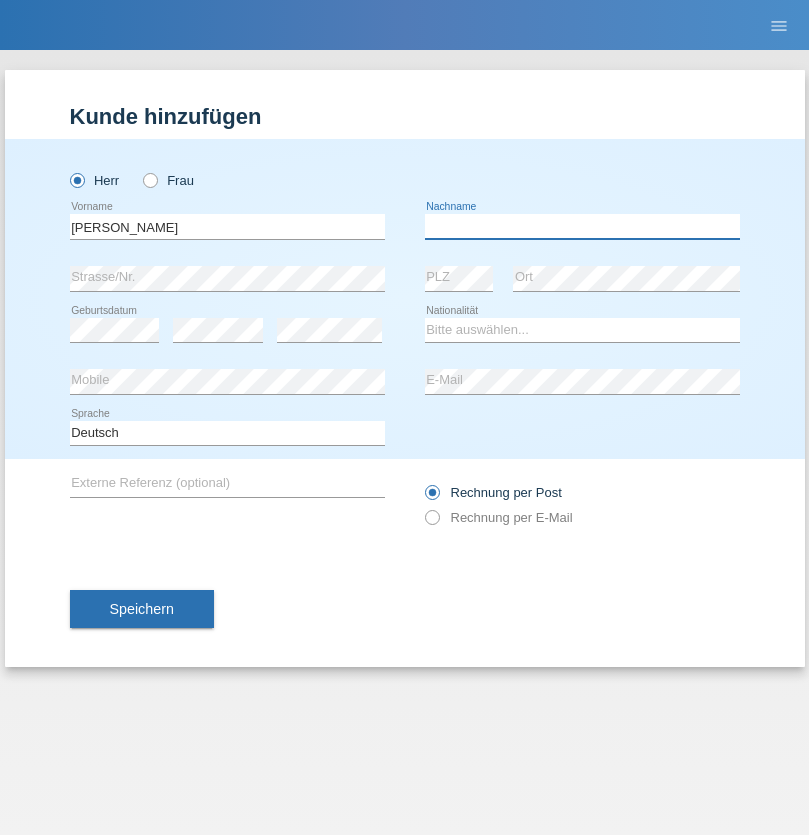 click at bounding box center [582, 226] 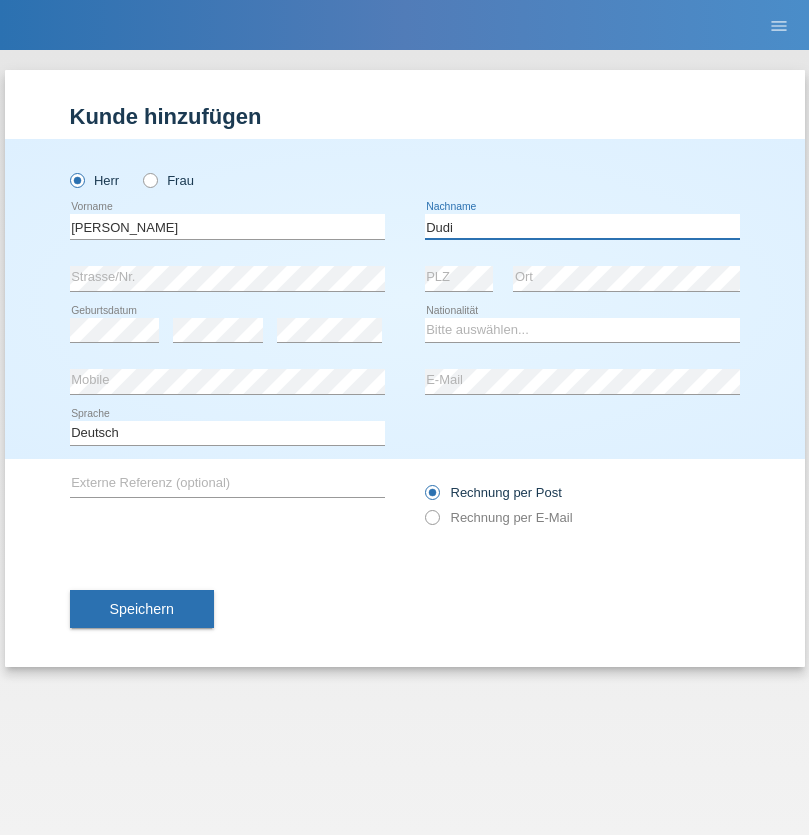 type on "Dudi" 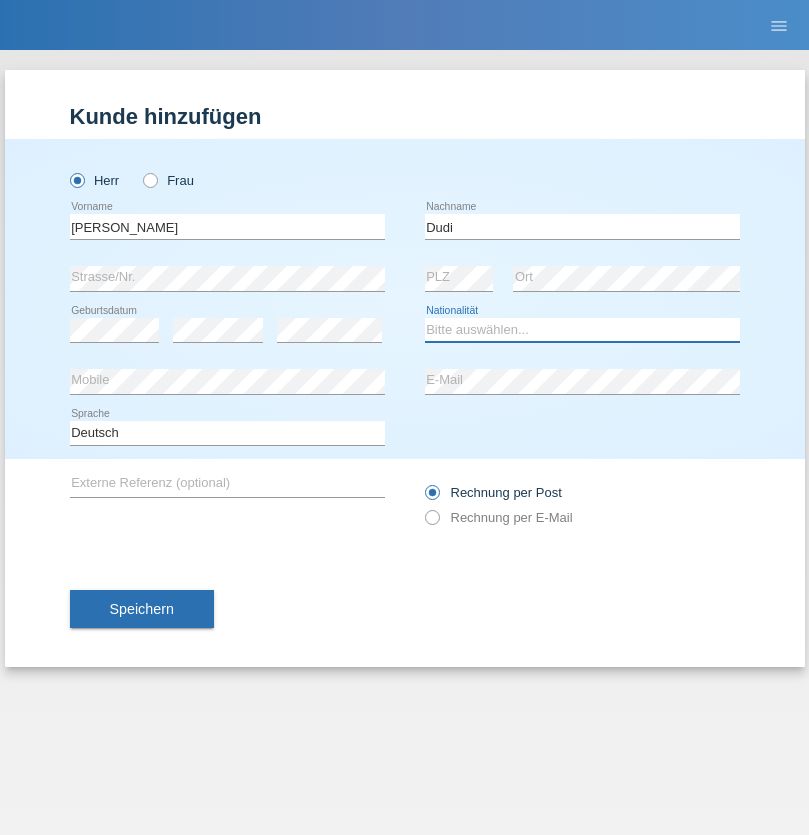 select on "SK" 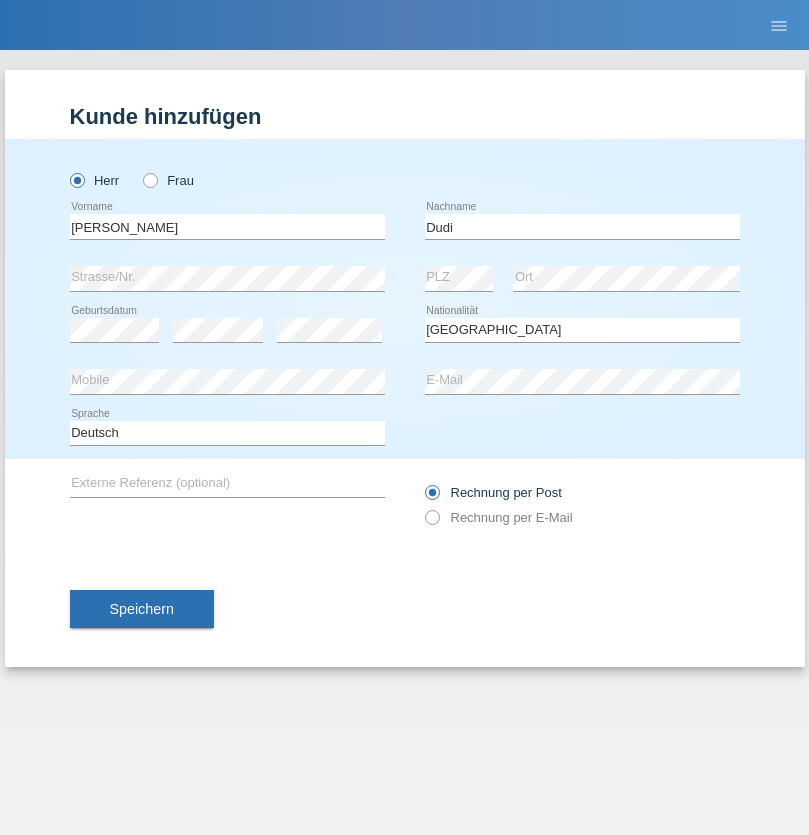 select on "C" 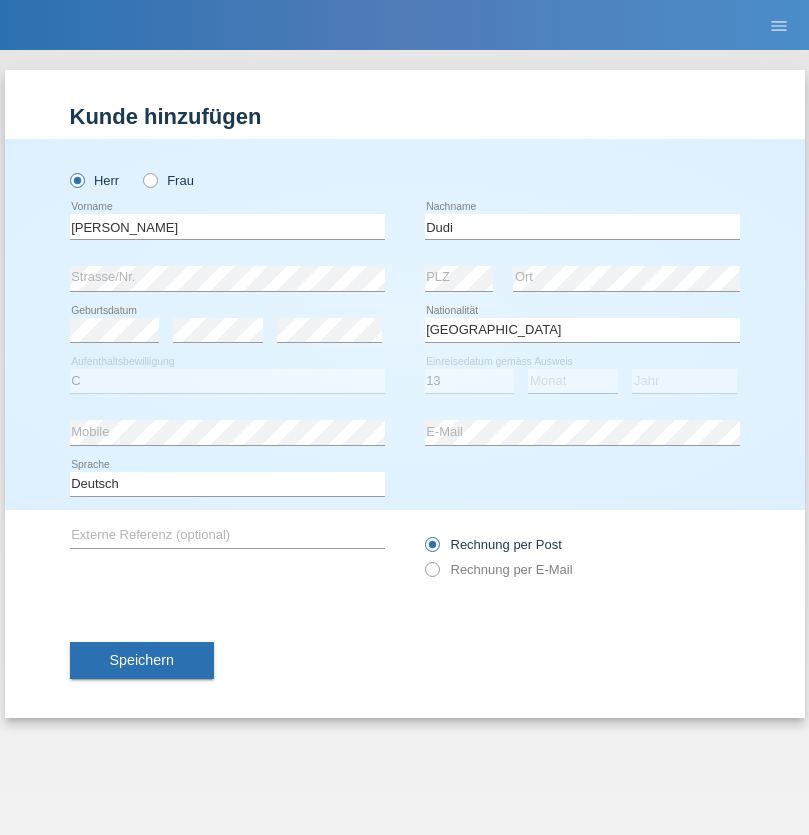 select on "06" 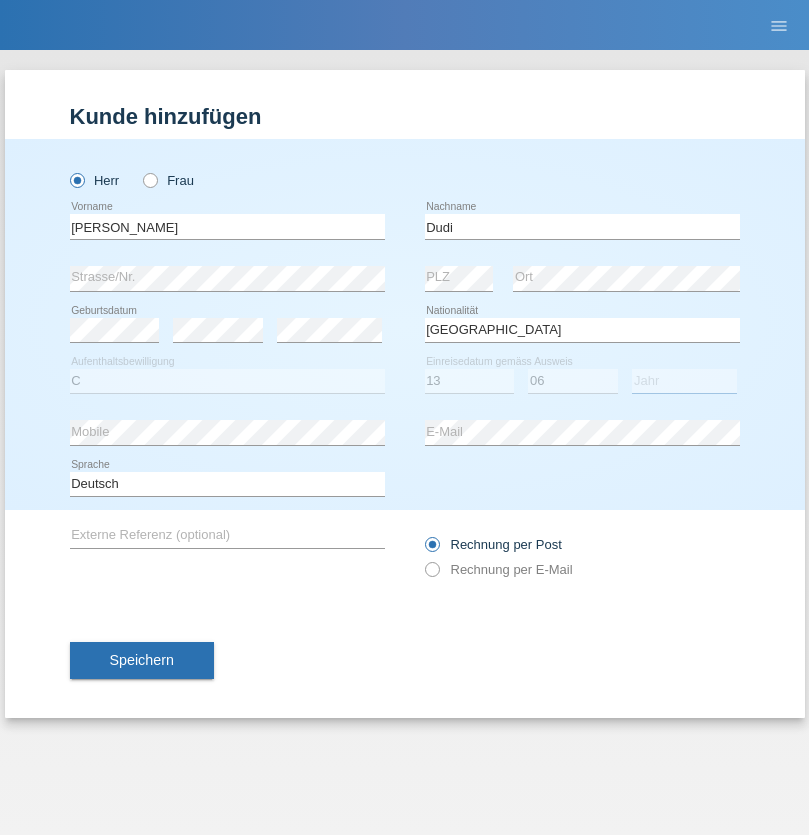select on "2021" 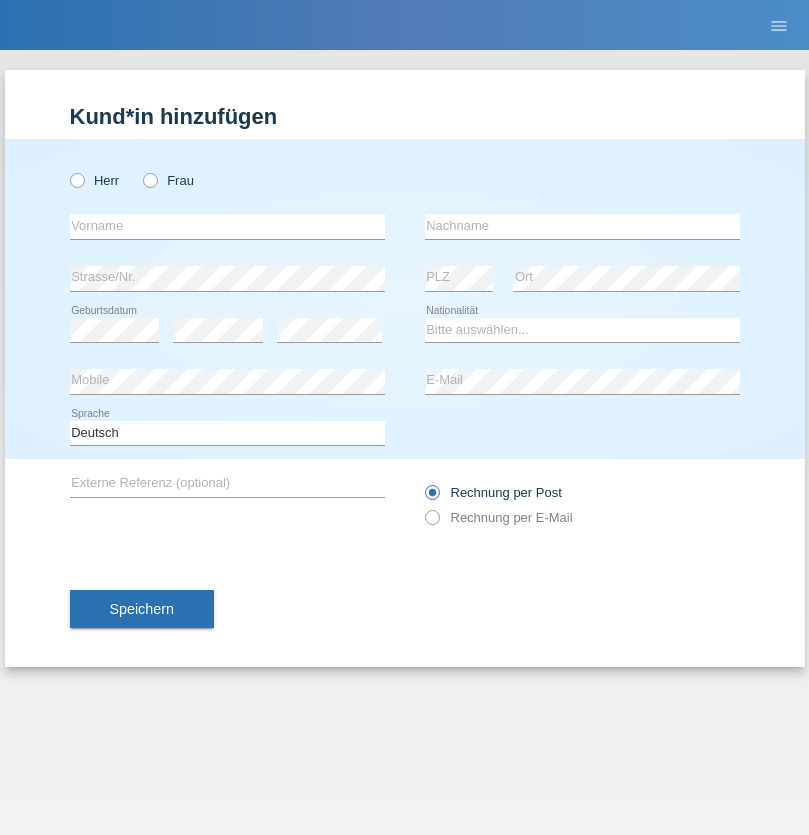 scroll, scrollTop: 0, scrollLeft: 0, axis: both 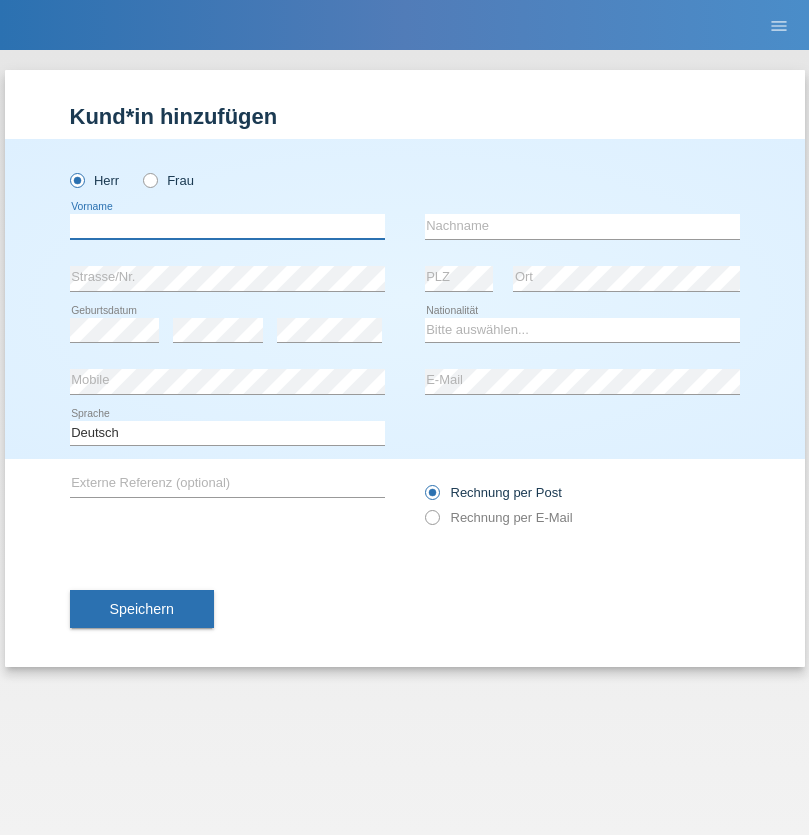 click at bounding box center (227, 226) 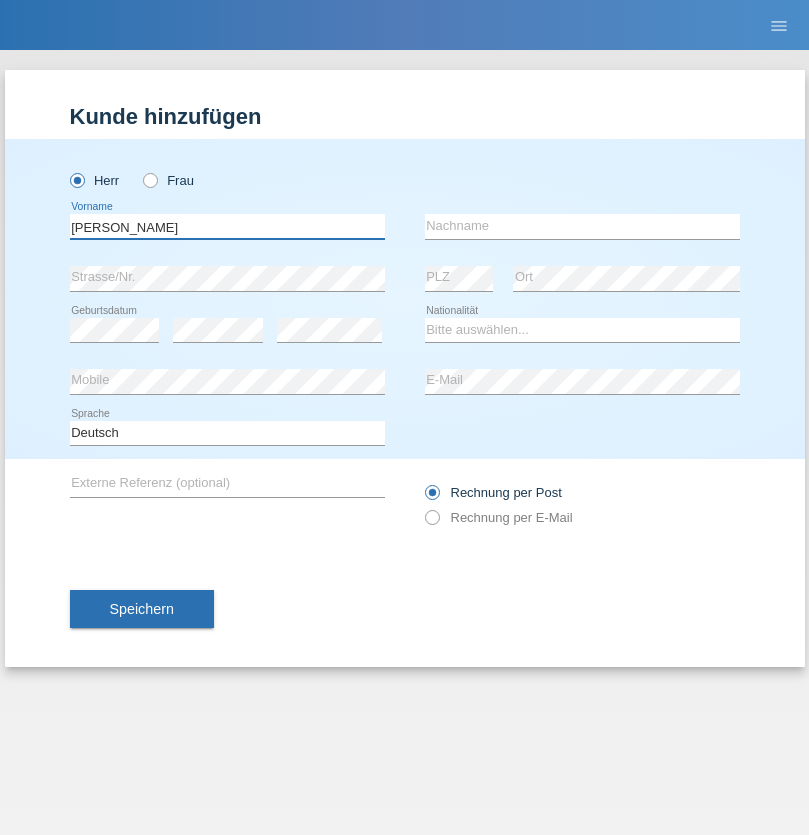 type on "[PERSON_NAME]" 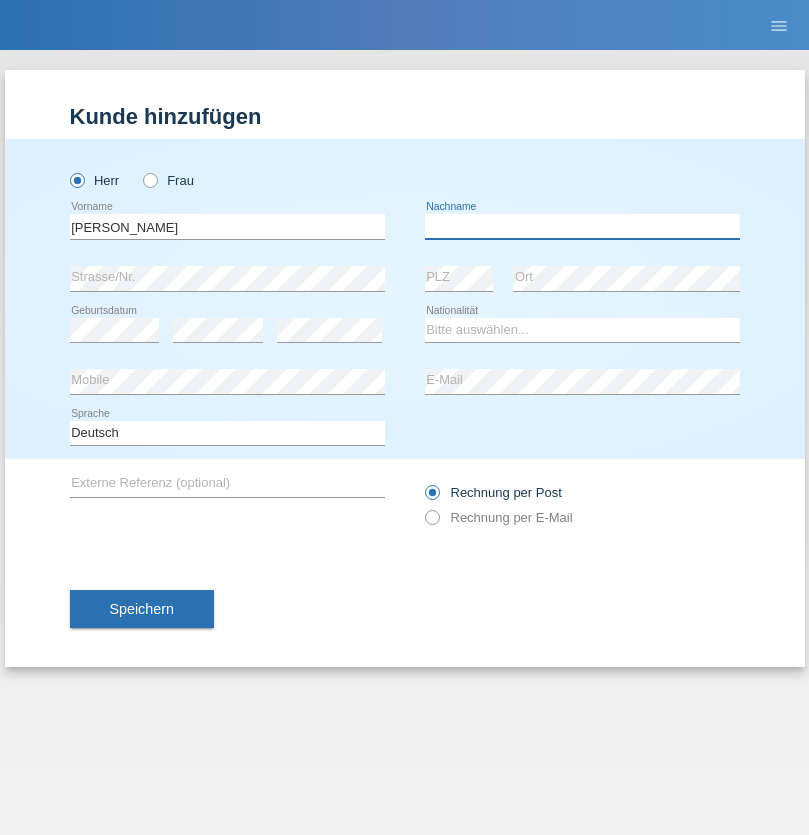 click at bounding box center (582, 226) 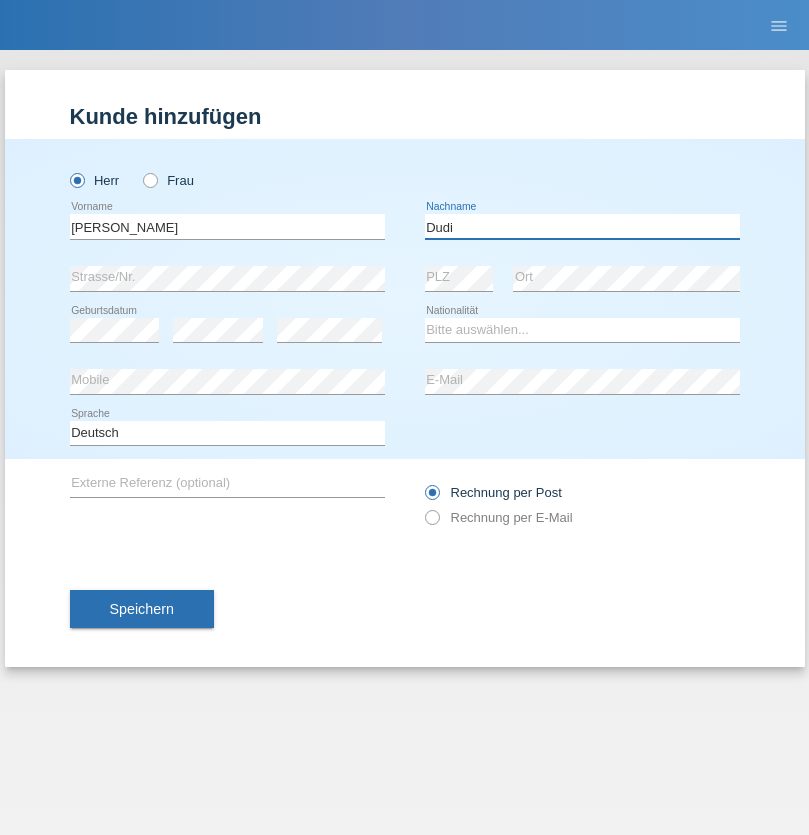 type on "Dudi" 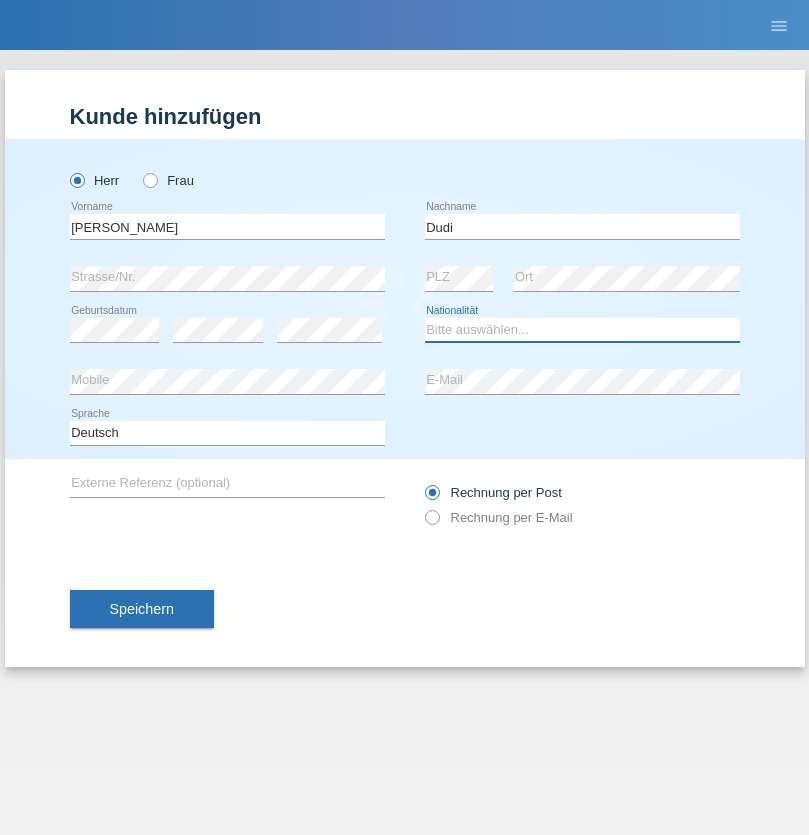 select on "SK" 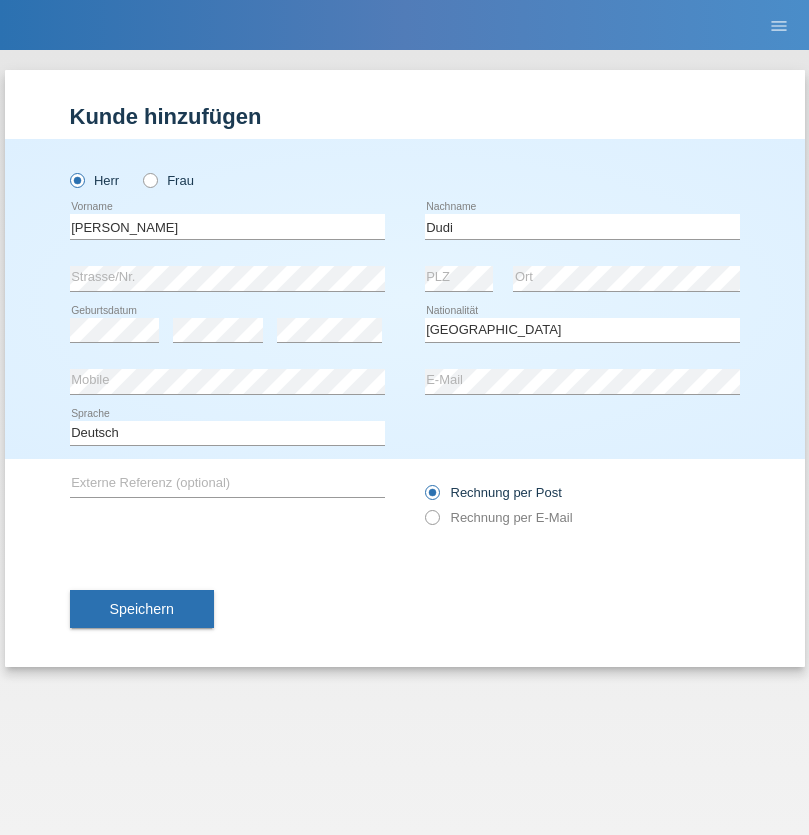 select on "C" 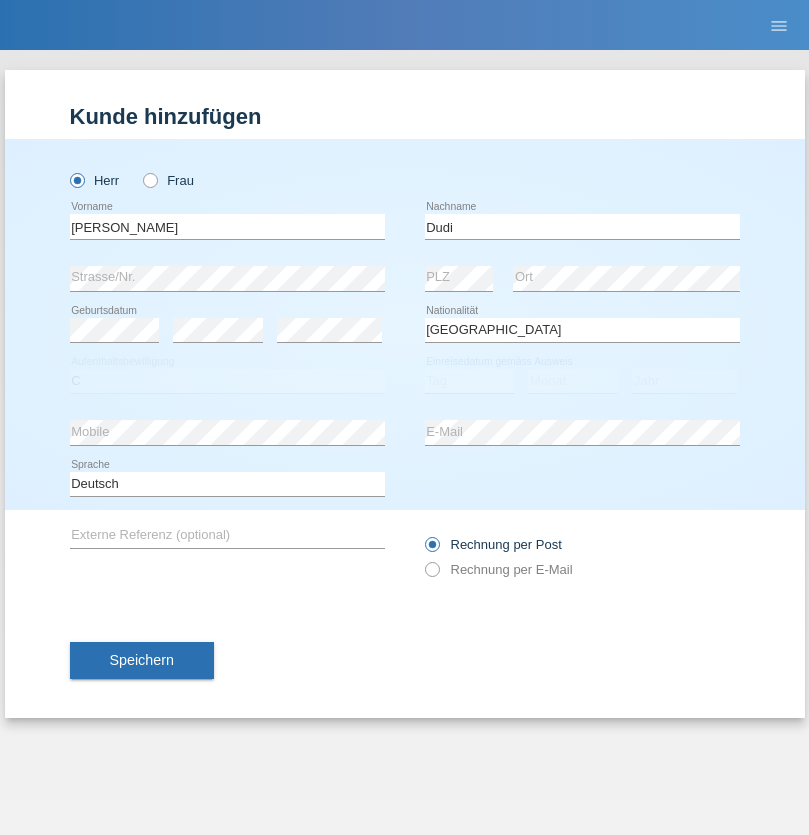 select on "19" 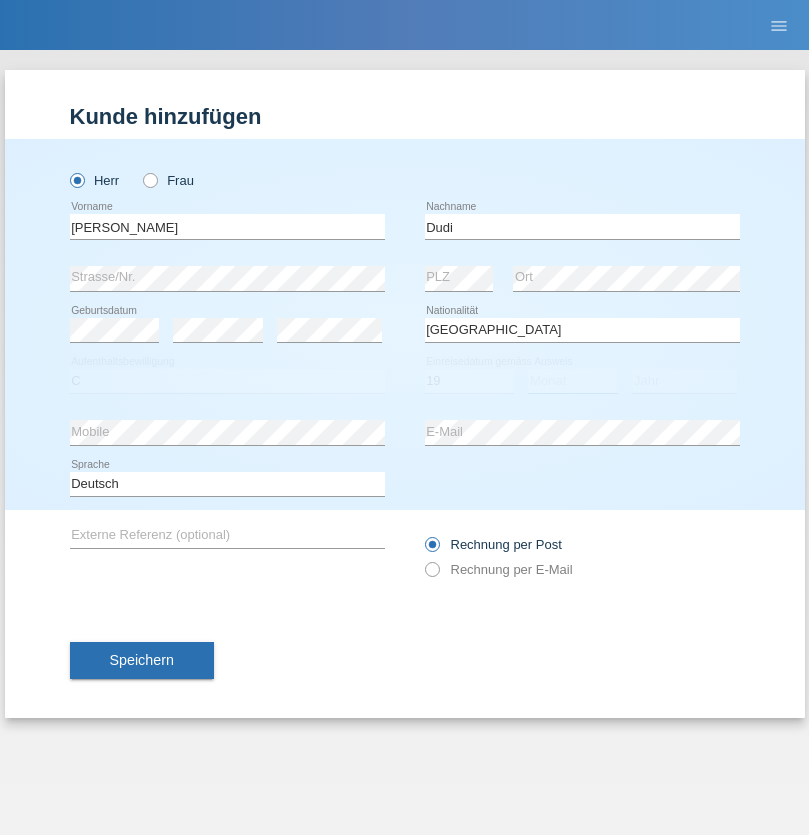 select on "07" 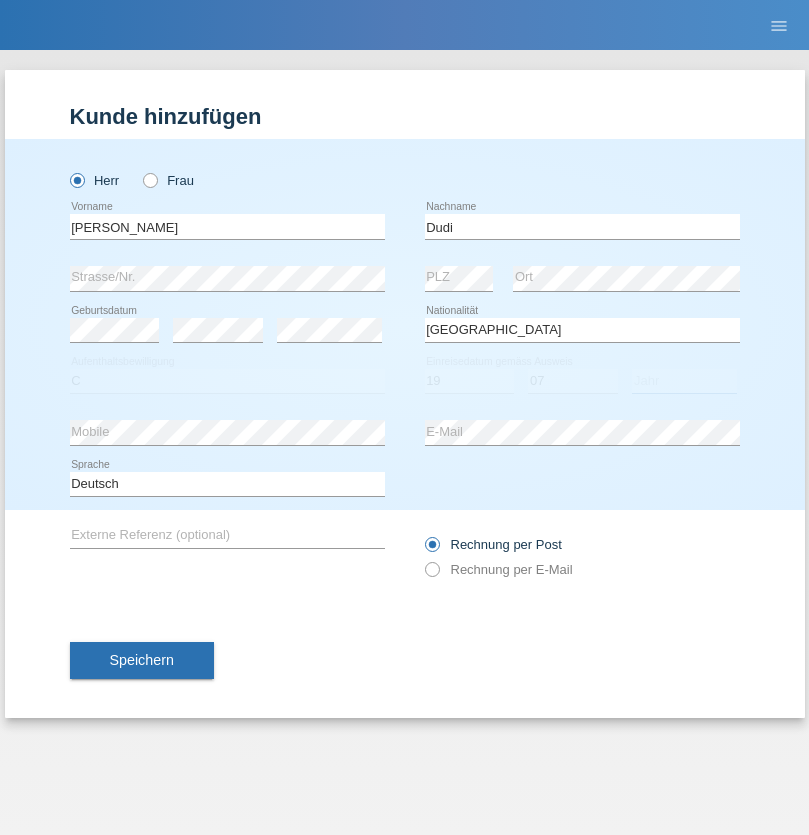 select on "2021" 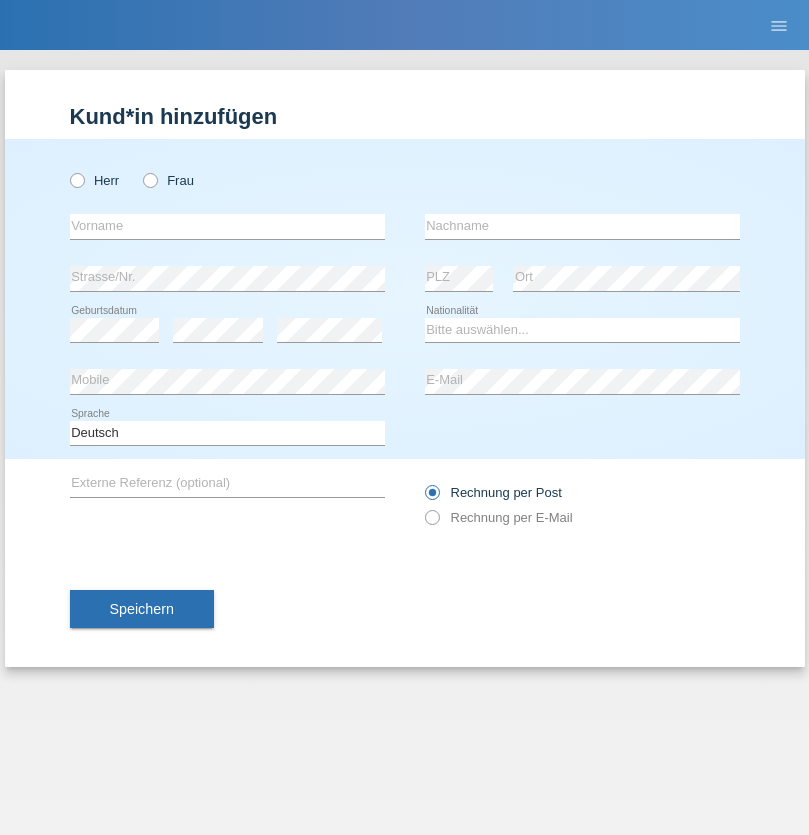 scroll, scrollTop: 0, scrollLeft: 0, axis: both 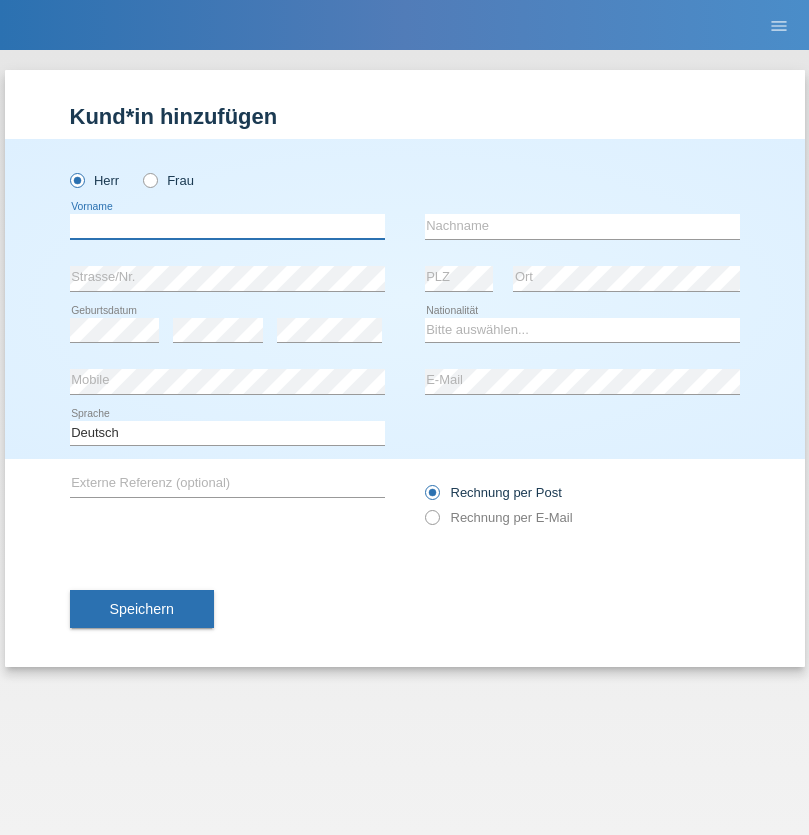 click at bounding box center [227, 226] 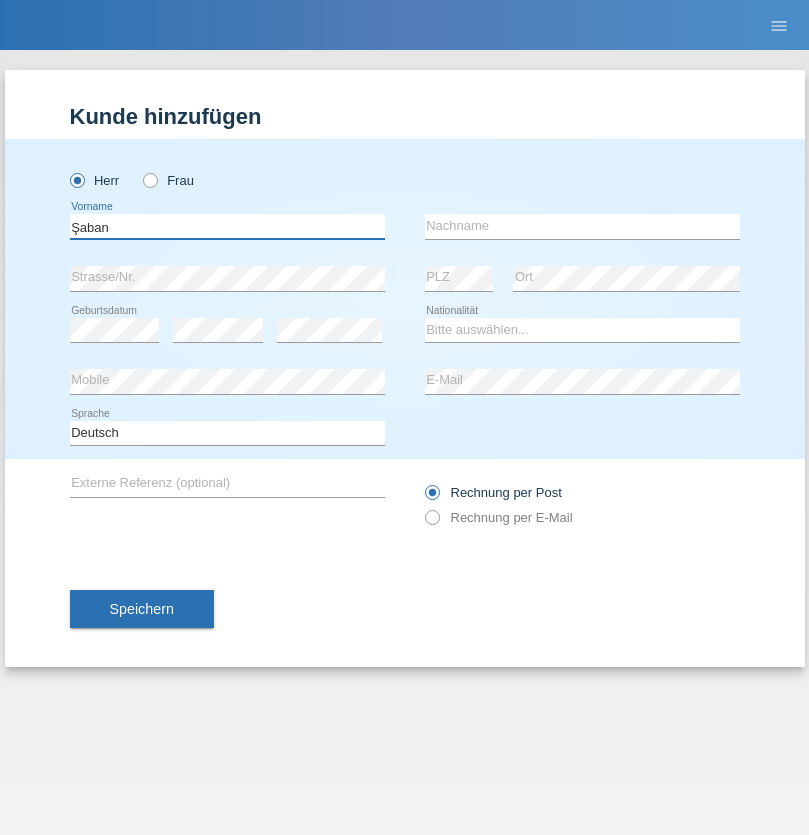 type on "Şaban" 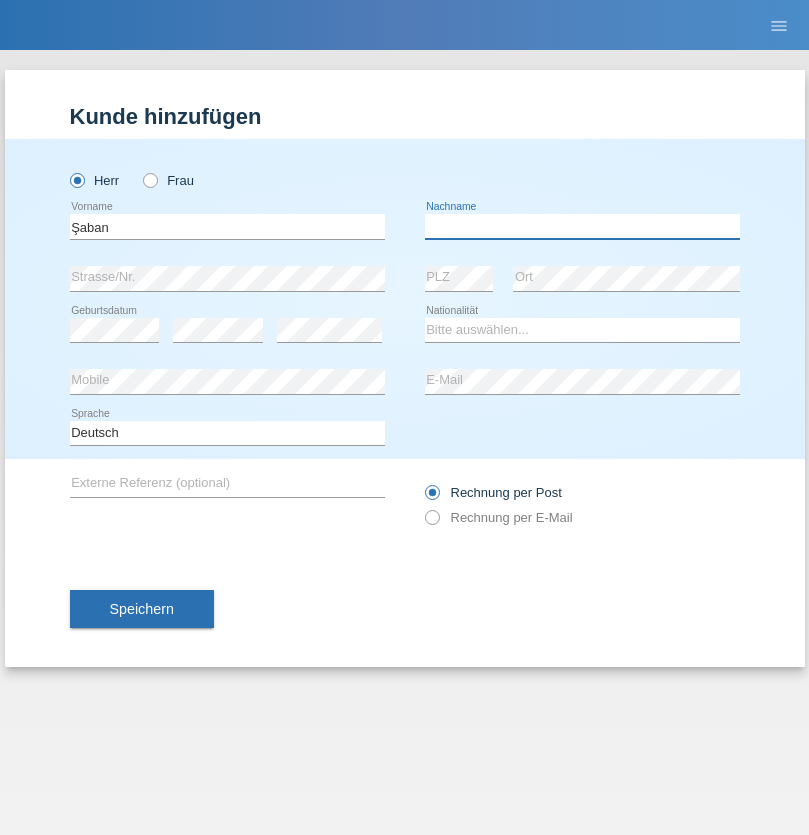 click at bounding box center (582, 226) 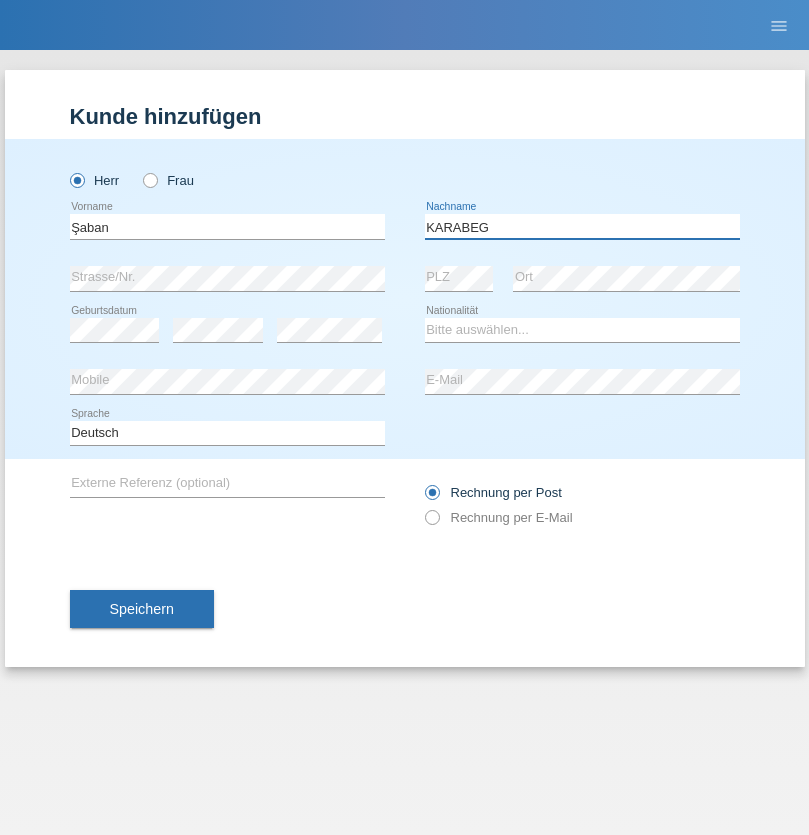 type on "KARABEG" 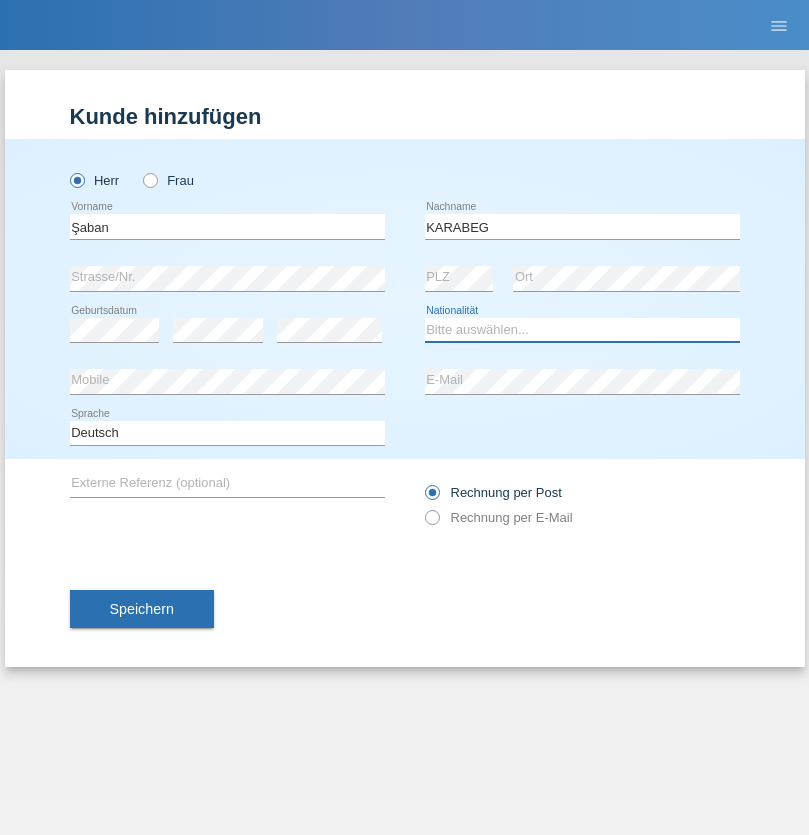 select on "TR" 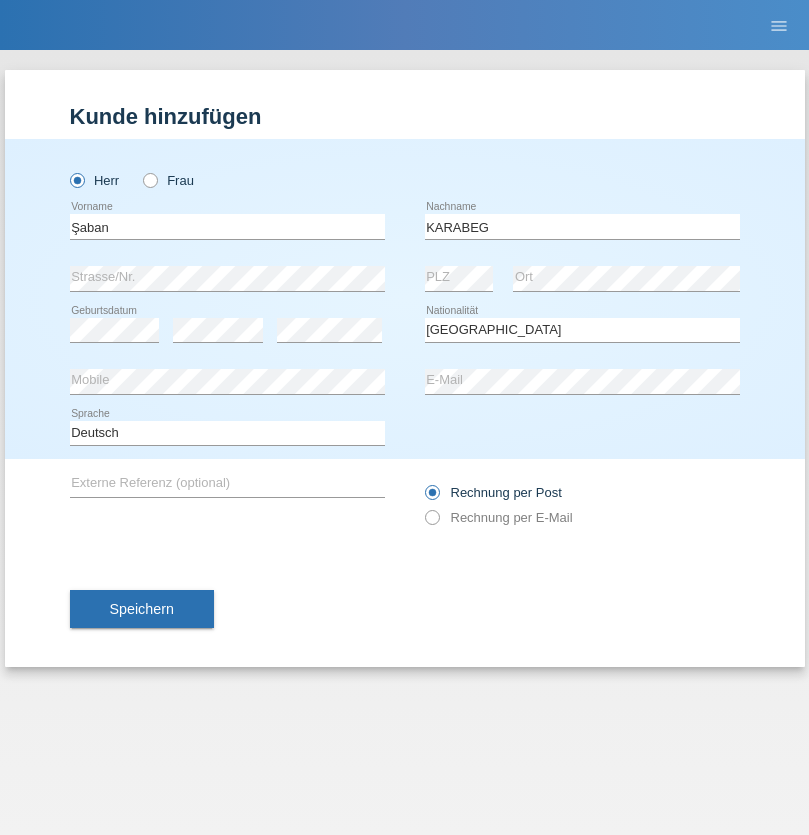 select on "C" 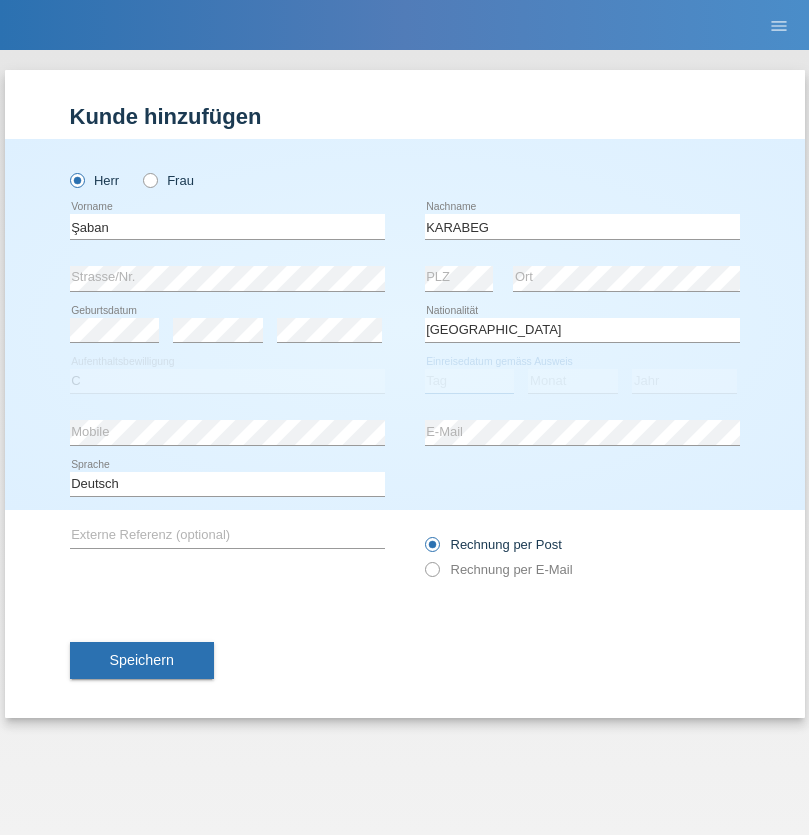 select on "25" 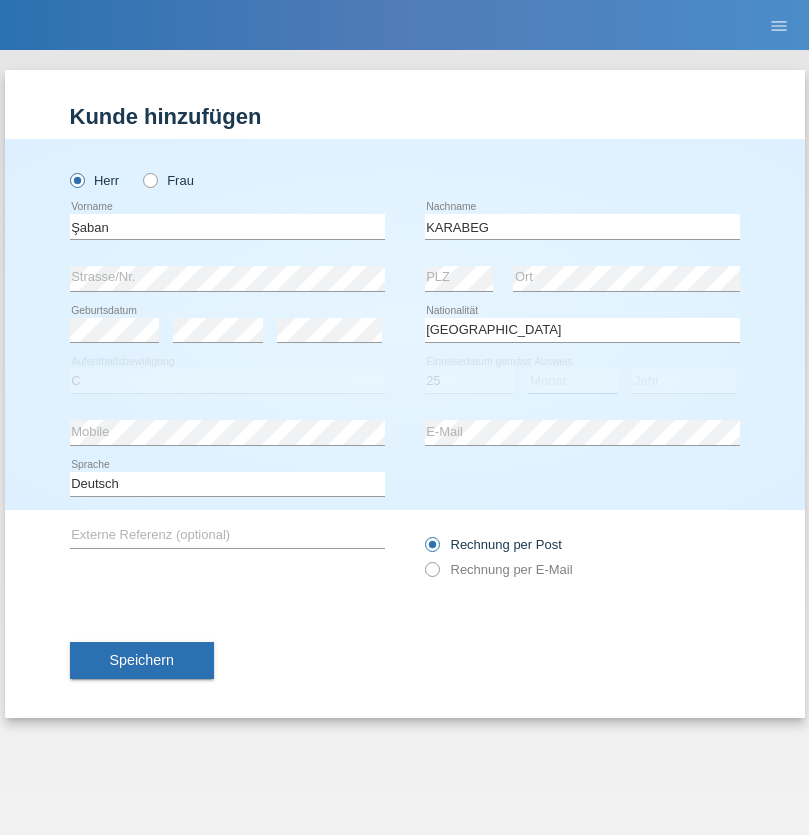 select on "09" 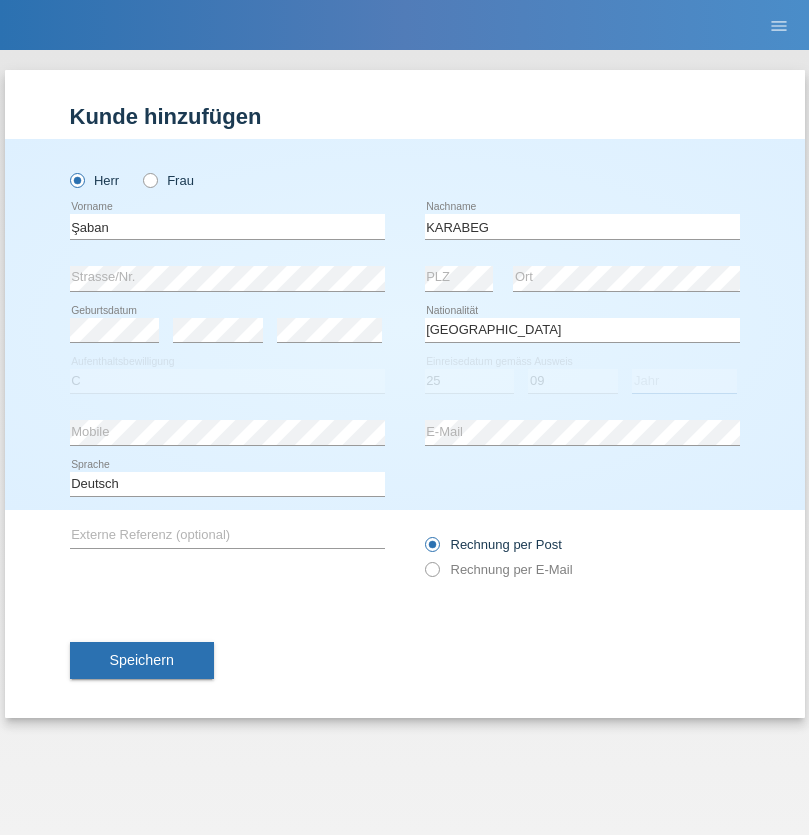 select on "2021" 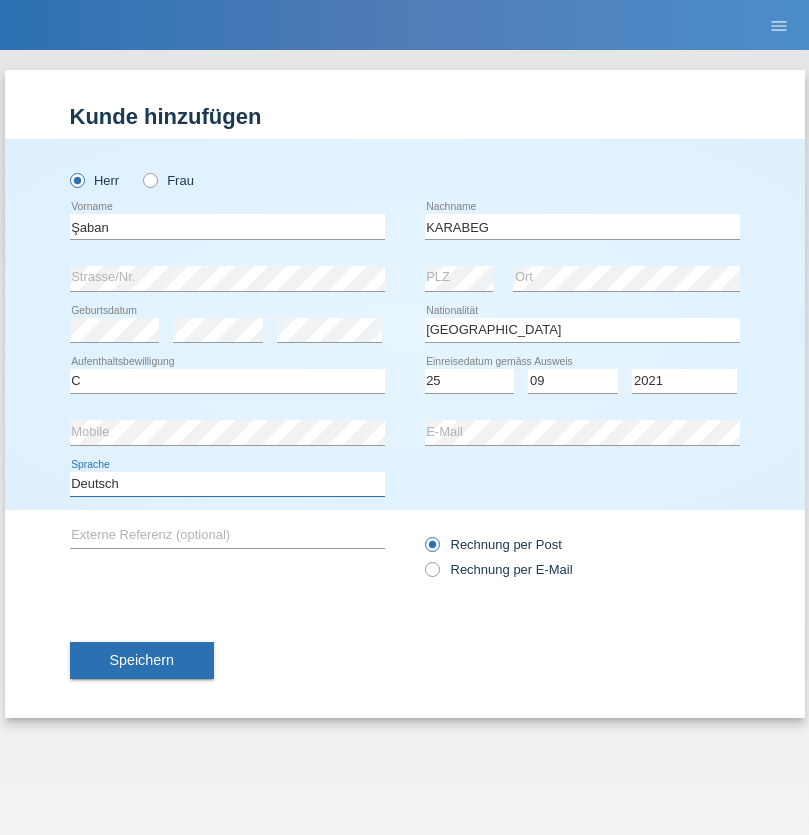 select on "en" 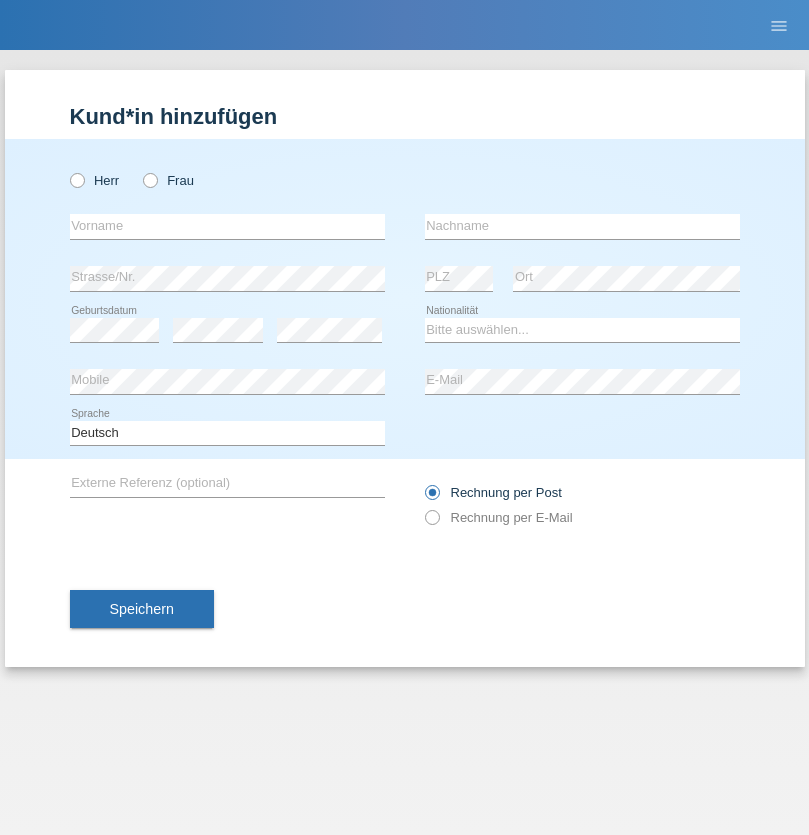 scroll, scrollTop: 0, scrollLeft: 0, axis: both 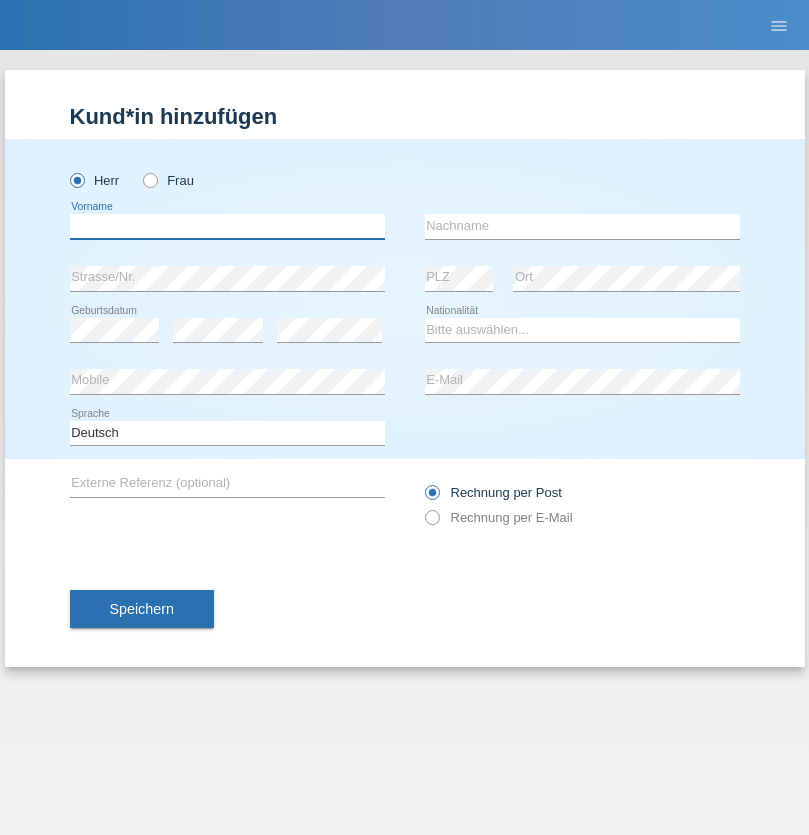 click at bounding box center (227, 226) 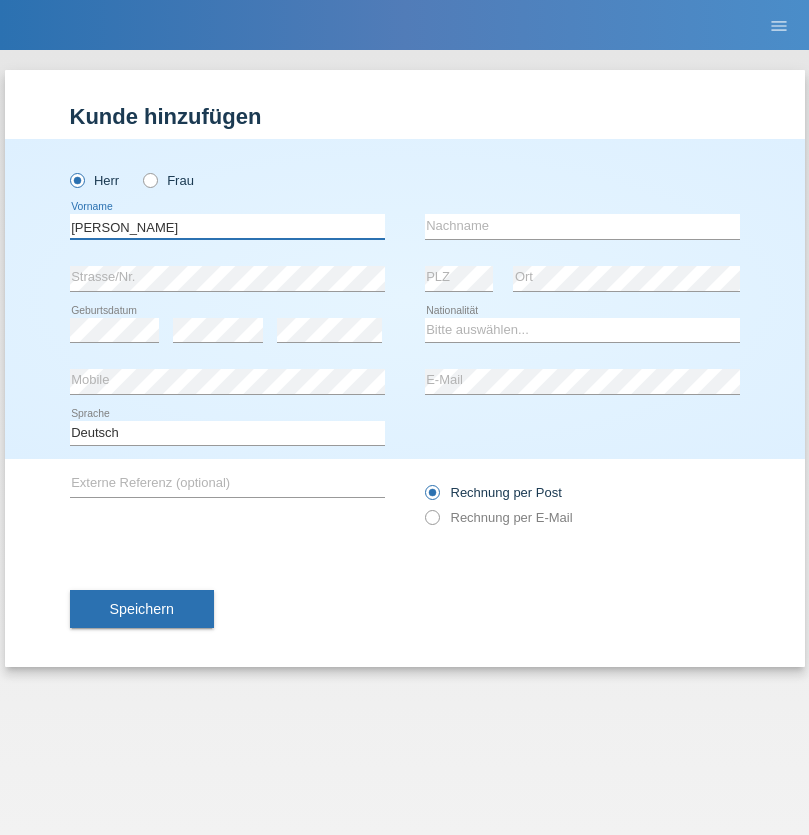 type on "Janior francisco" 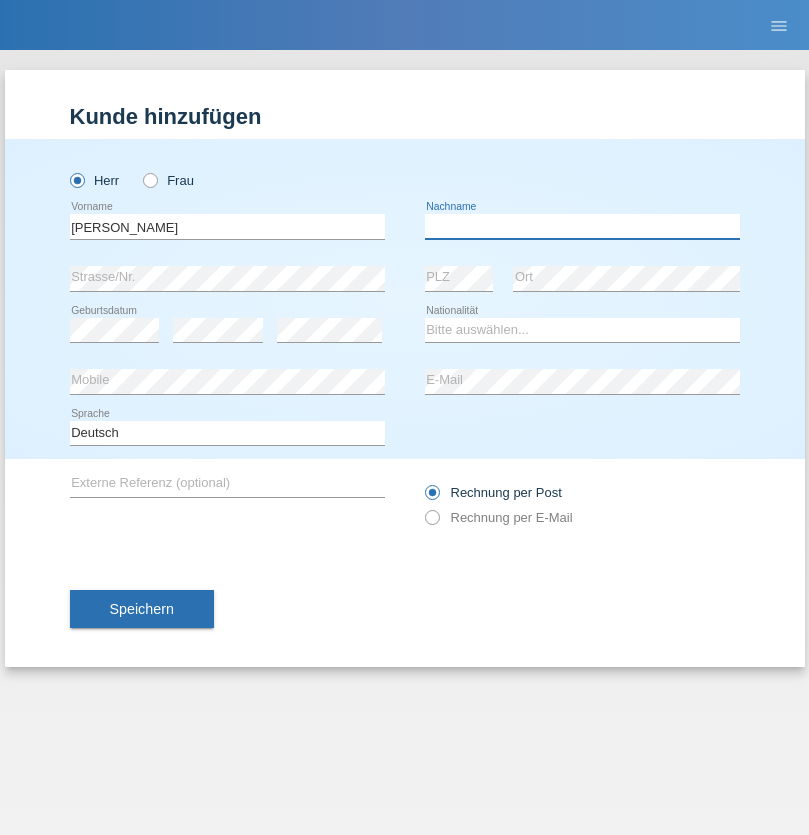 click at bounding box center [582, 226] 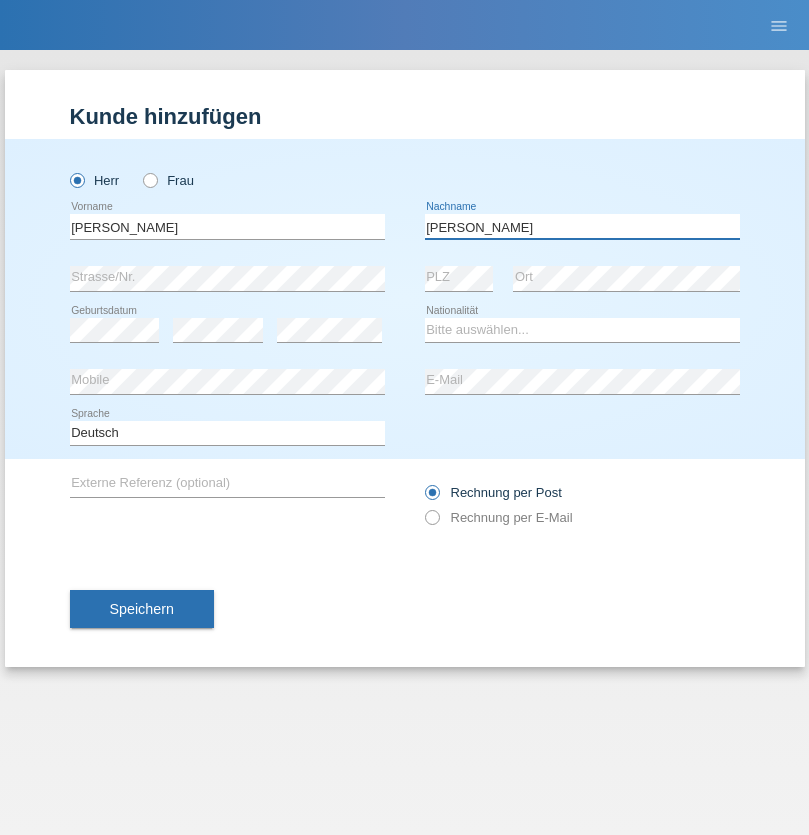 type on "Romero romero" 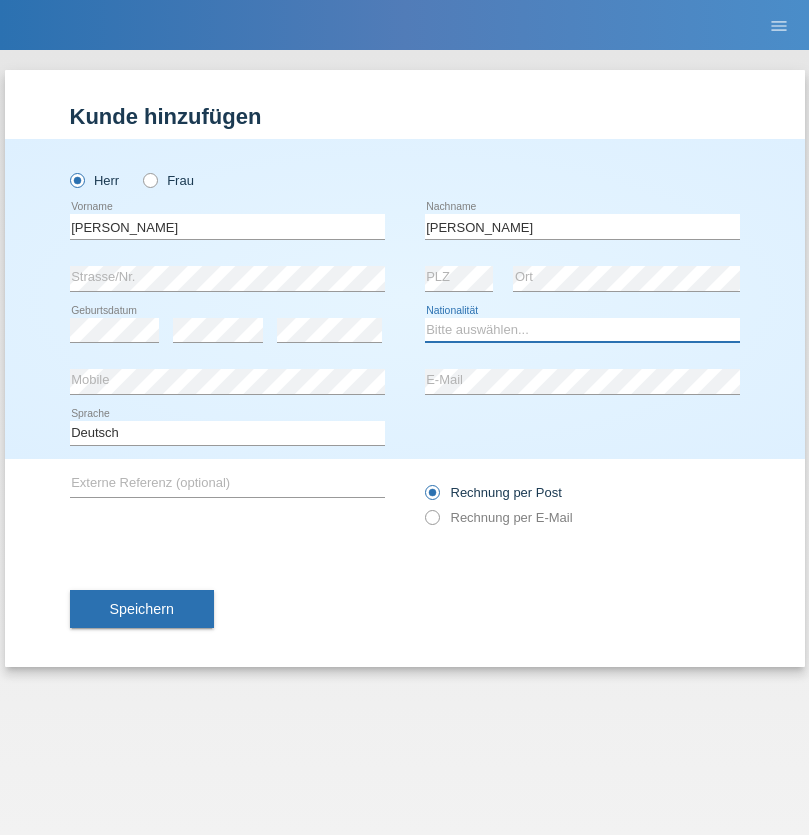 select on "AO" 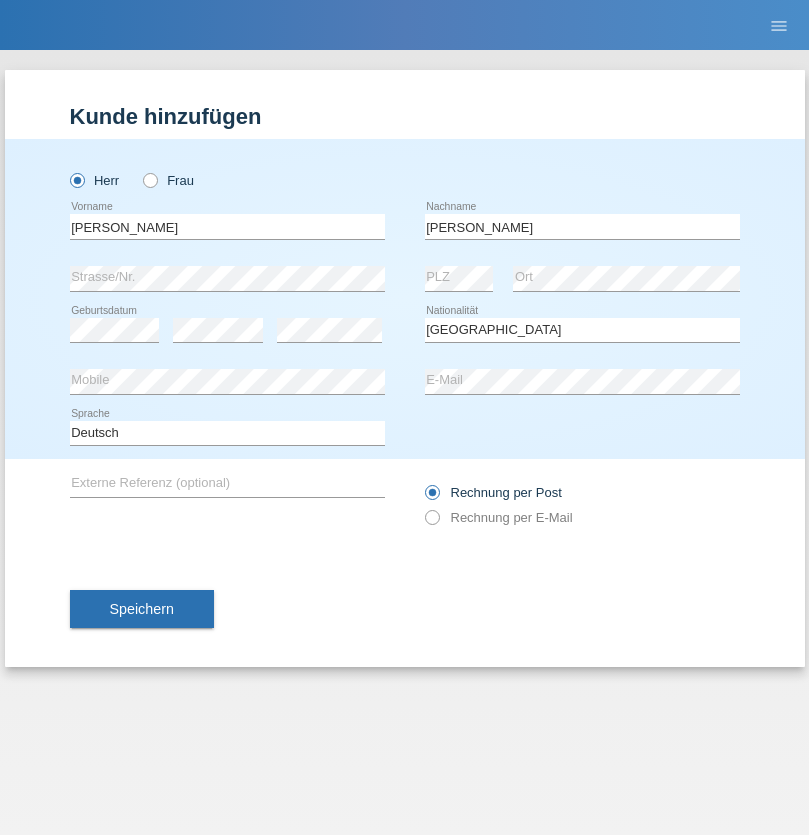 select on "C" 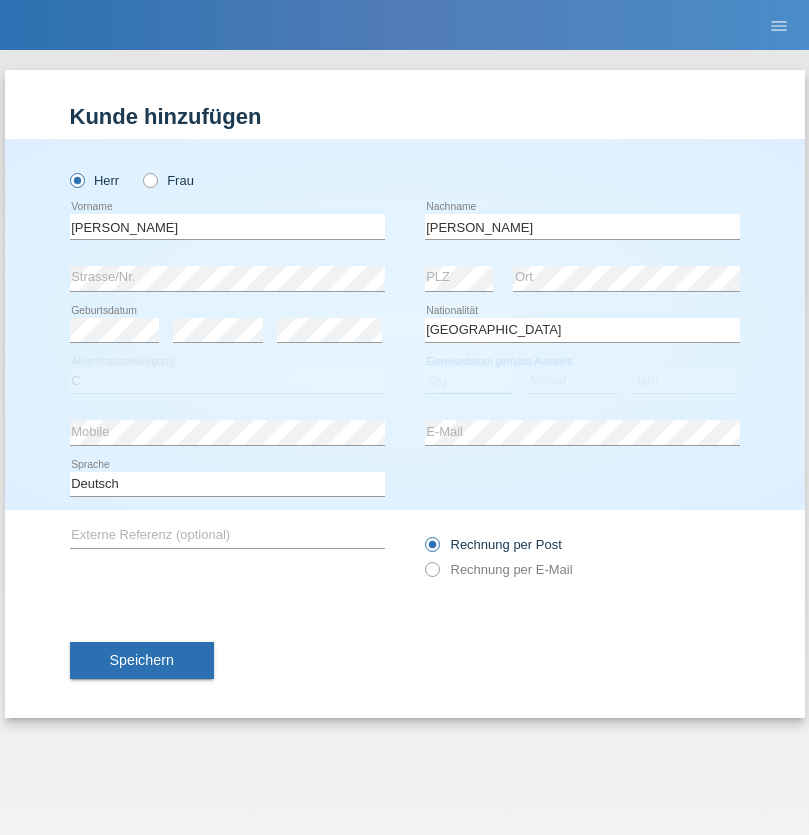 select on "17" 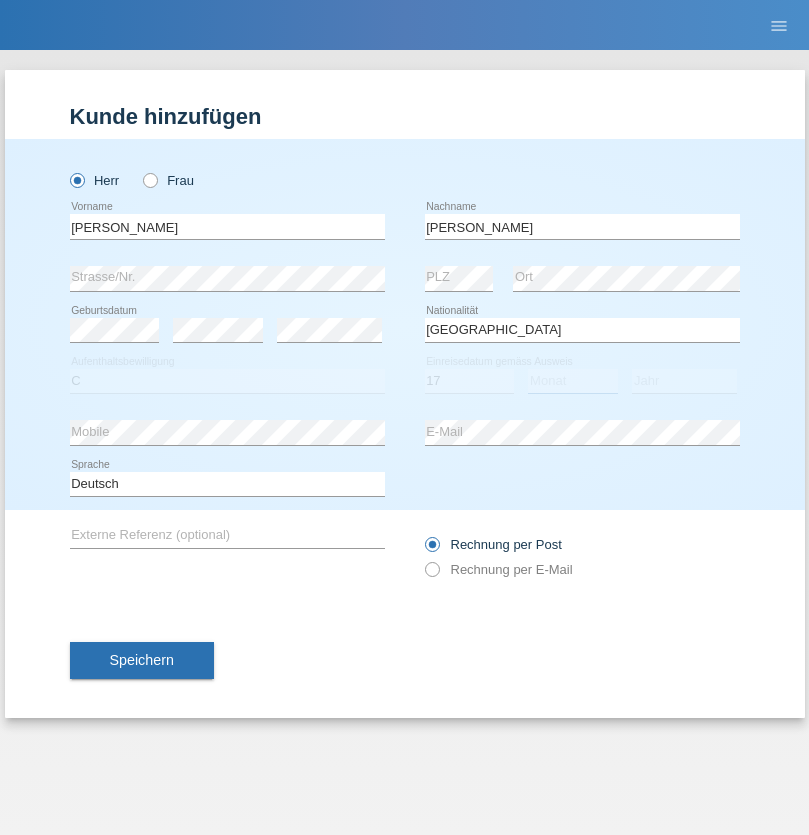 select on "10" 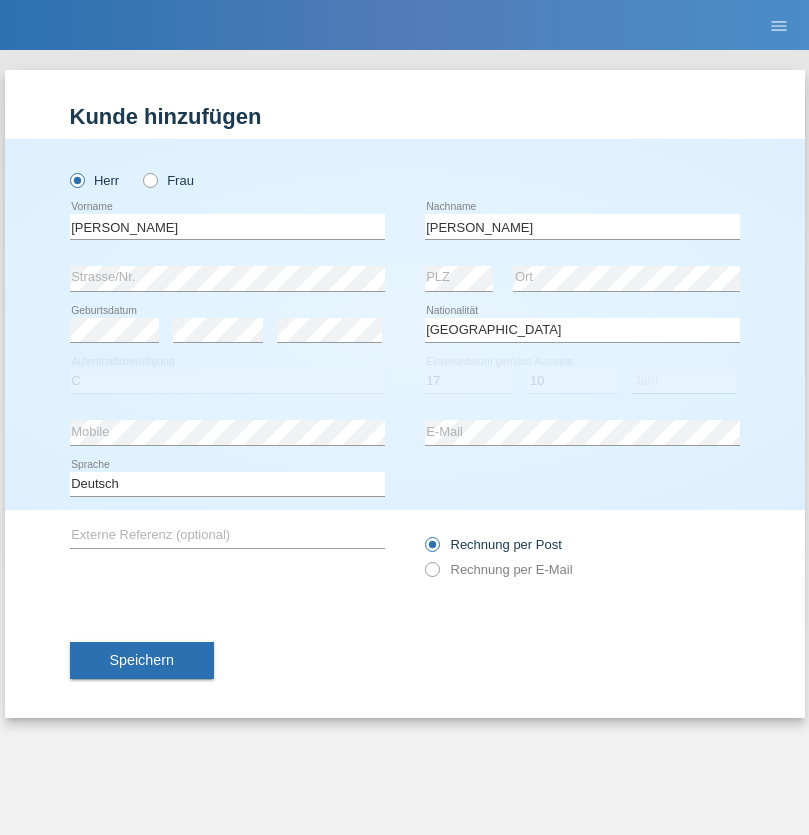 select on "2021" 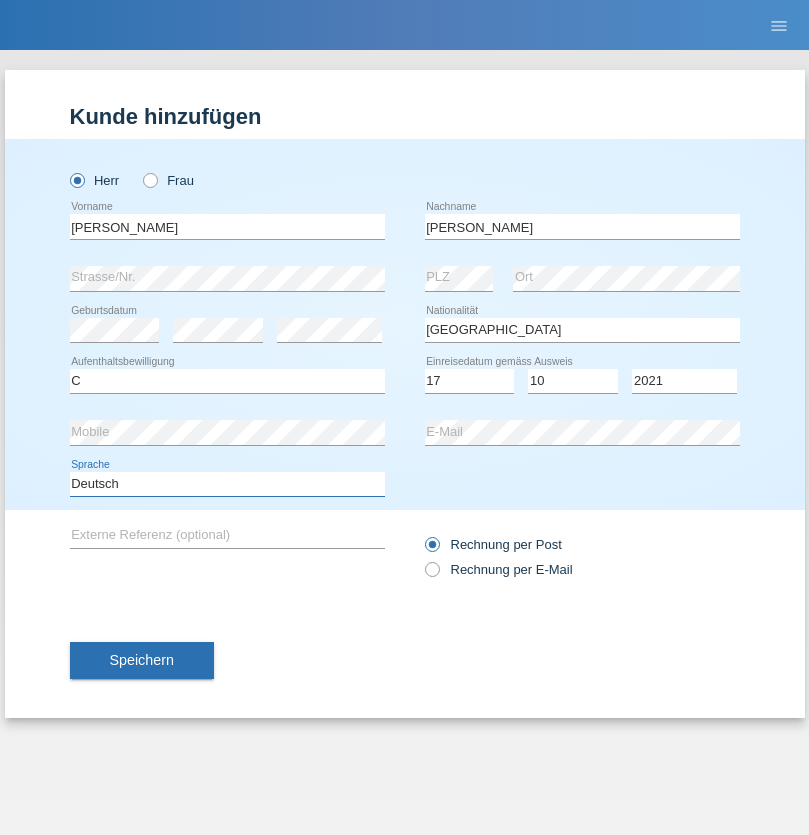 select on "en" 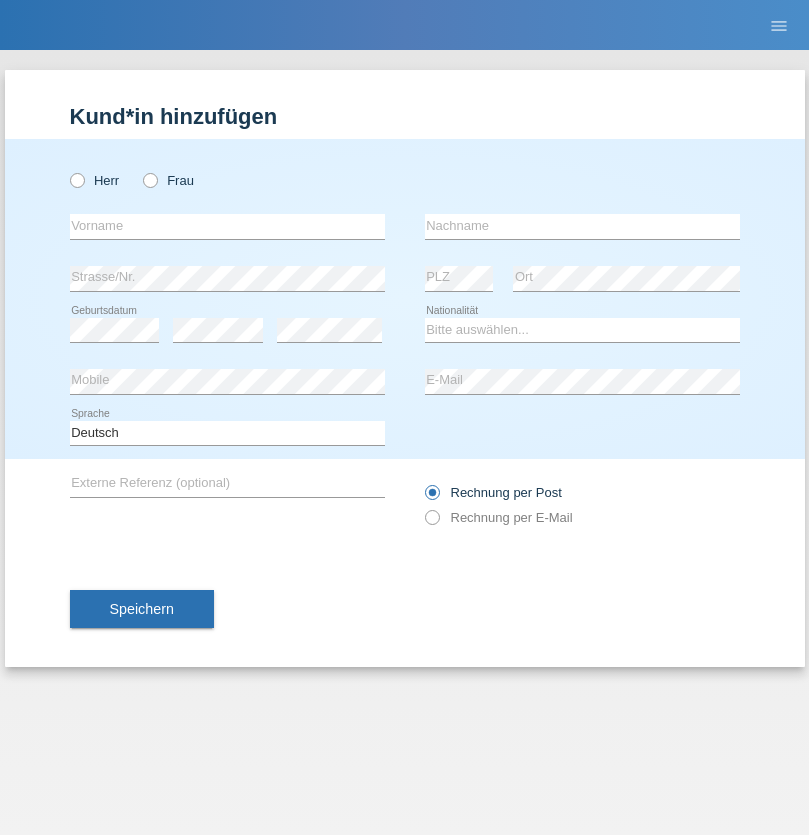 scroll, scrollTop: 0, scrollLeft: 0, axis: both 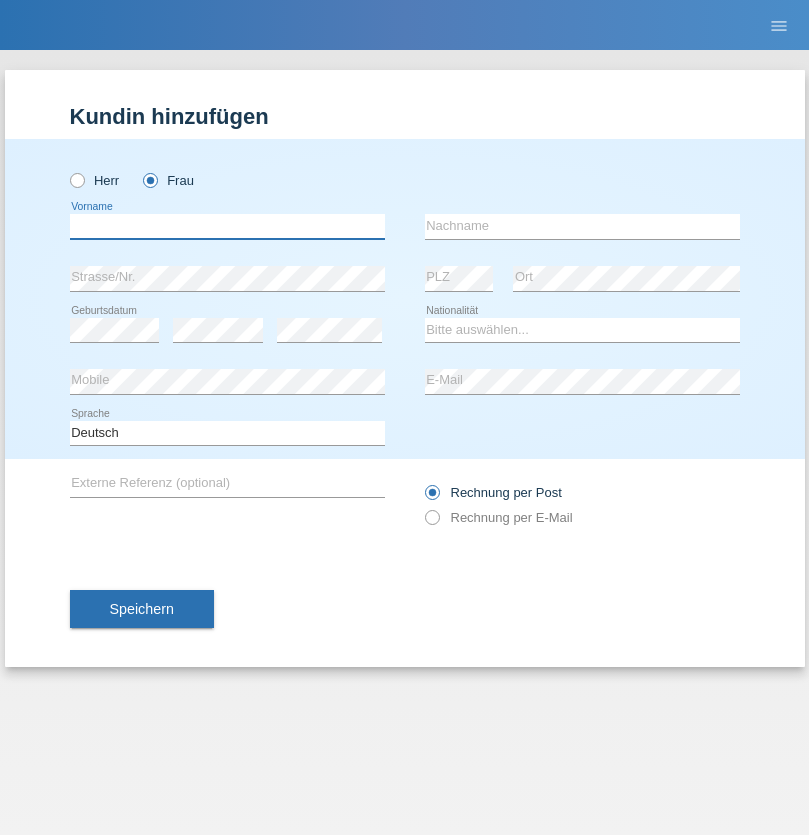 click at bounding box center (227, 226) 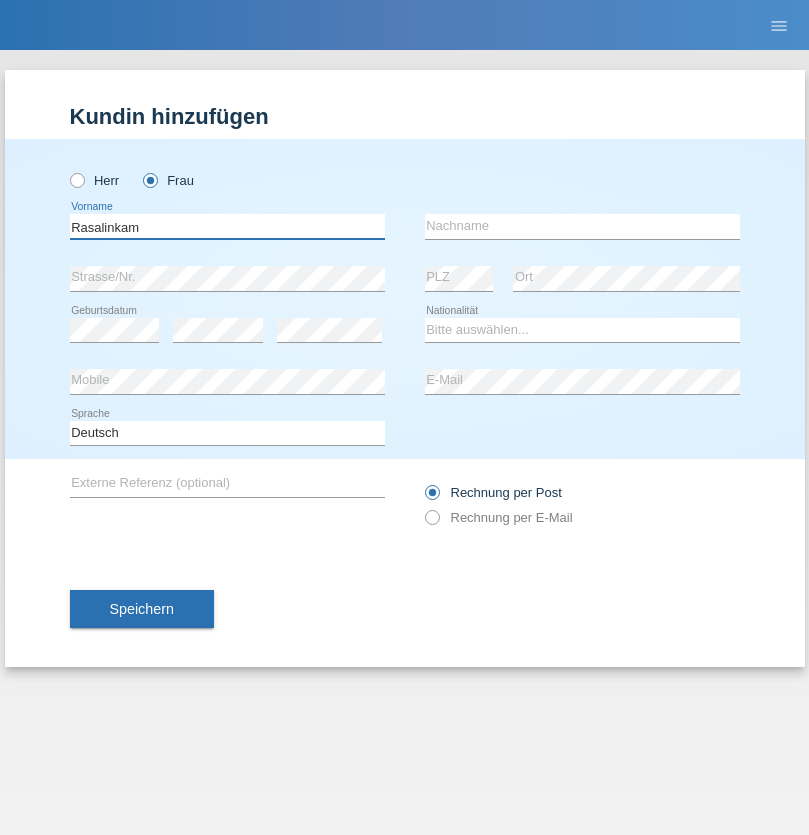type on "Rasalinkam" 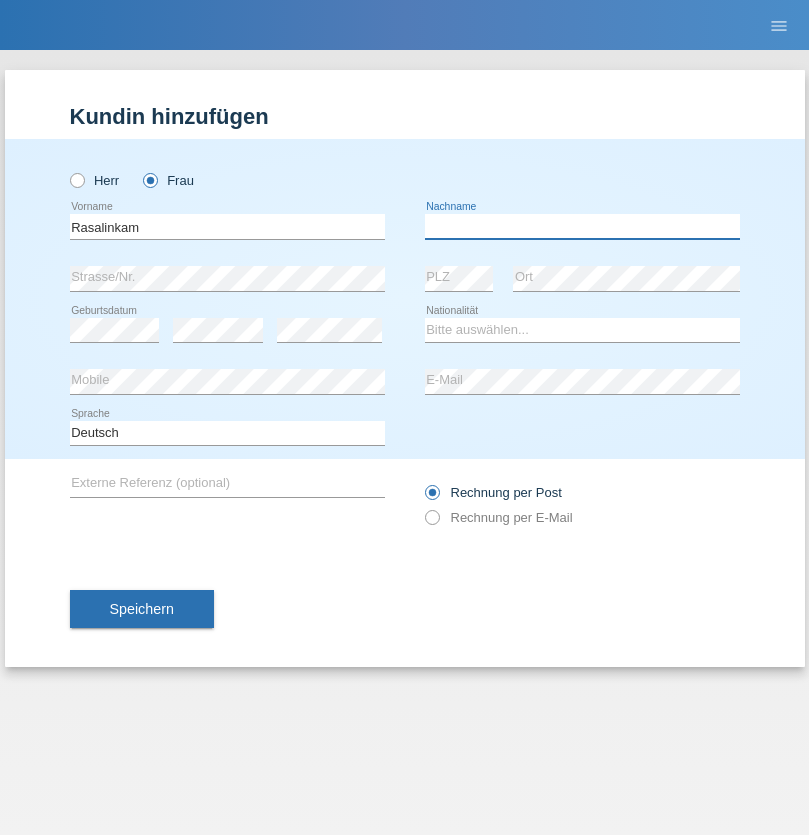click at bounding box center [582, 226] 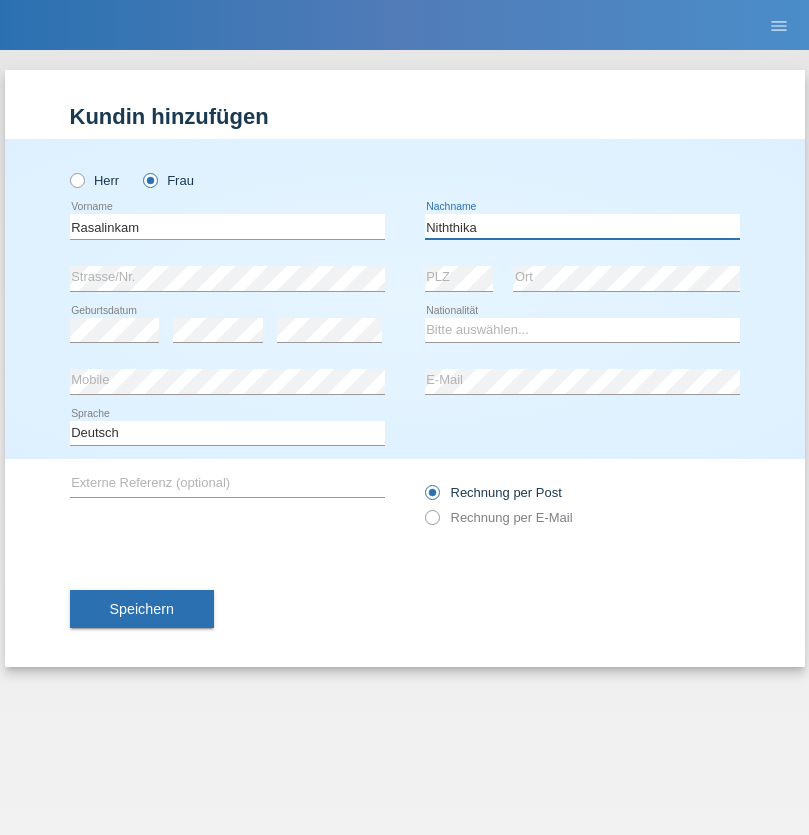 type on "Niththika" 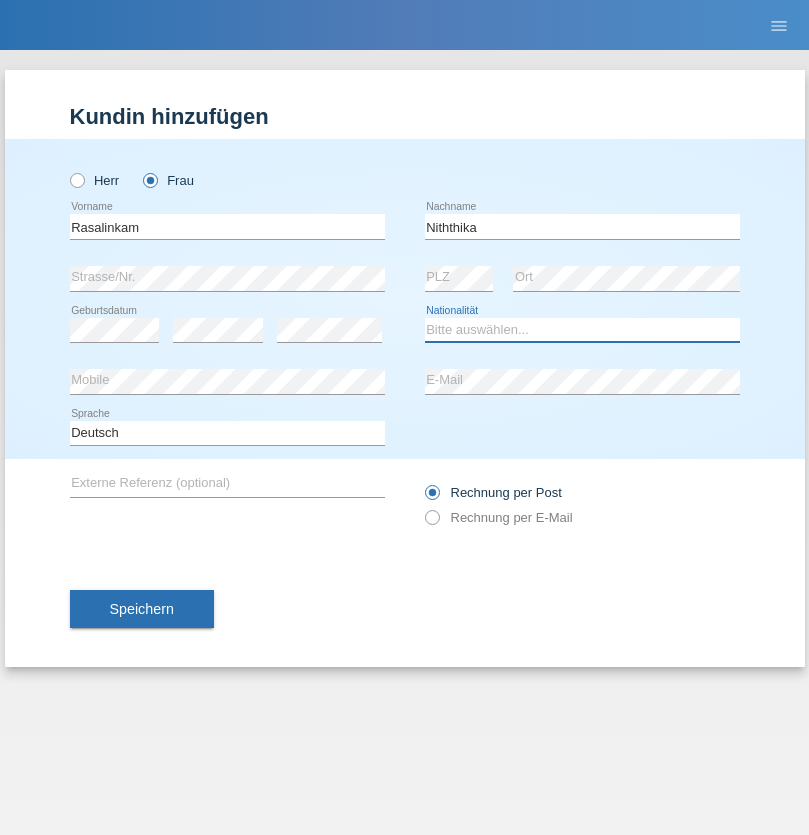 select on "LK" 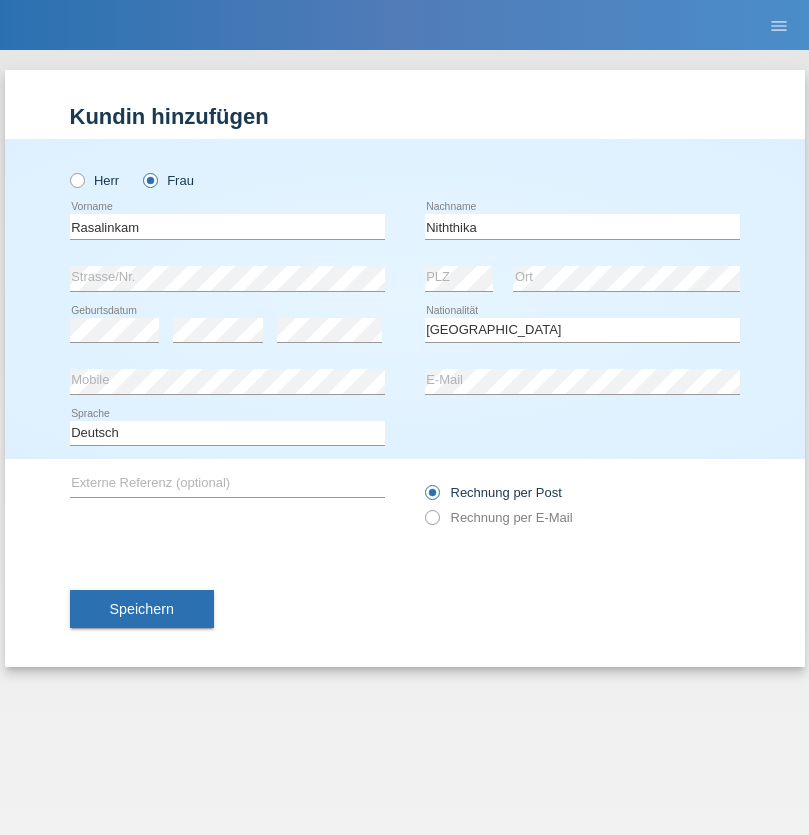 select on "C" 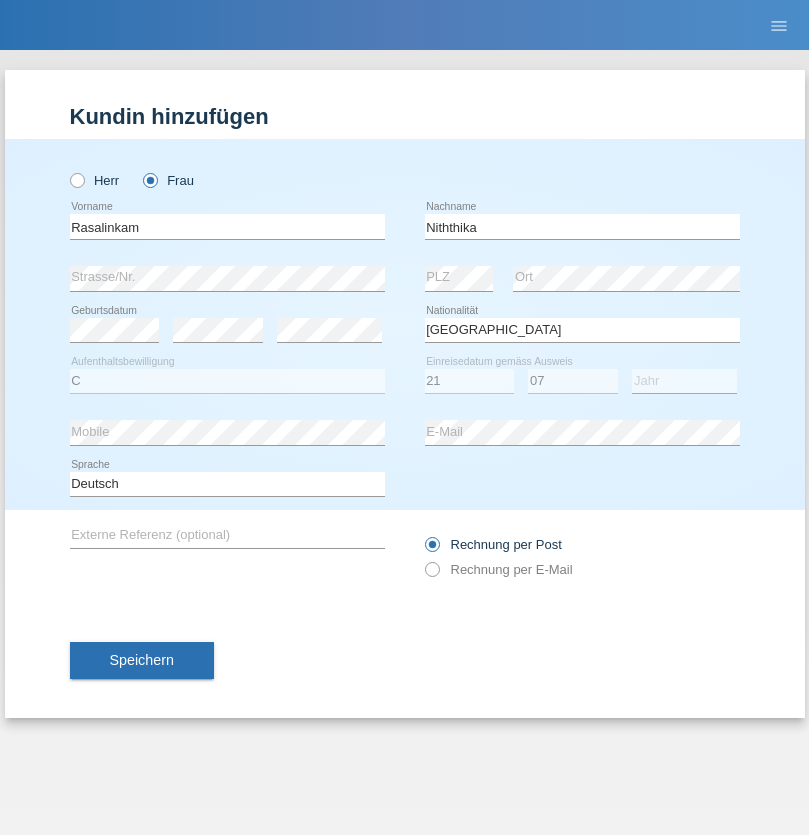select on "2021" 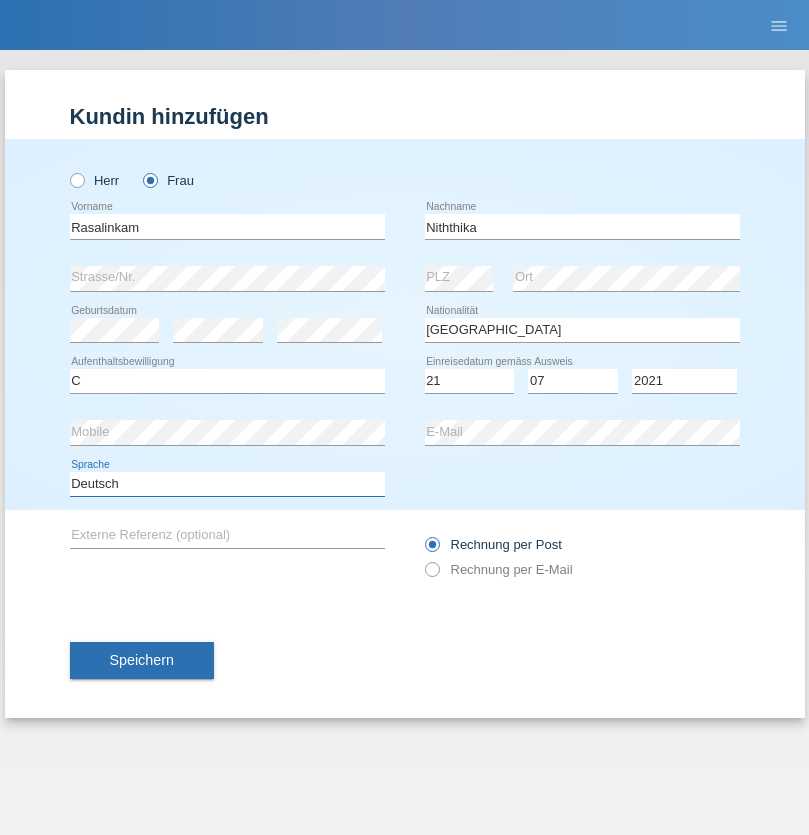 select on "en" 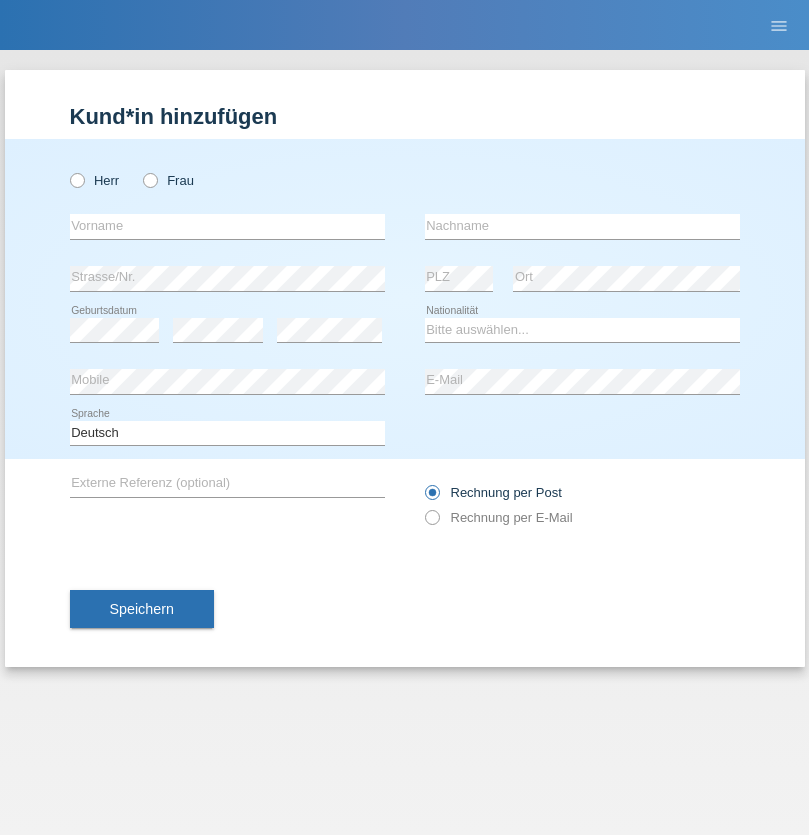 scroll, scrollTop: 0, scrollLeft: 0, axis: both 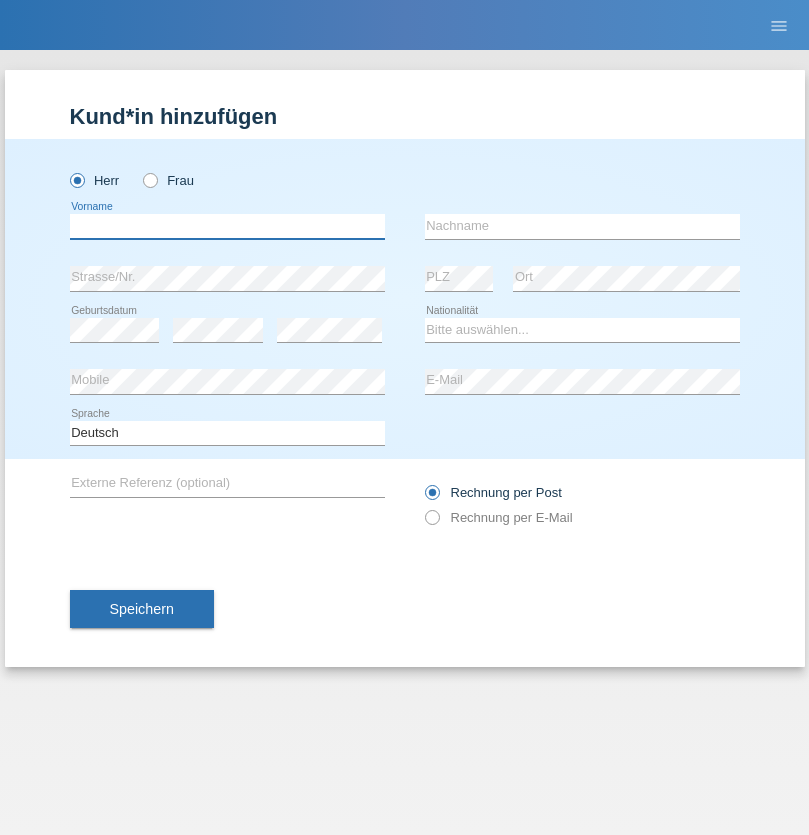 click at bounding box center (227, 226) 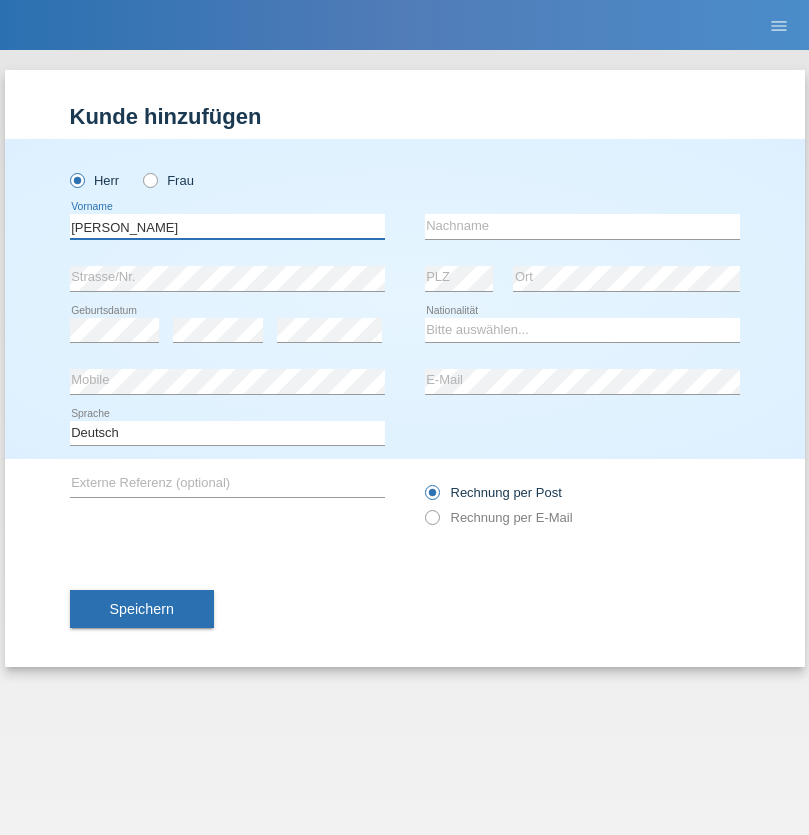 type on "[PERSON_NAME]" 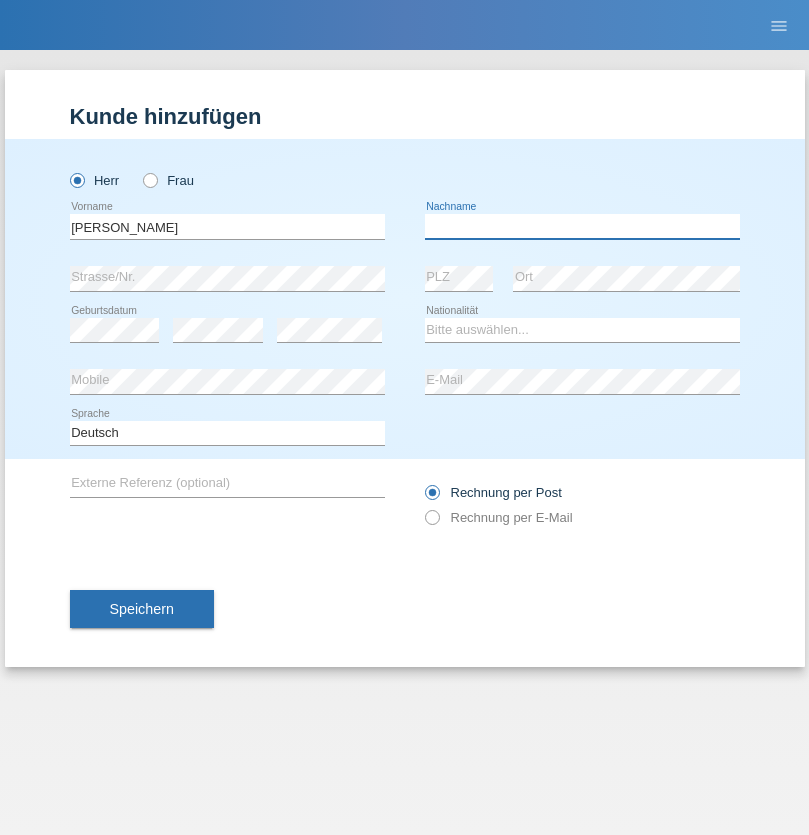 click at bounding box center (582, 226) 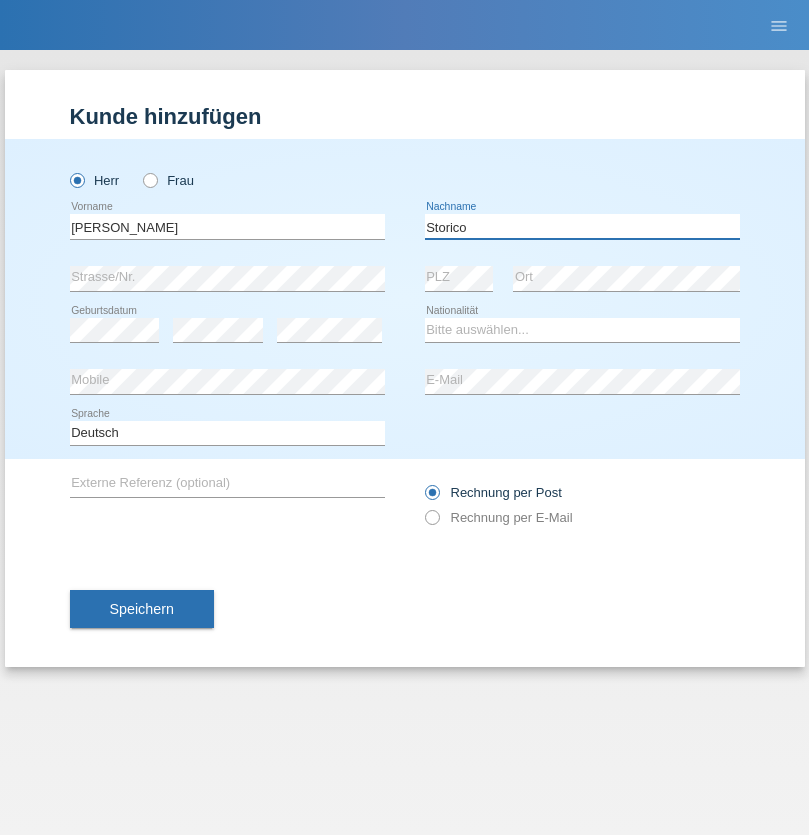 type on "Storico" 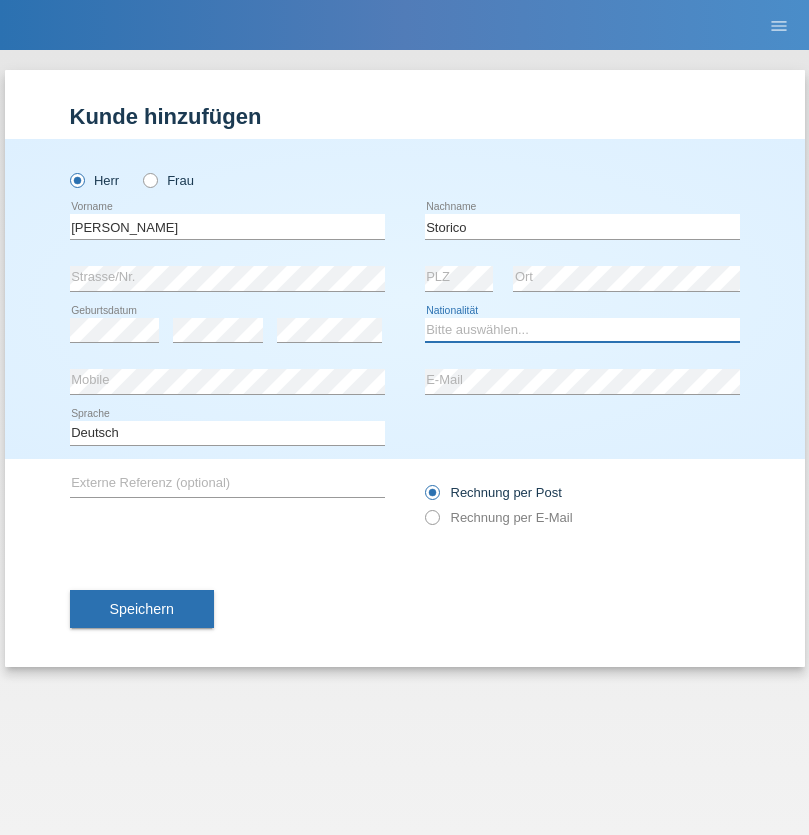 select on "IT" 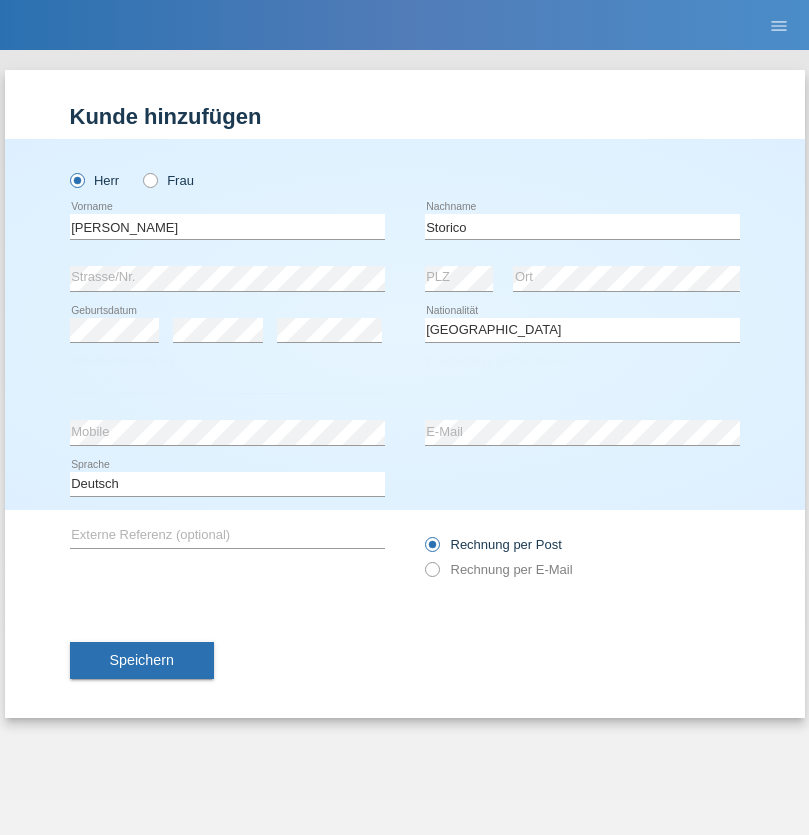 select on "C" 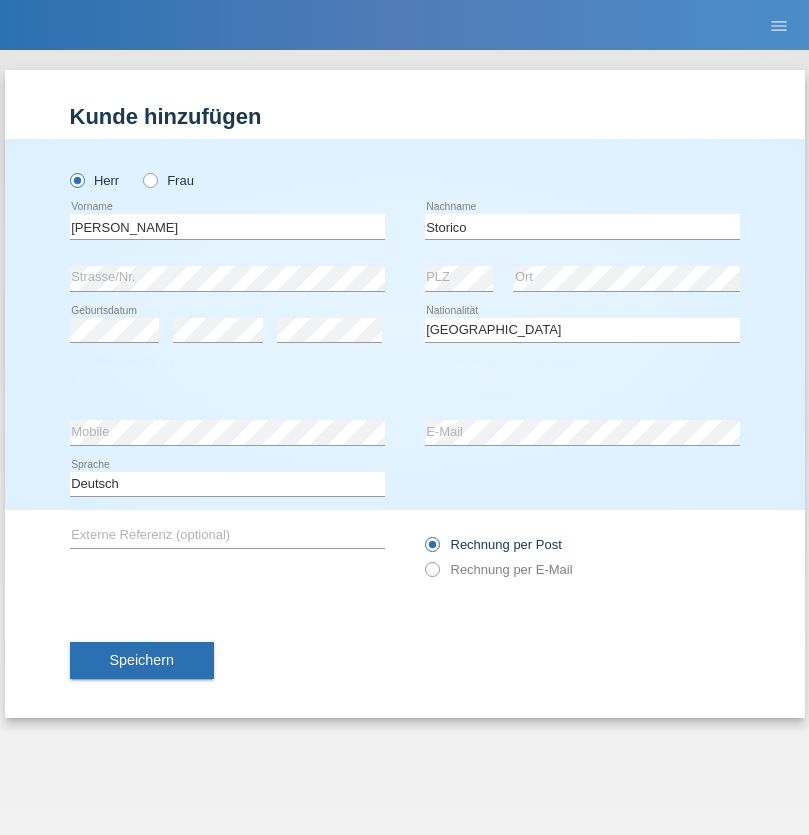 select on "21" 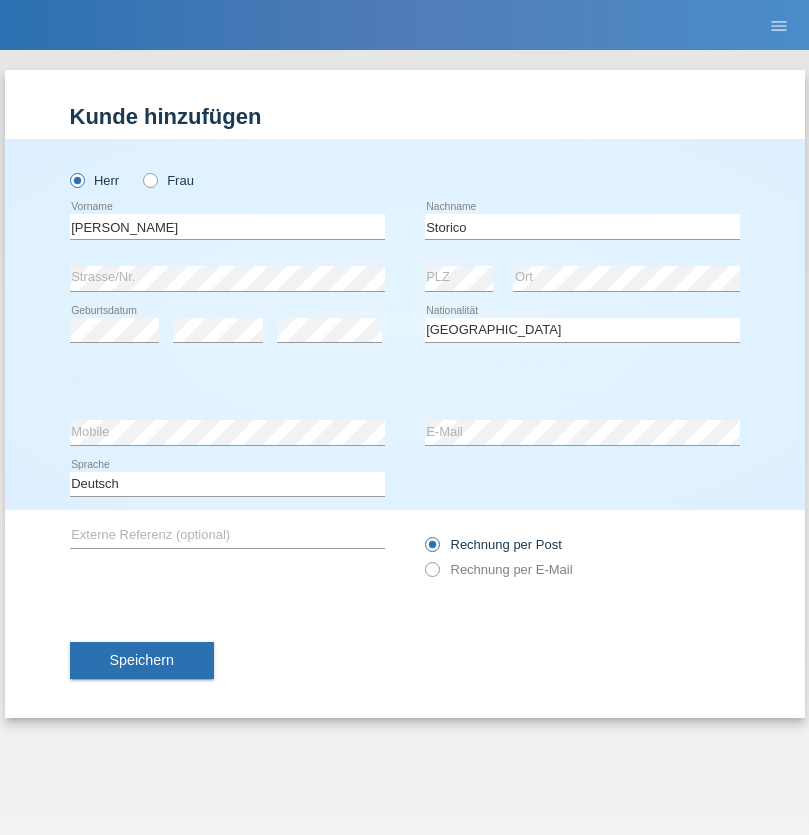 select on "07" 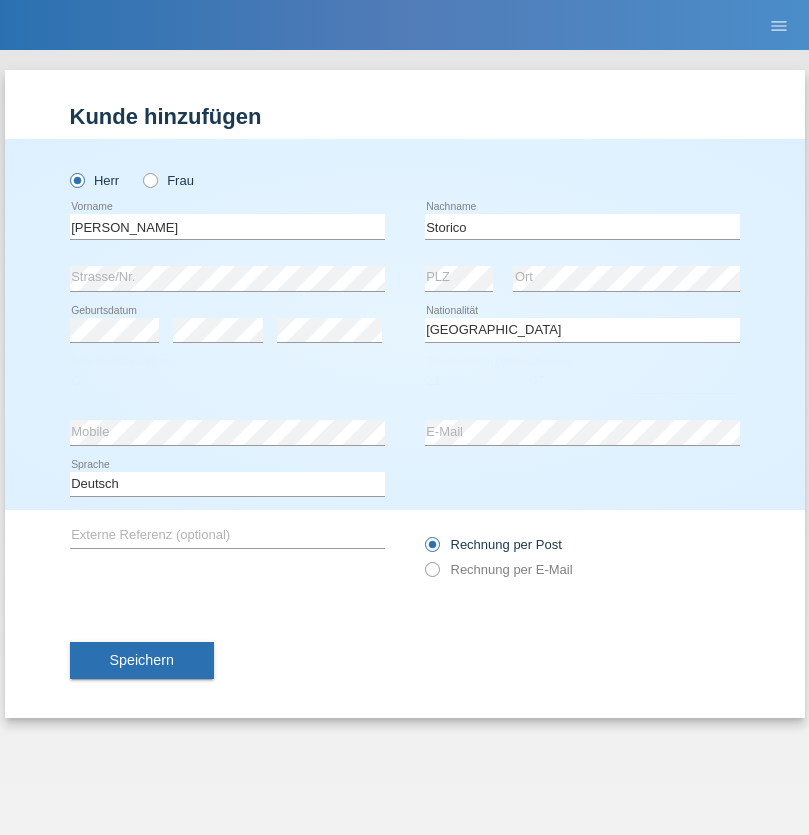 select on "2021" 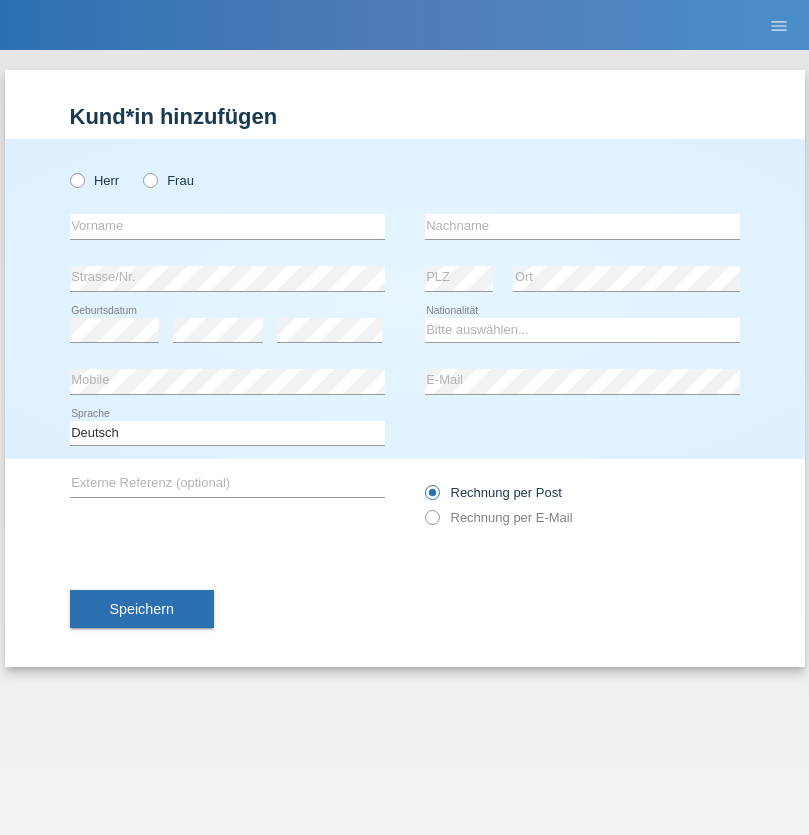 scroll, scrollTop: 0, scrollLeft: 0, axis: both 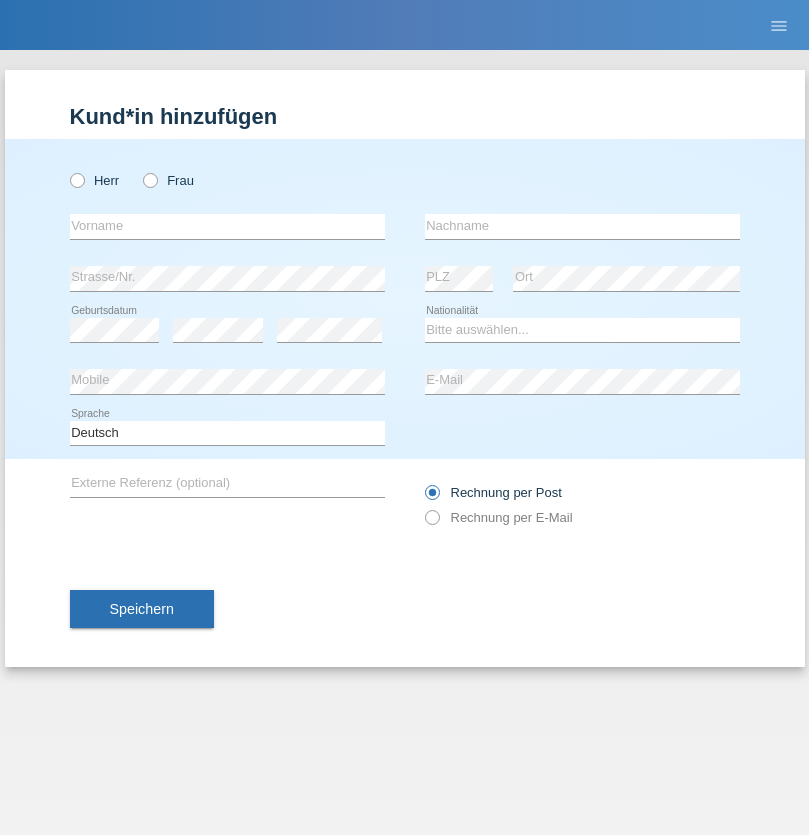radio on "true" 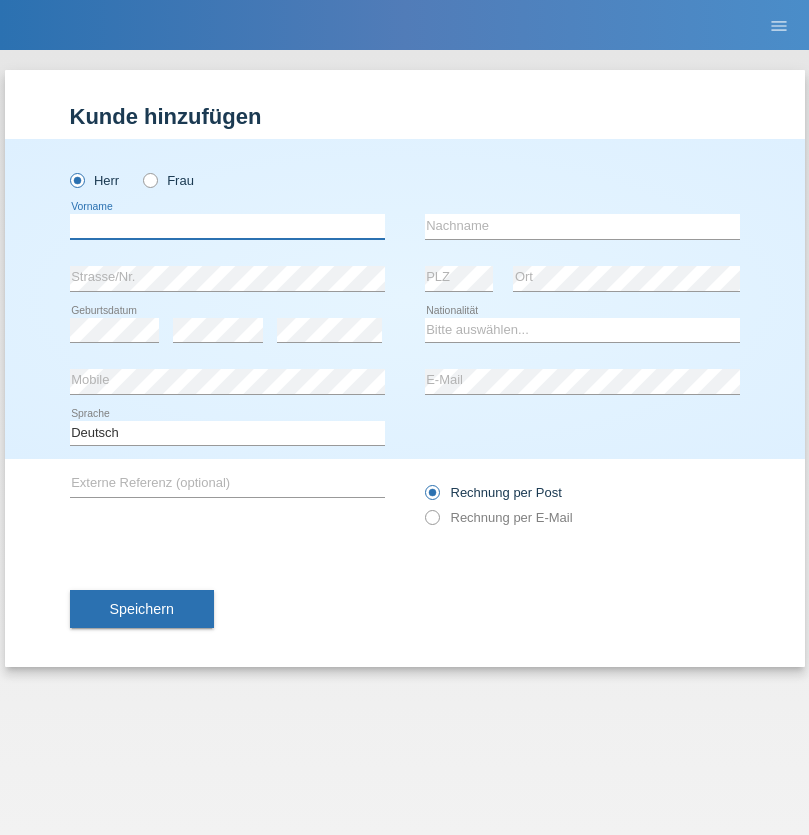 click at bounding box center (227, 226) 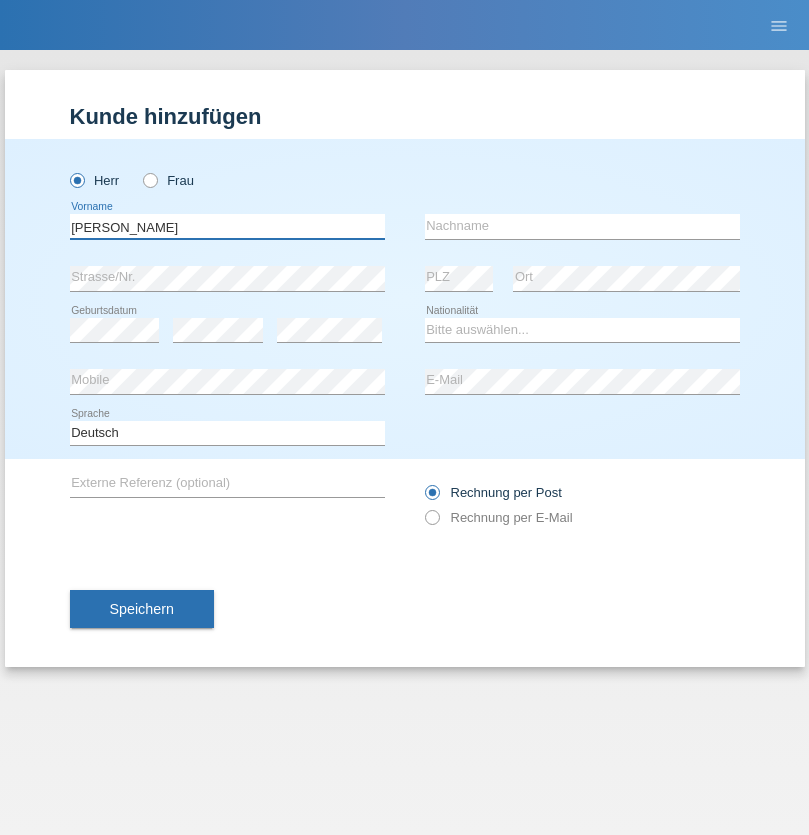 type on "Sven" 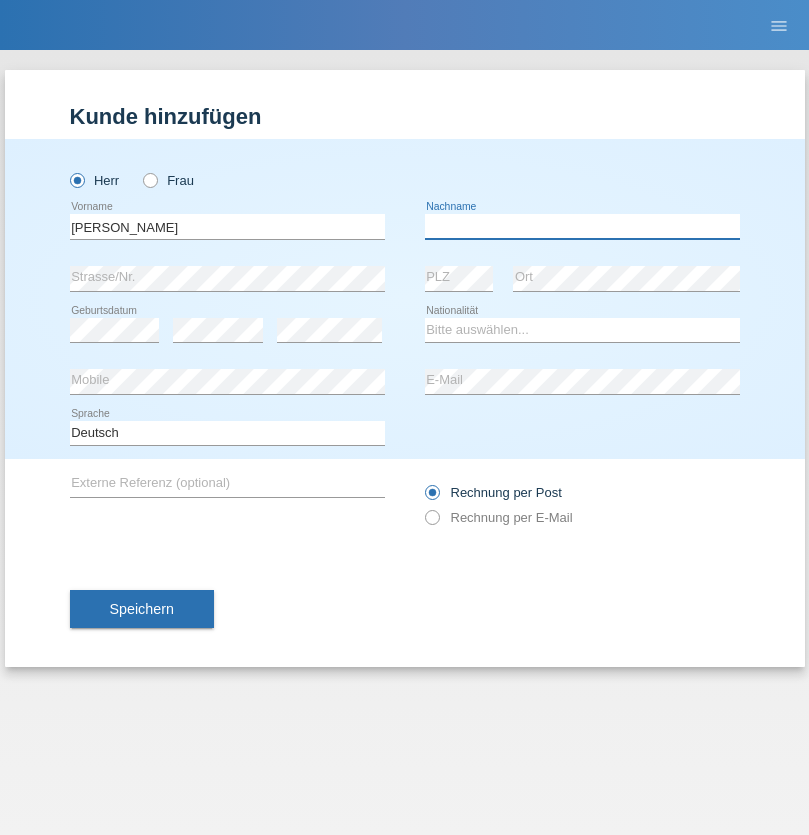 click at bounding box center [582, 226] 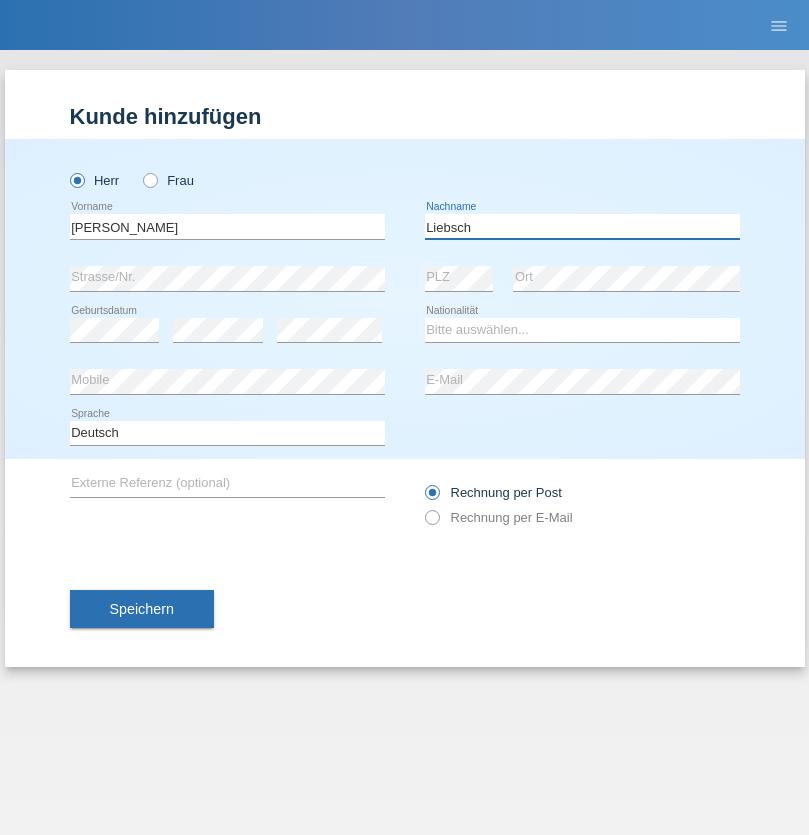 type on "Liebsch" 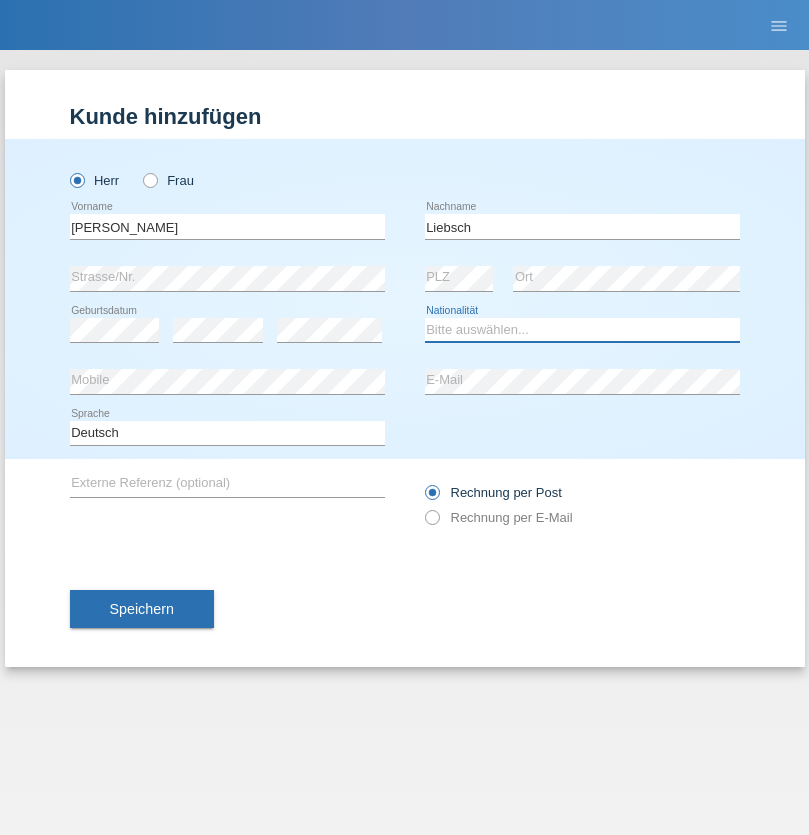 select on "DE" 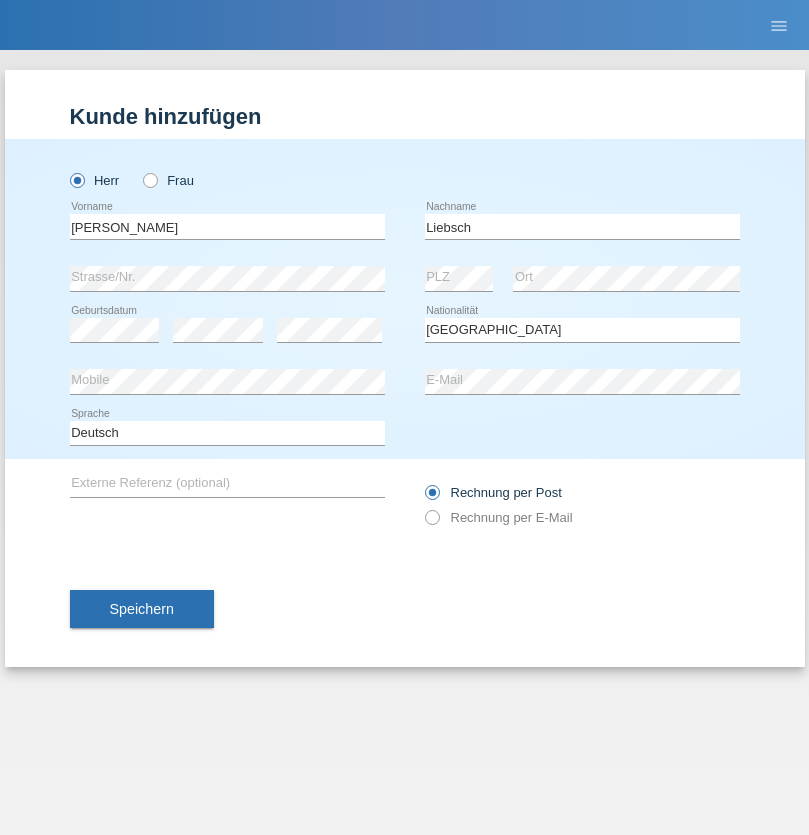 select on "C" 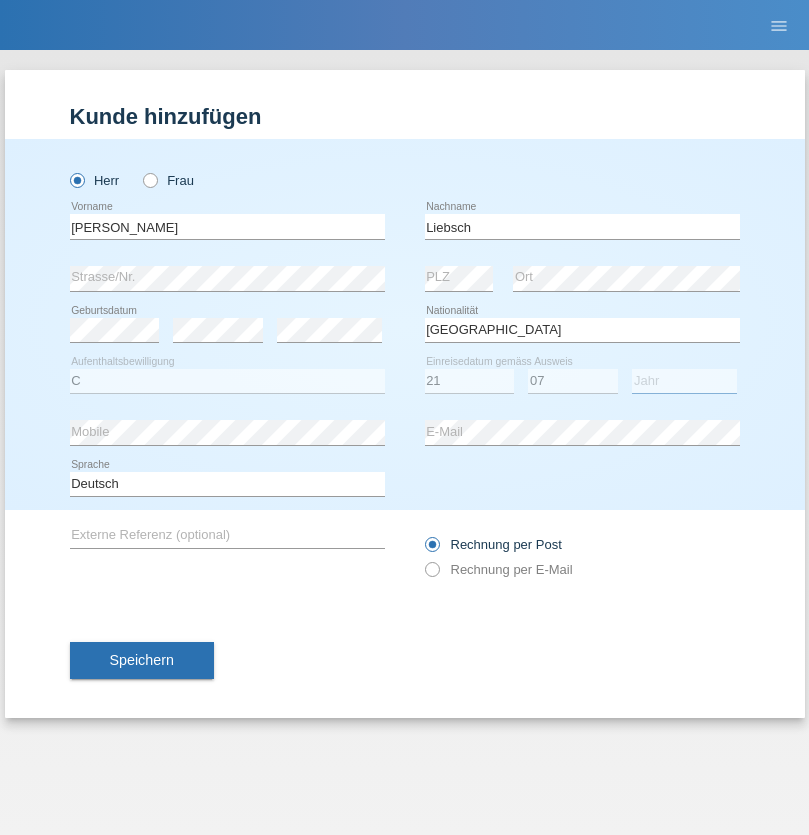 select on "2021" 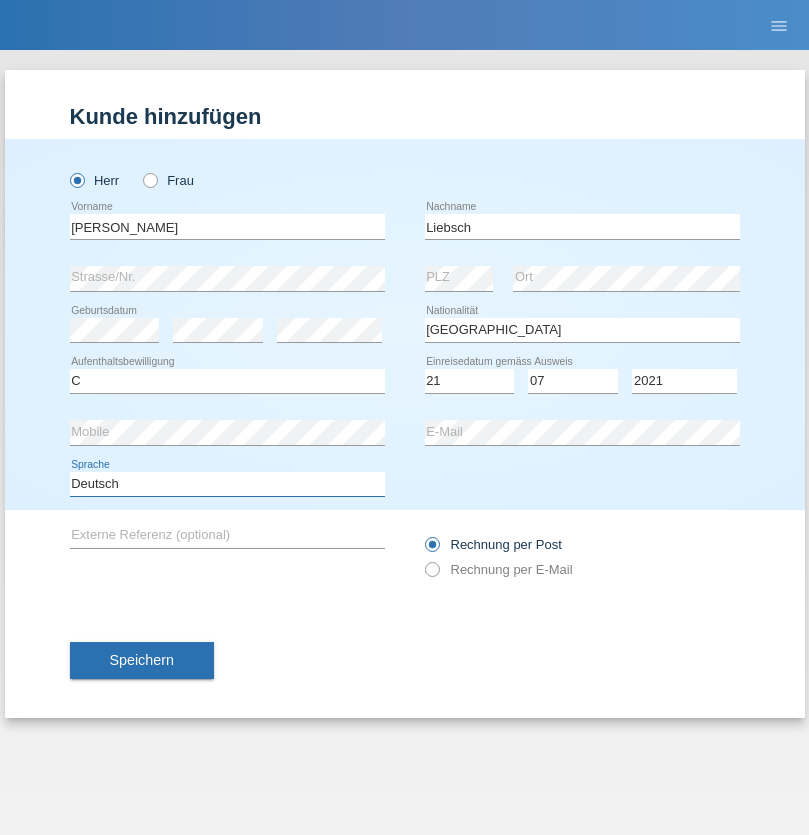 select on "en" 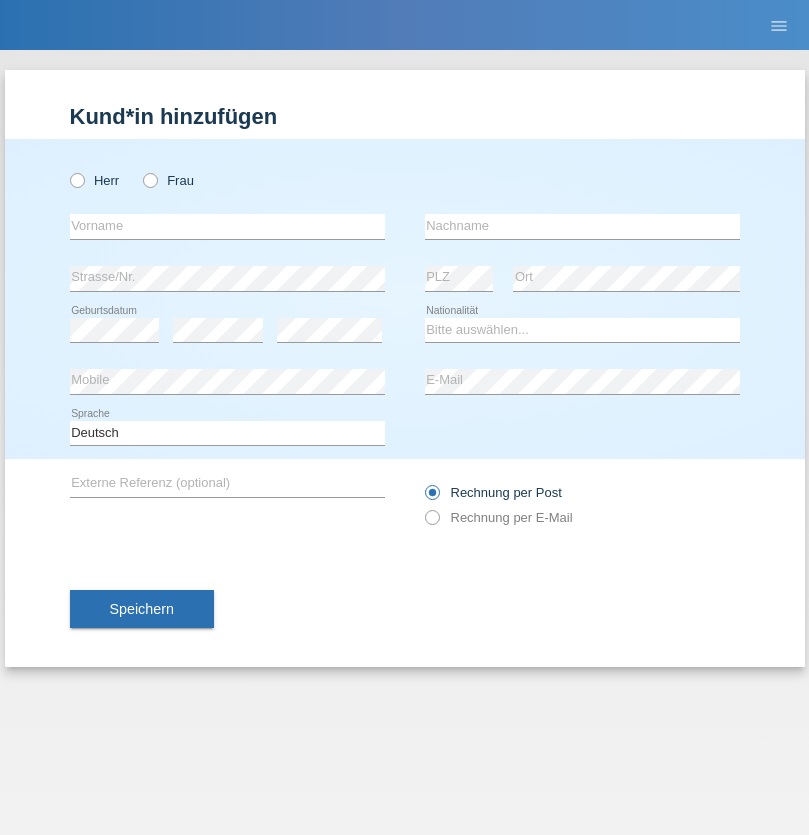scroll, scrollTop: 0, scrollLeft: 0, axis: both 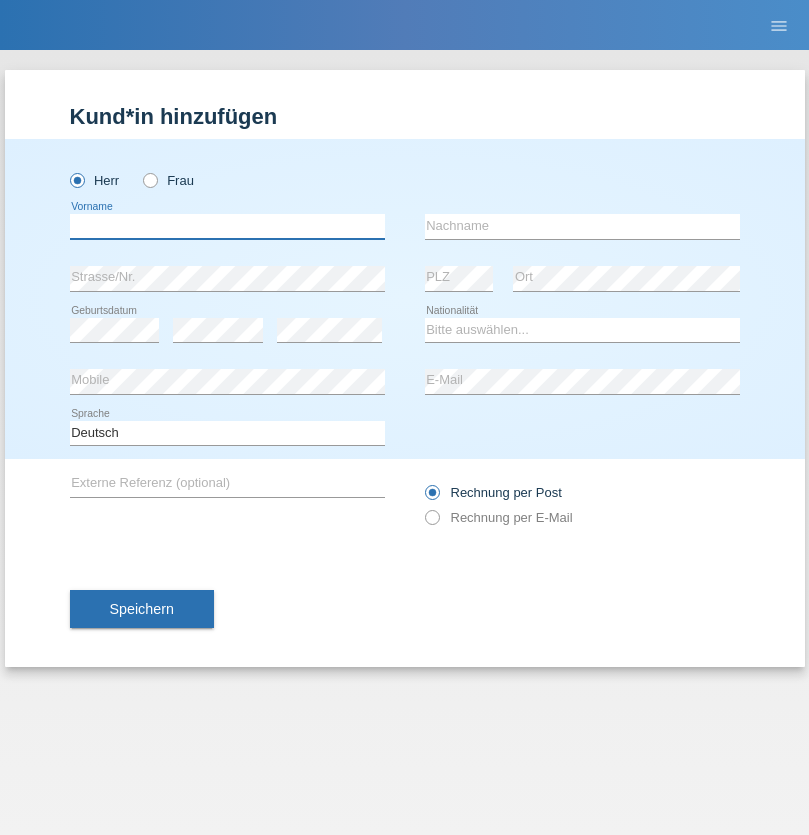 click at bounding box center [227, 226] 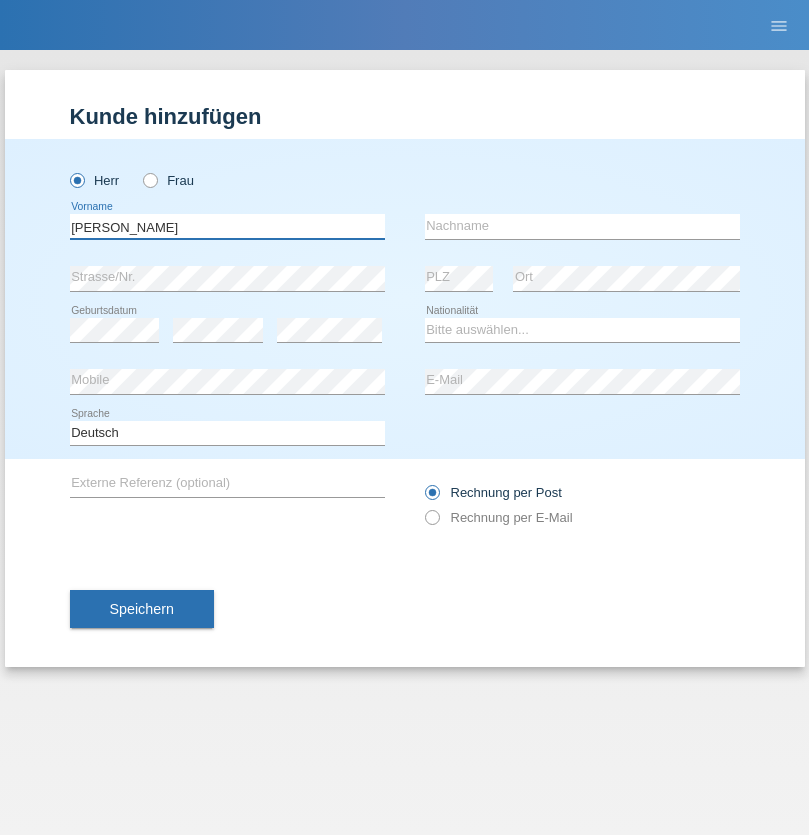 type on "Paolo" 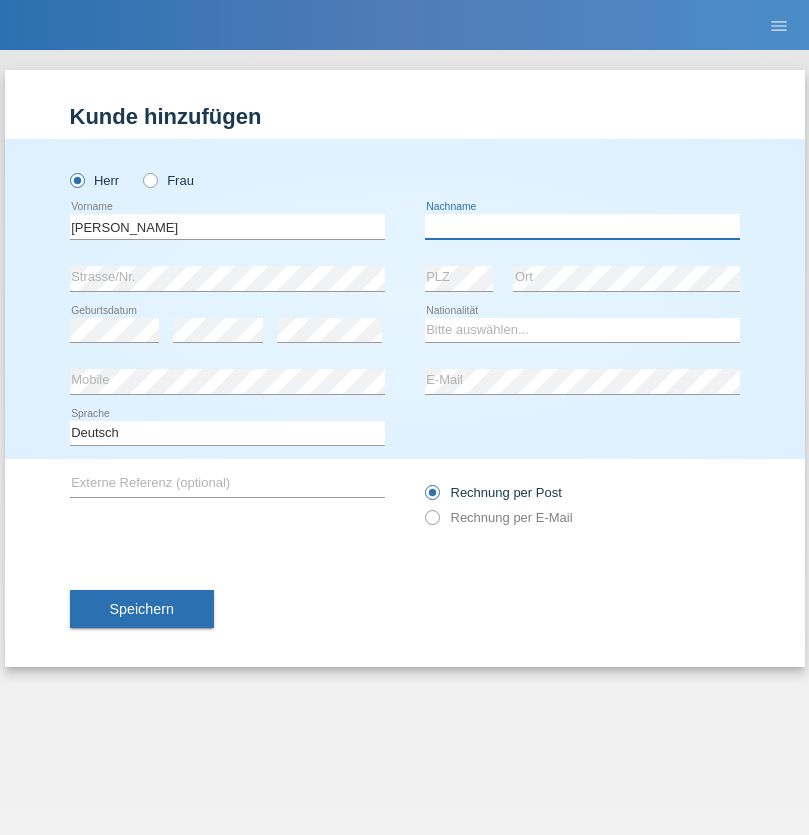 click at bounding box center (582, 226) 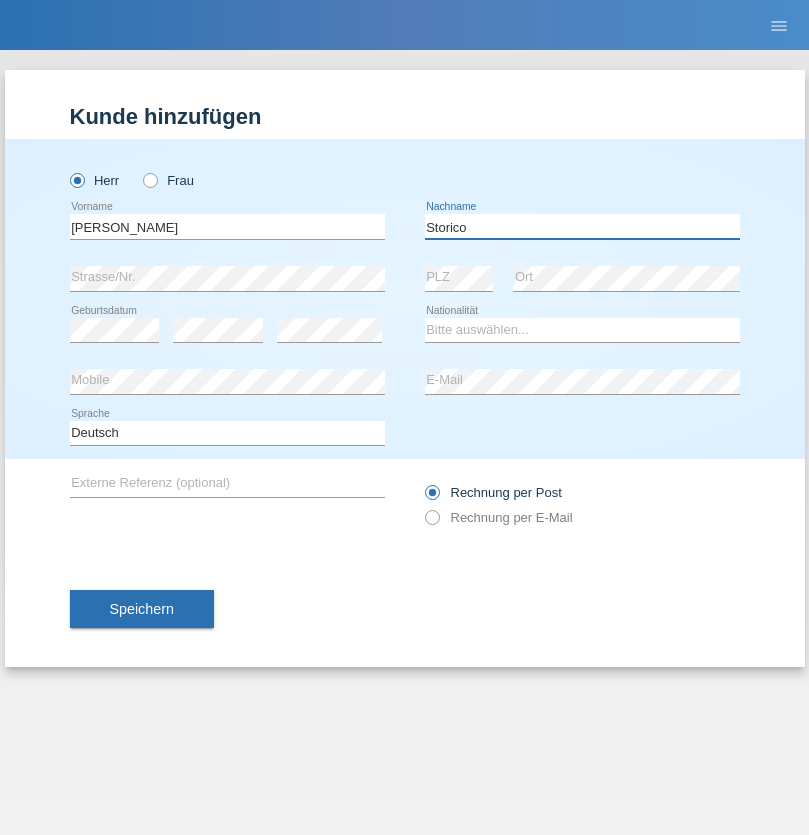 type on "Storico" 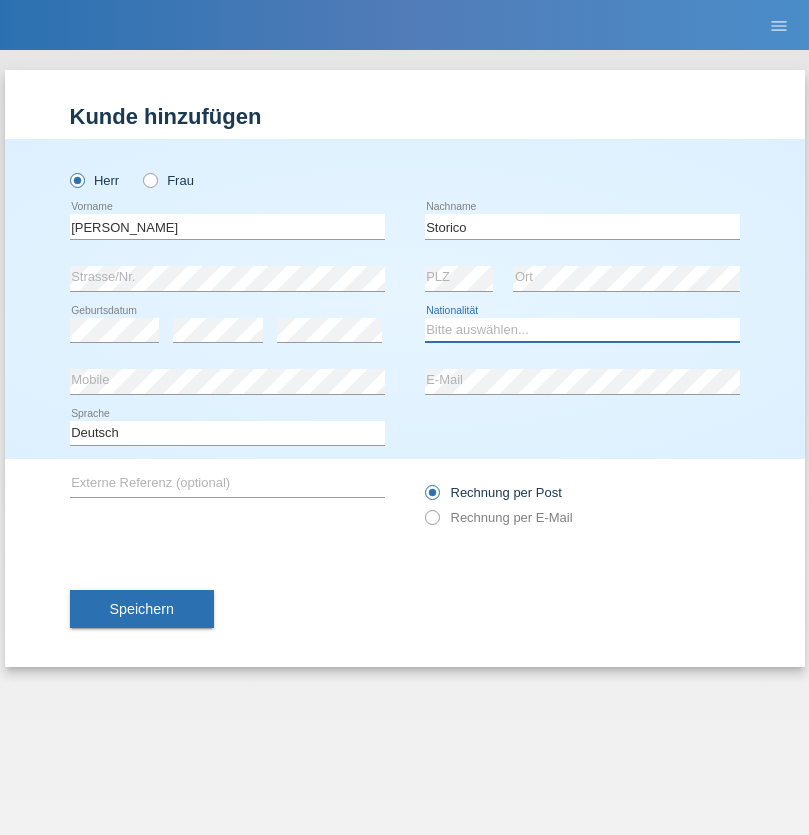 select on "IT" 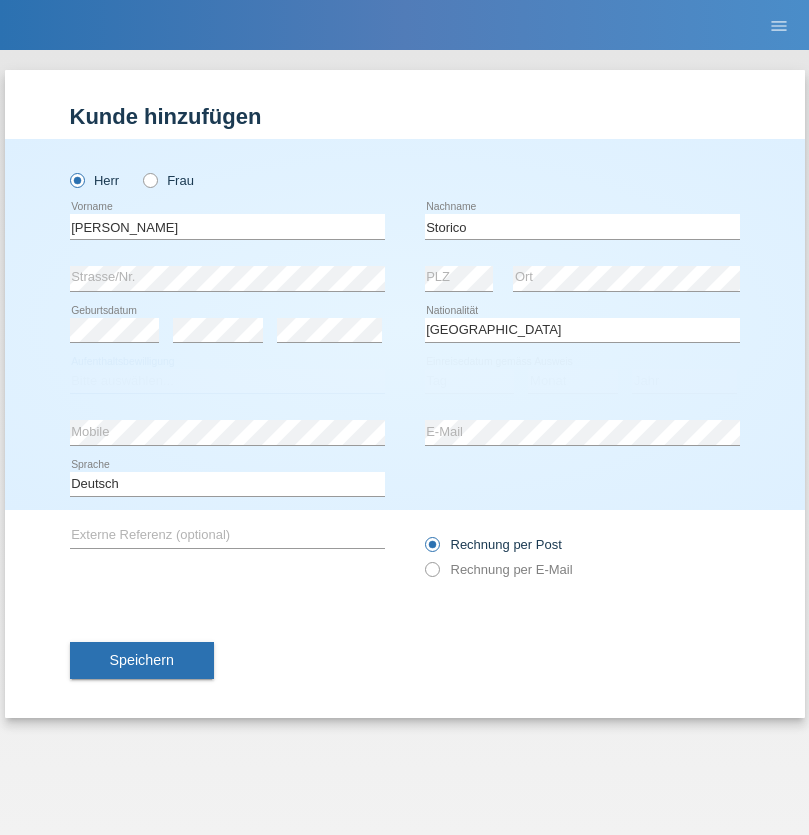 select on "C" 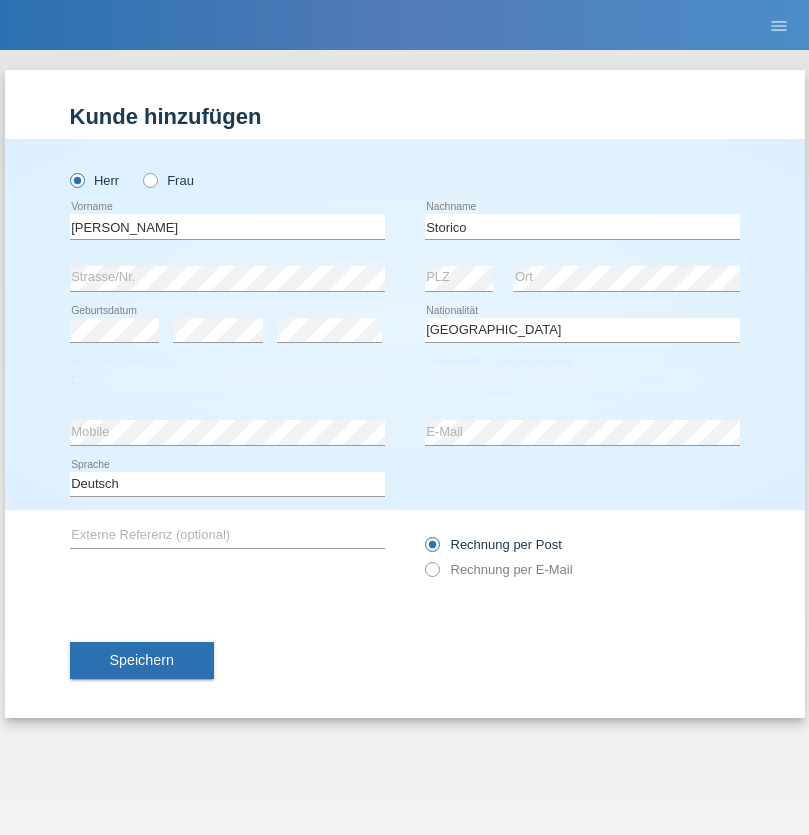 select on "21" 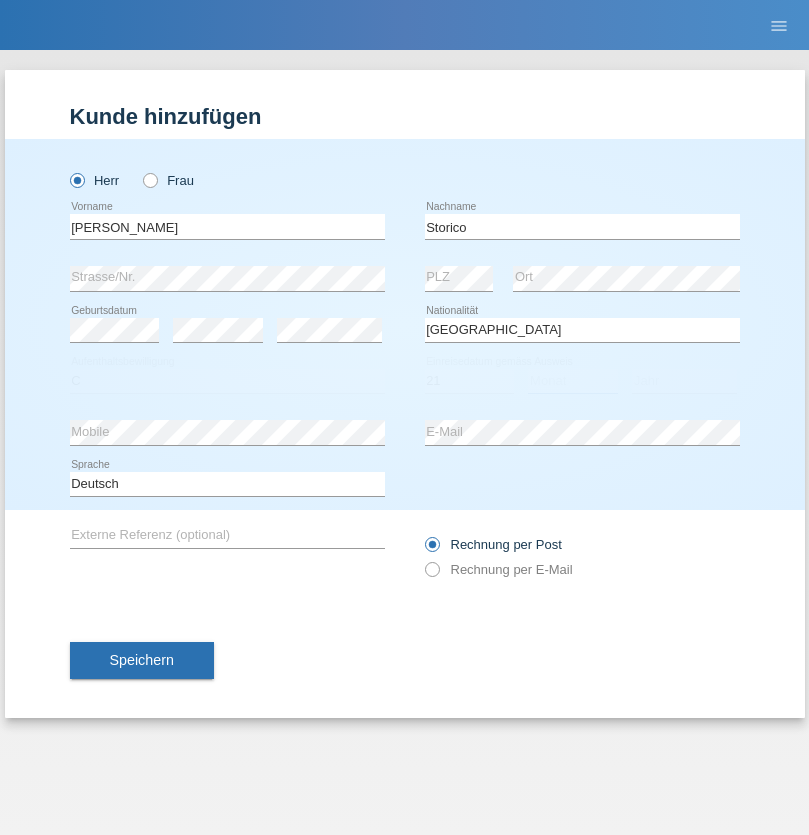 select on "07" 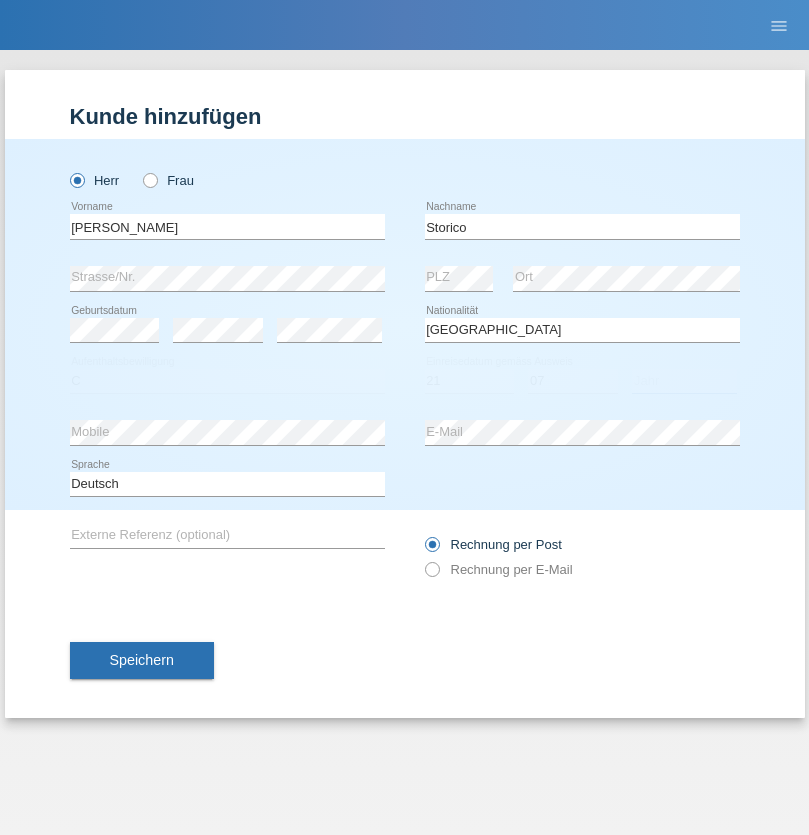 select on "2021" 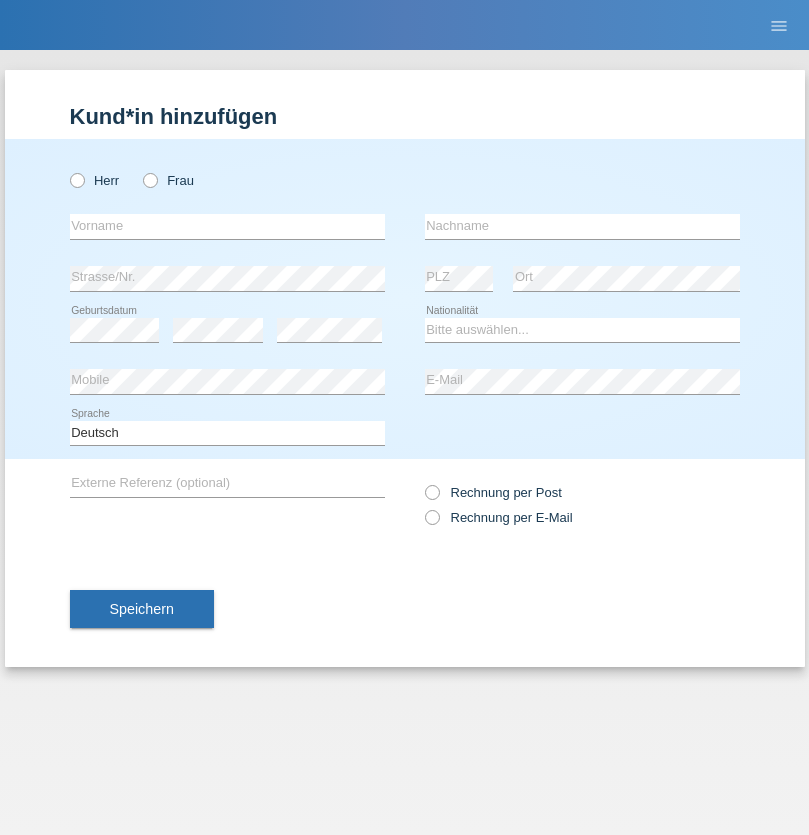 radio on "true" 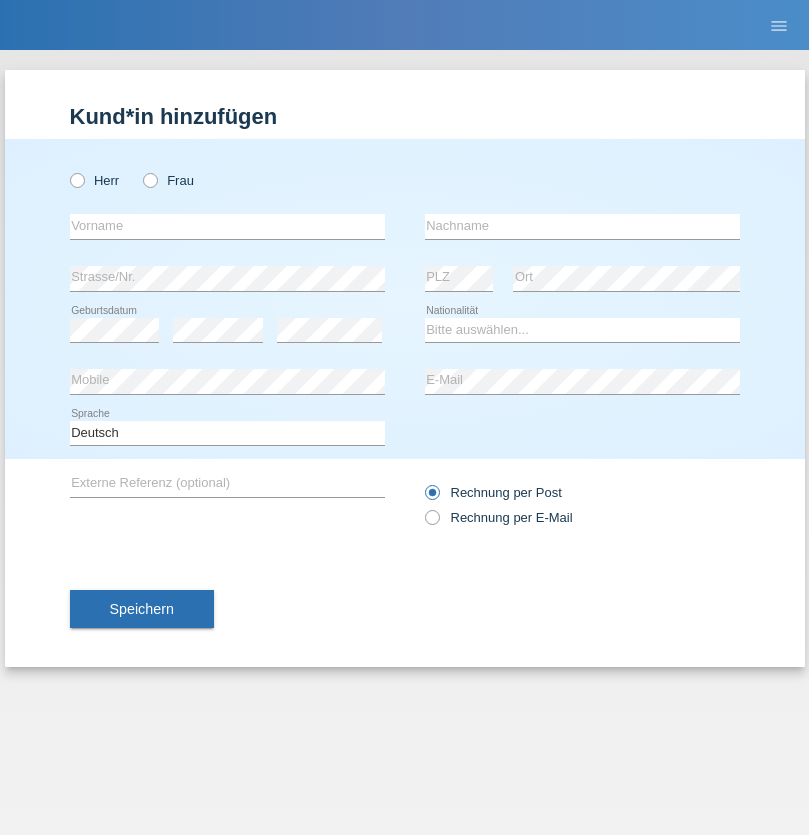 scroll, scrollTop: 0, scrollLeft: 0, axis: both 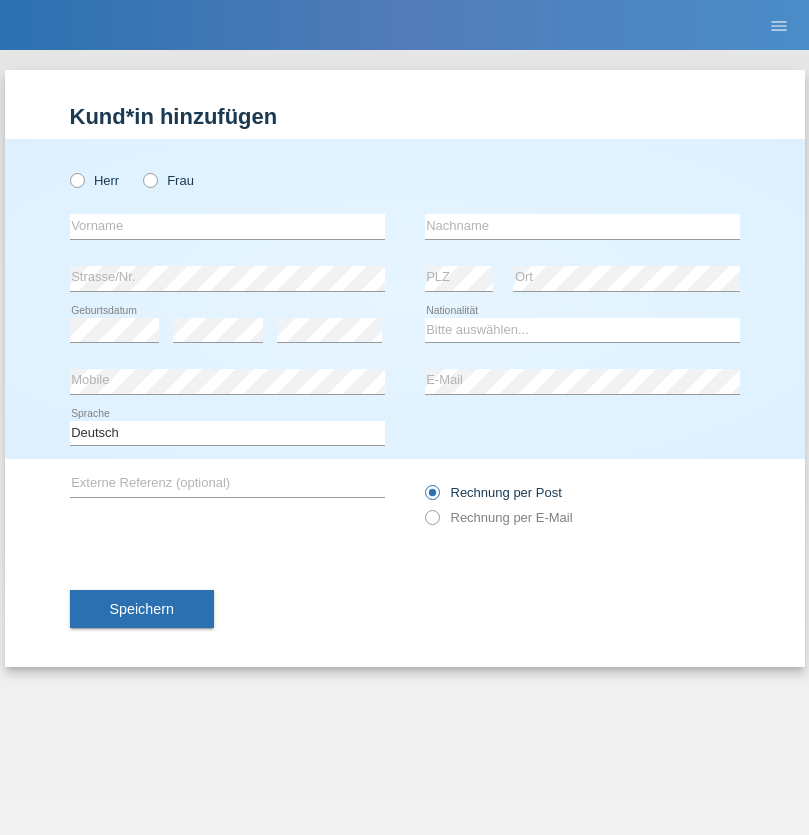 radio on "true" 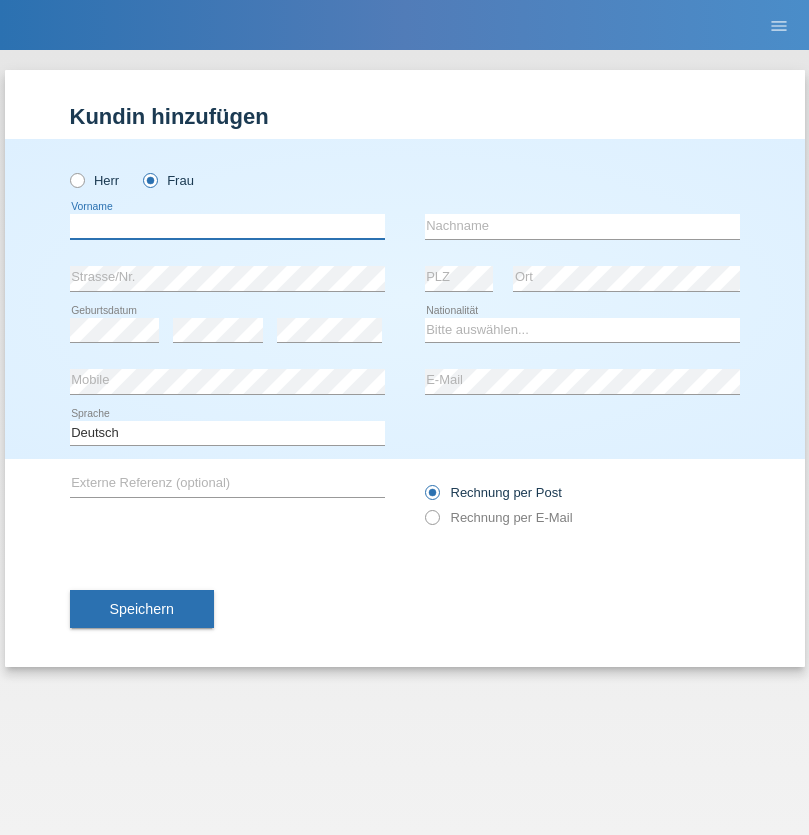 click at bounding box center [227, 226] 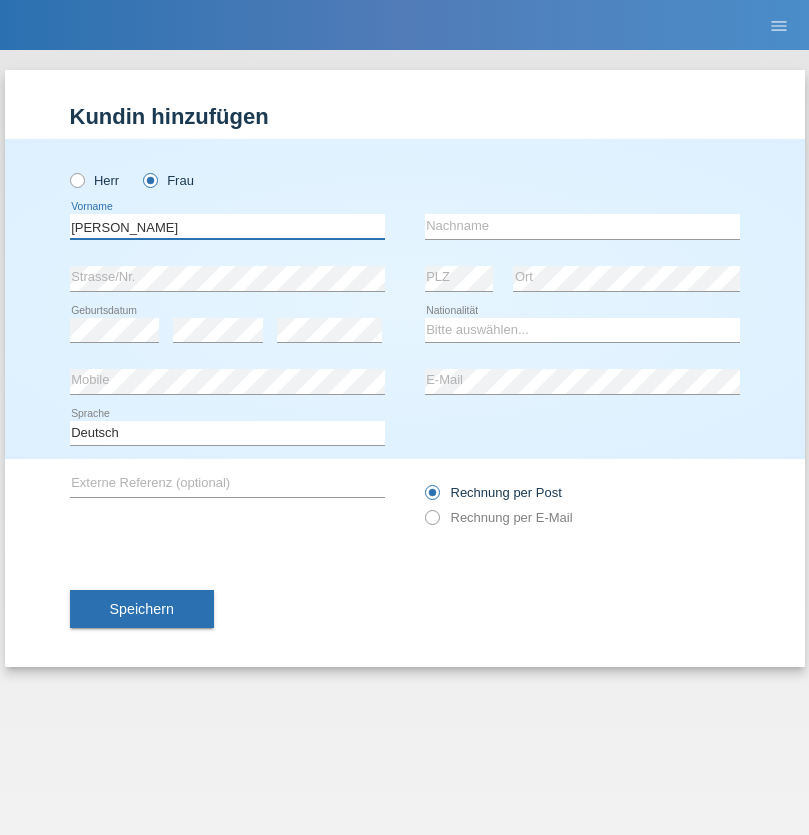 type on "[PERSON_NAME]" 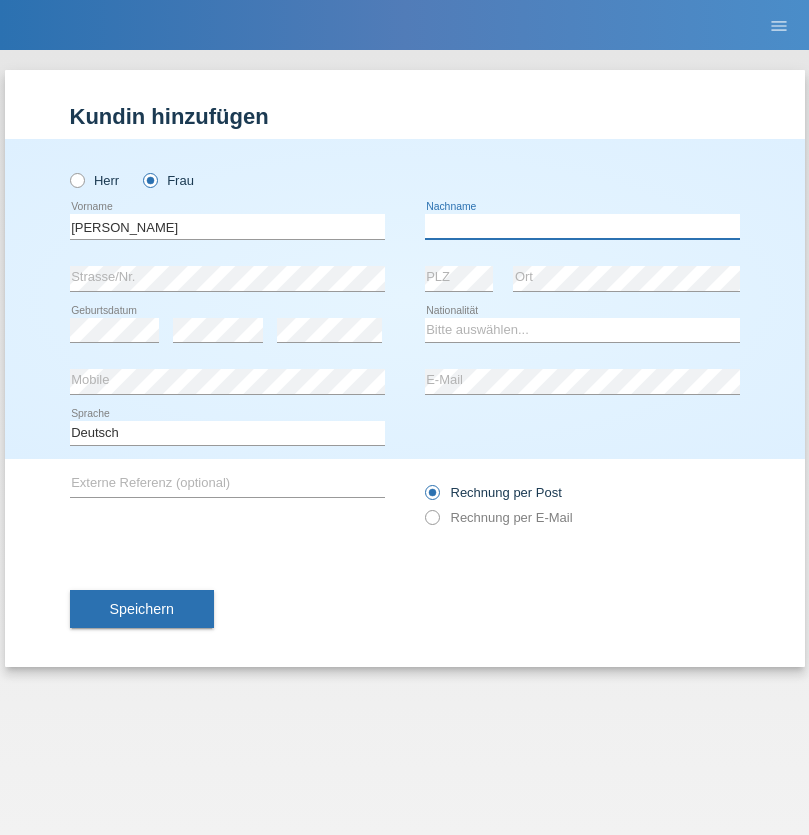 click at bounding box center [582, 226] 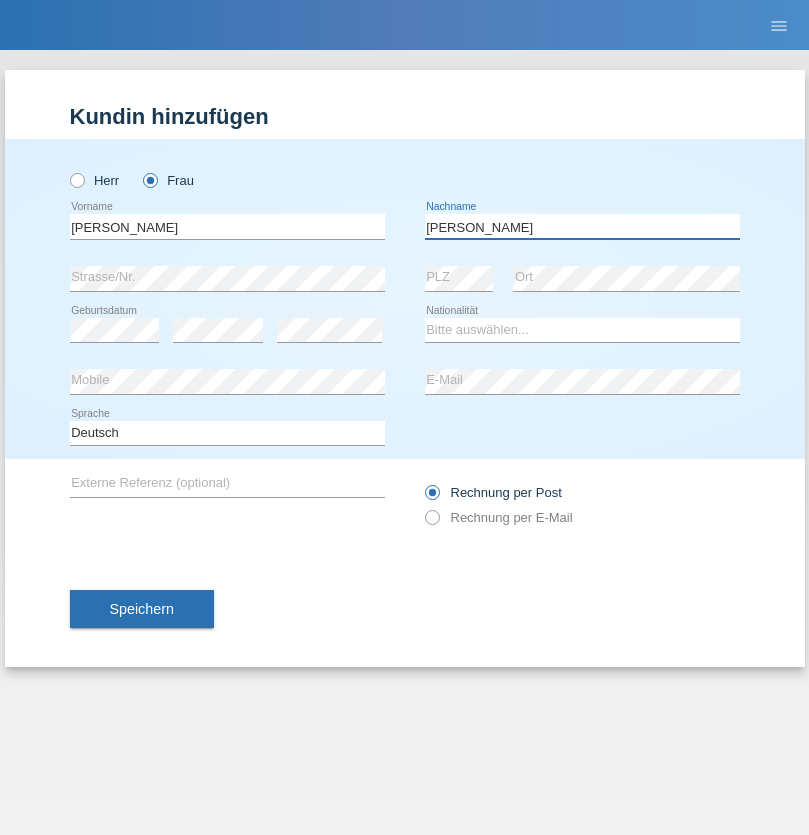 type on "[PERSON_NAME]" 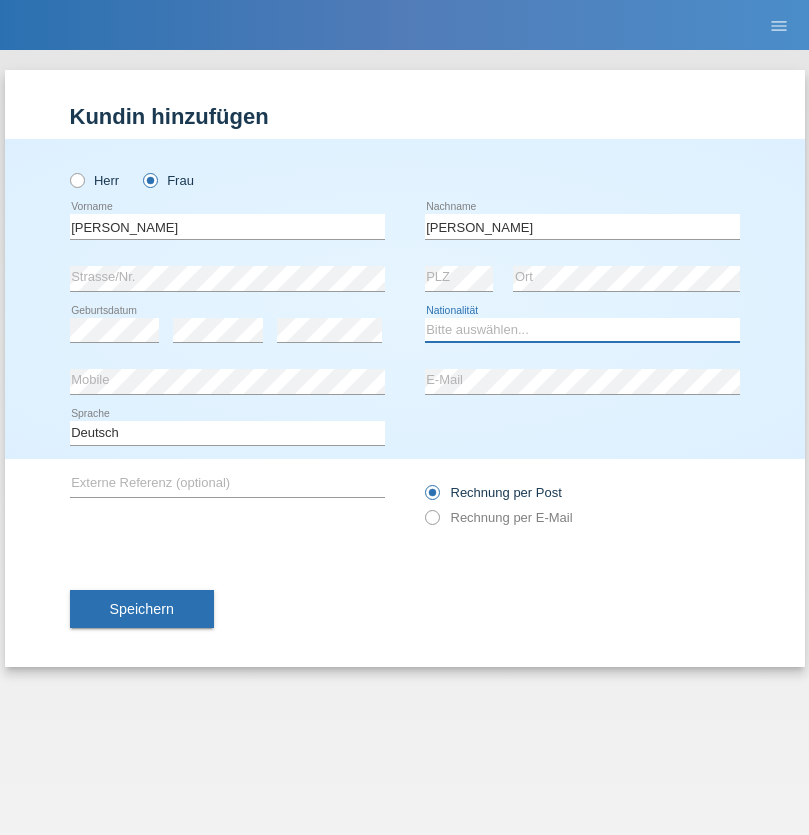 select on "UA" 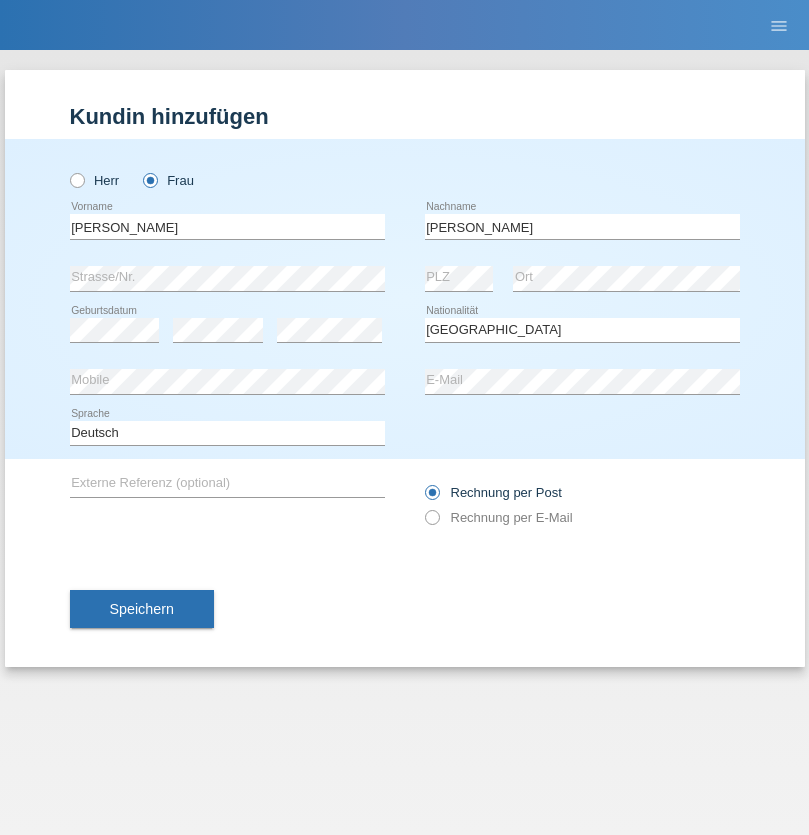 select on "C" 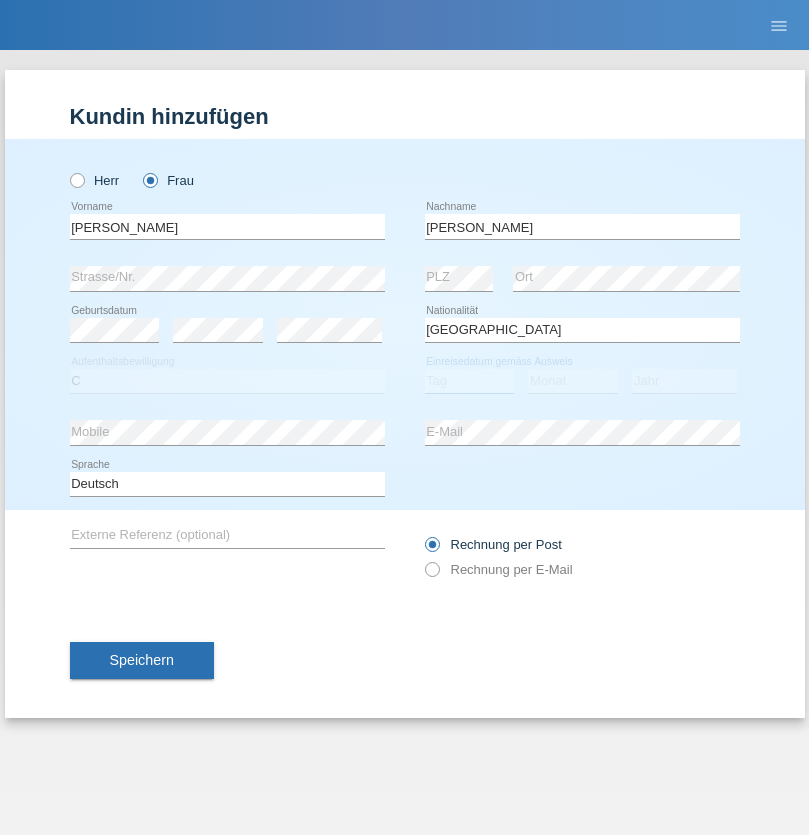 select on "05" 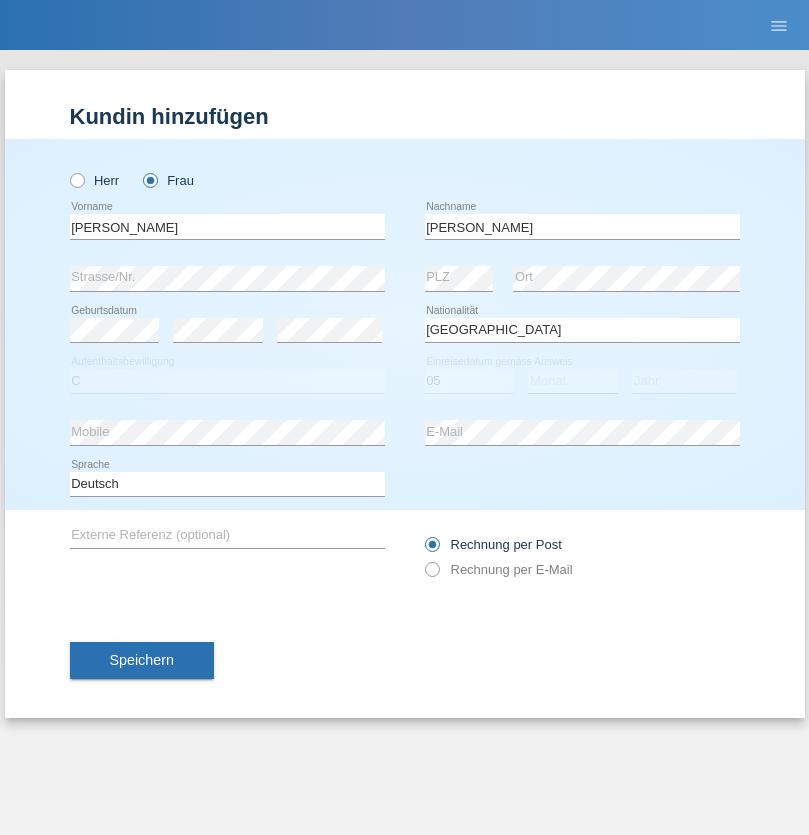 select on "12" 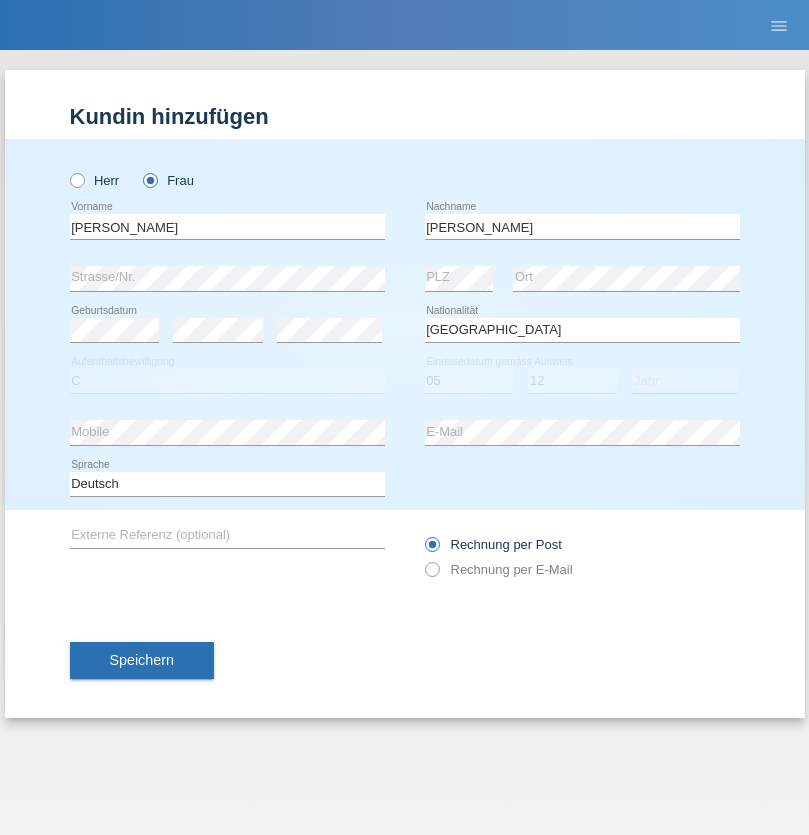 select on "2021" 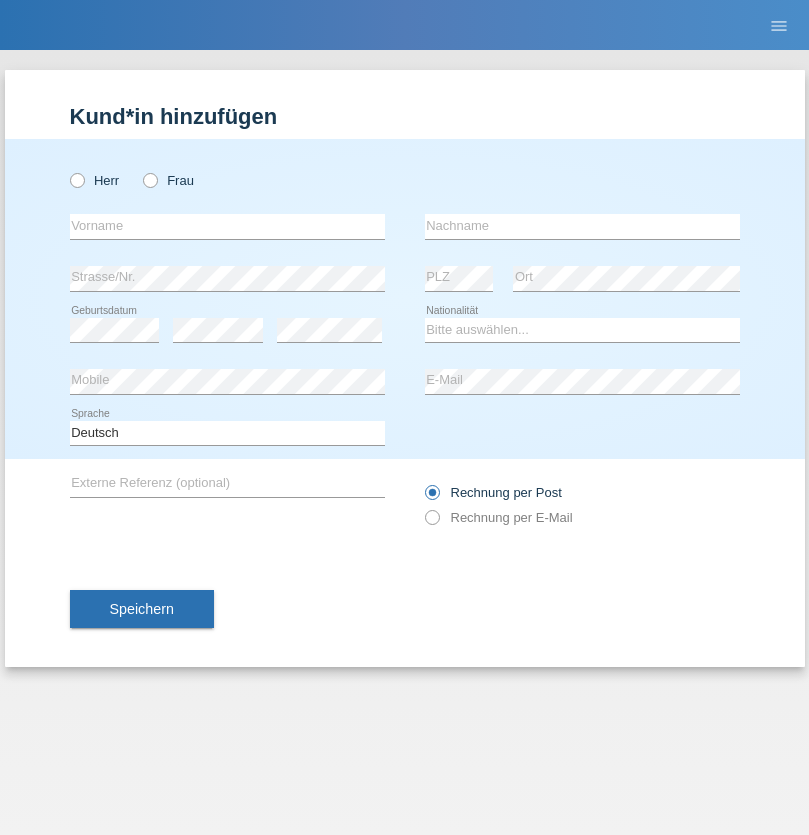 scroll, scrollTop: 0, scrollLeft: 0, axis: both 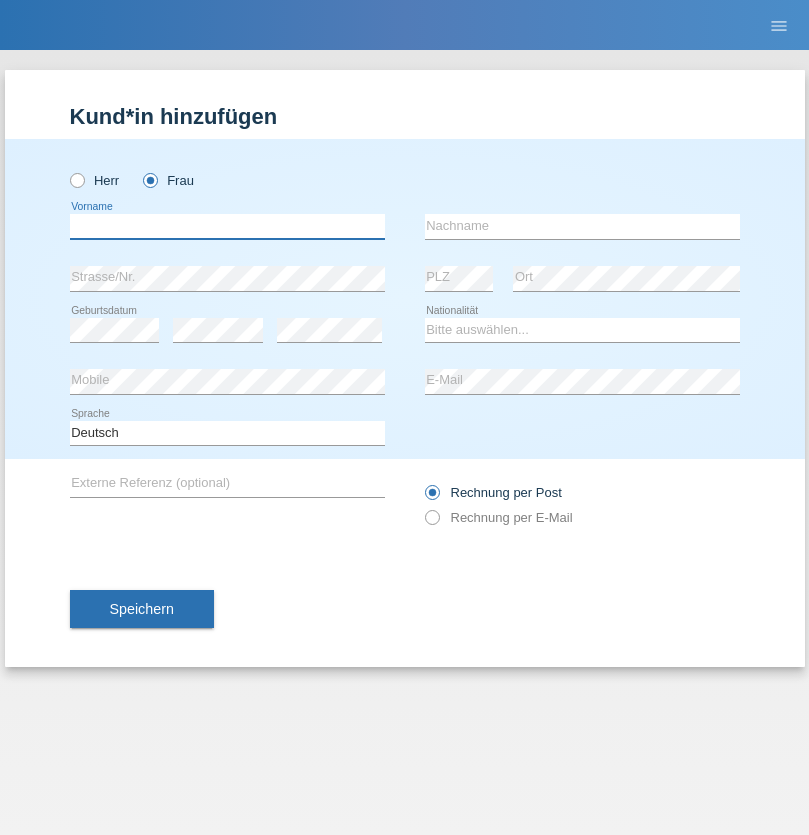 click at bounding box center (227, 226) 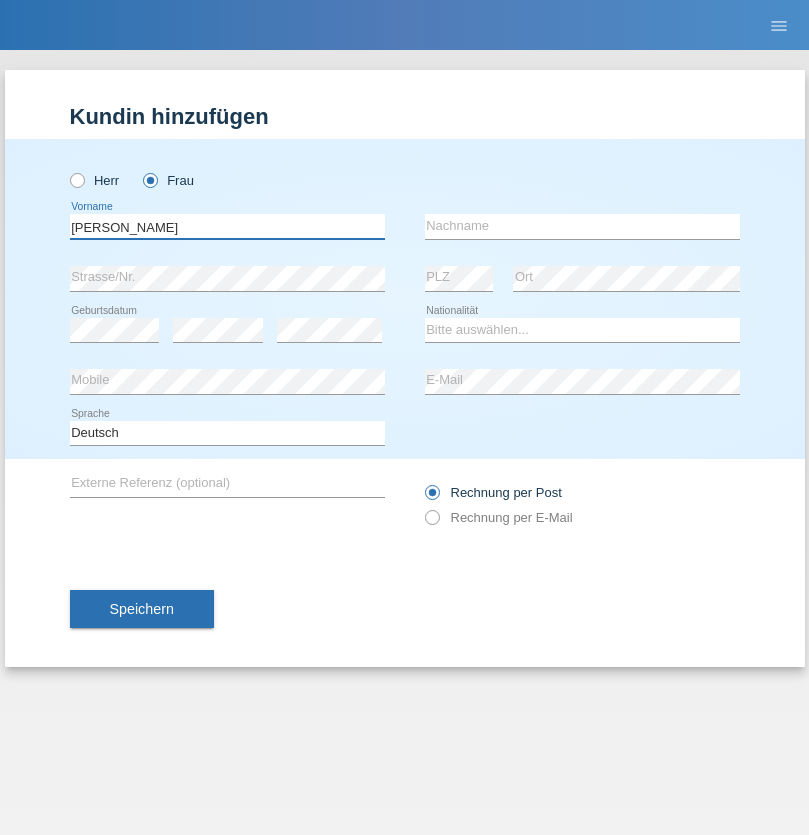 type on "[PERSON_NAME]" 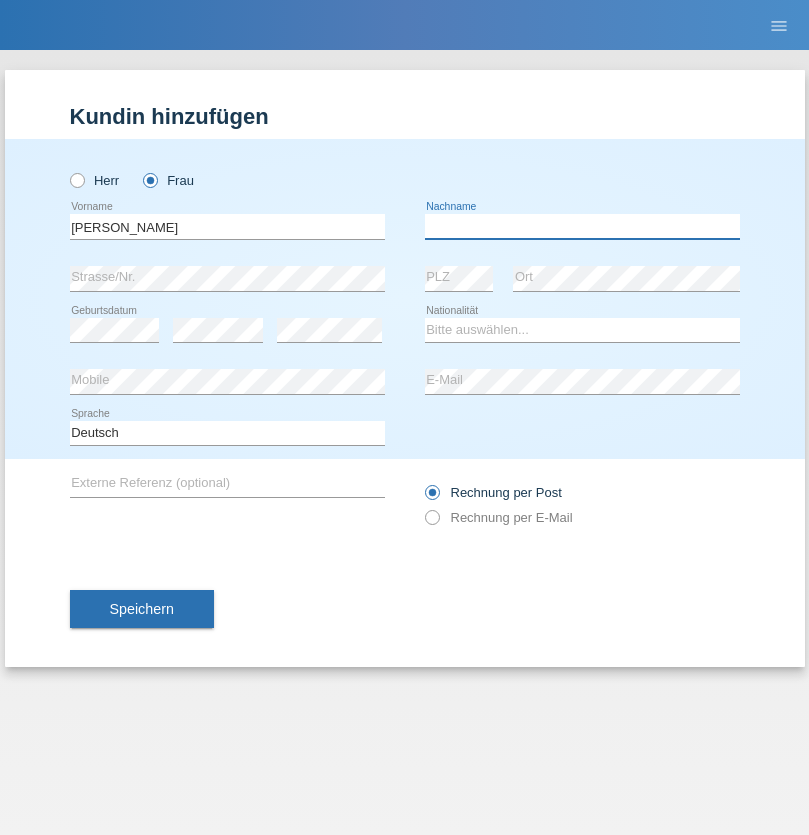 click at bounding box center (582, 226) 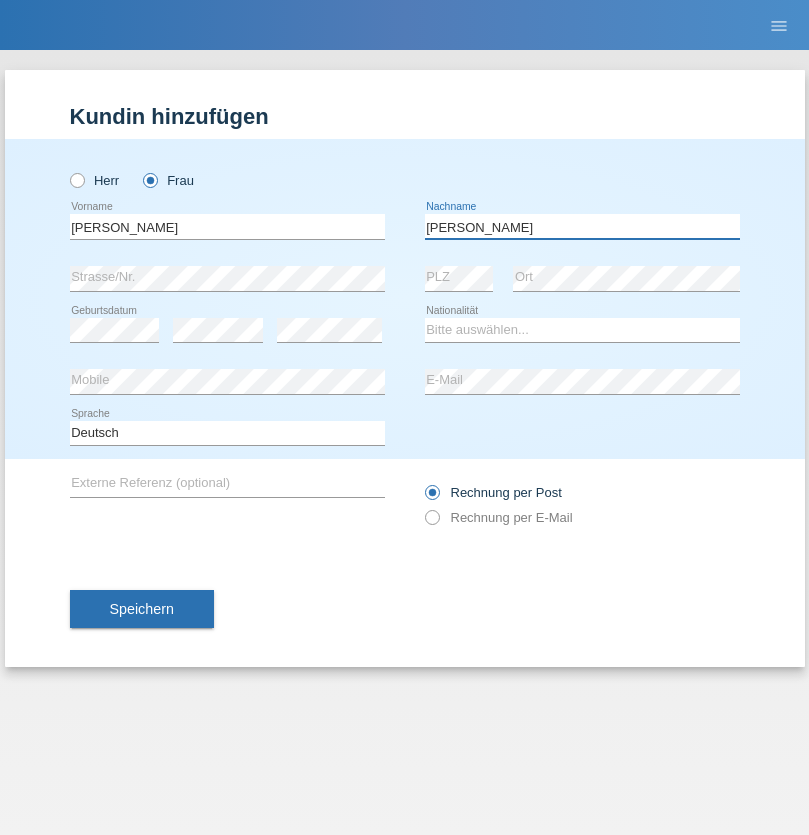 type on "[PERSON_NAME]" 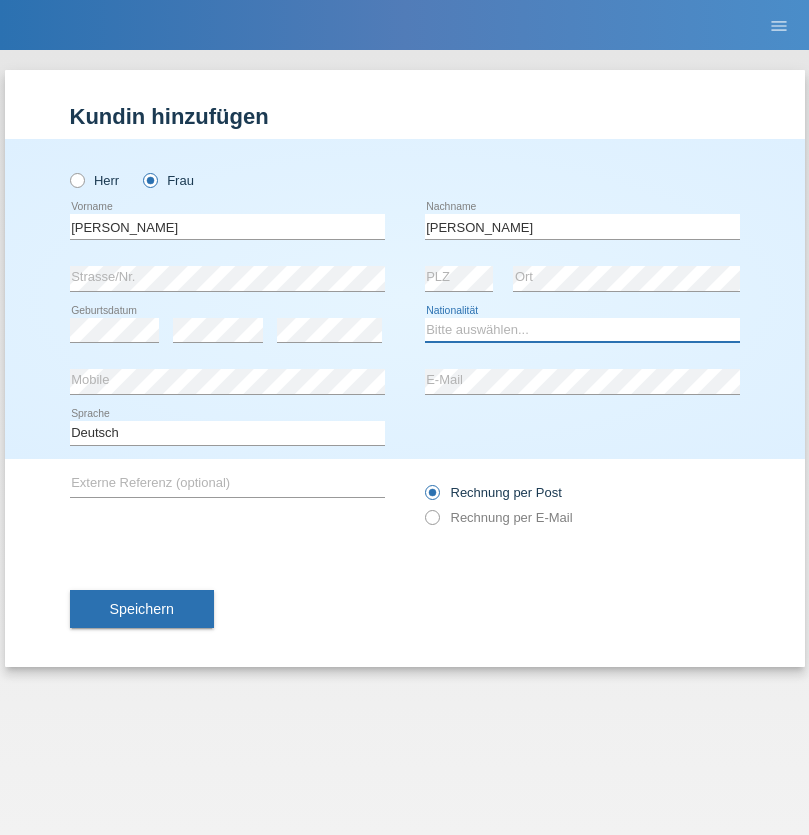 select on "UA" 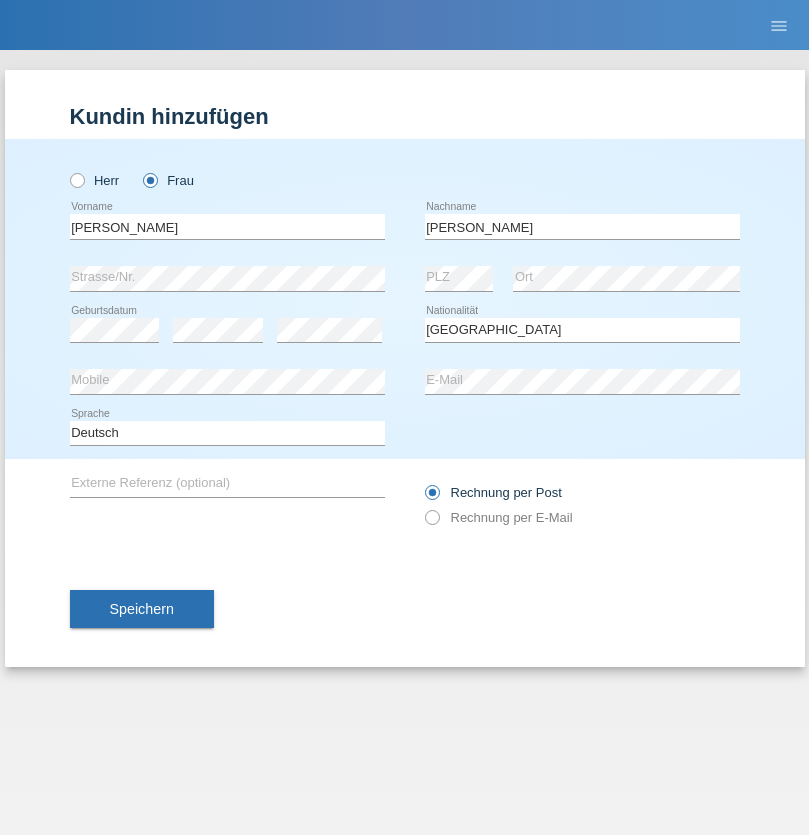 select on "C" 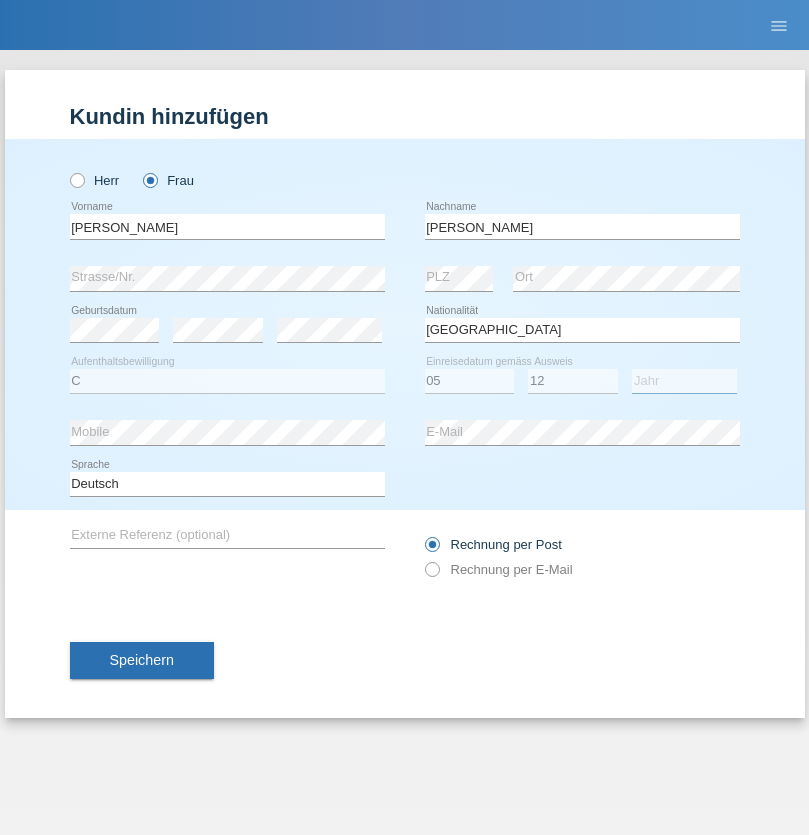 select on "2021" 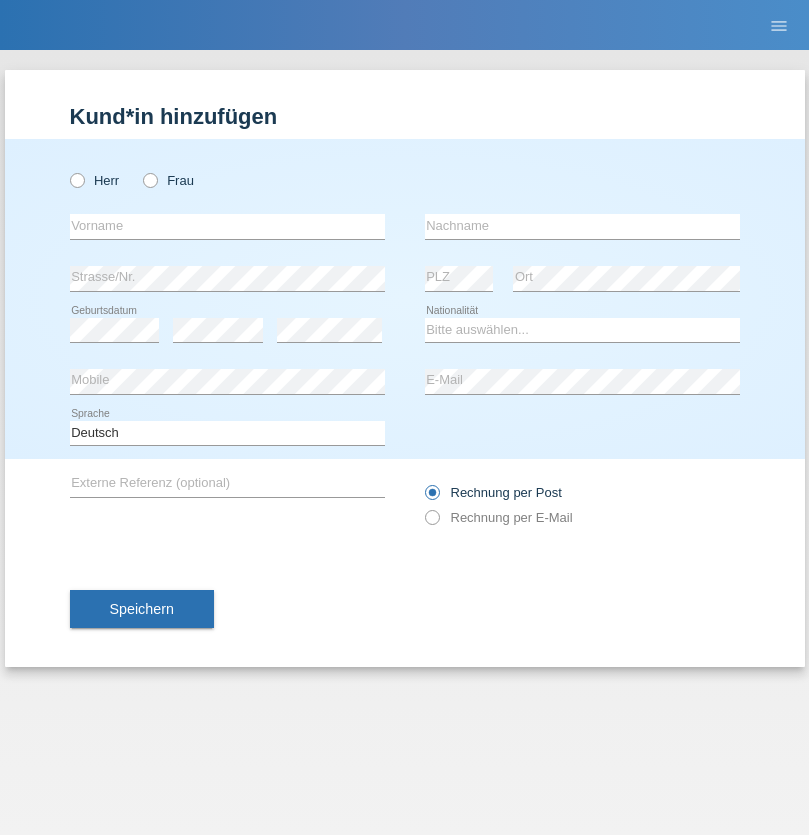 scroll, scrollTop: 0, scrollLeft: 0, axis: both 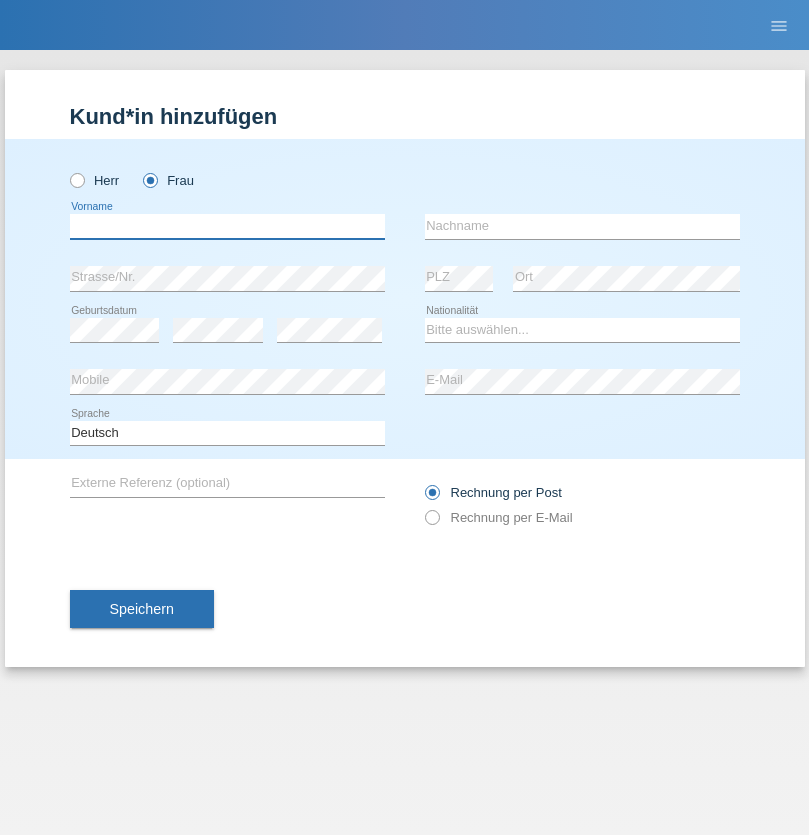 click at bounding box center (227, 226) 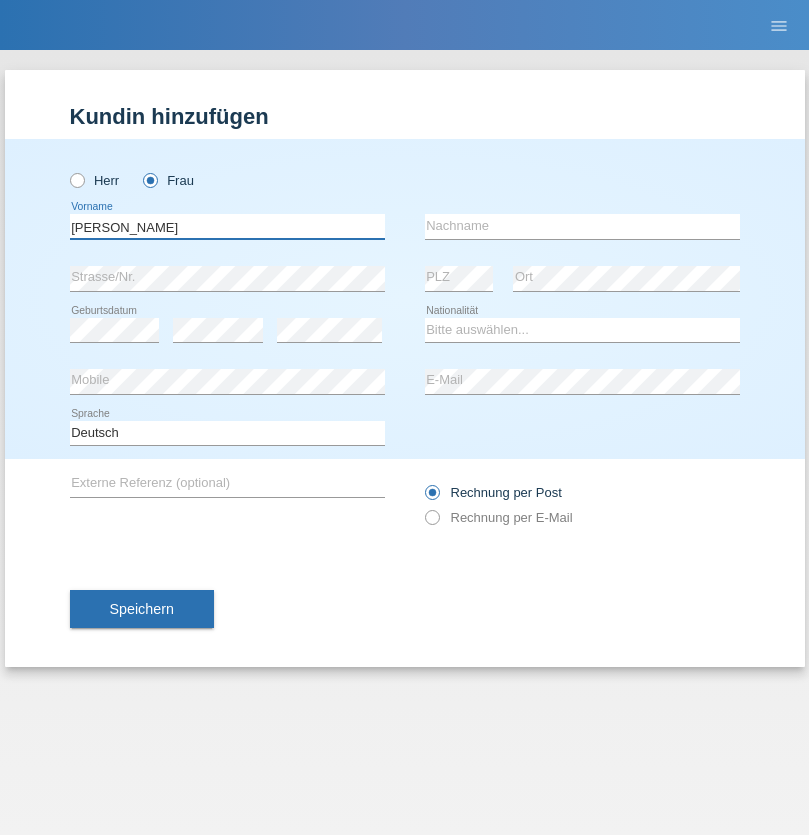 type on "[PERSON_NAME]" 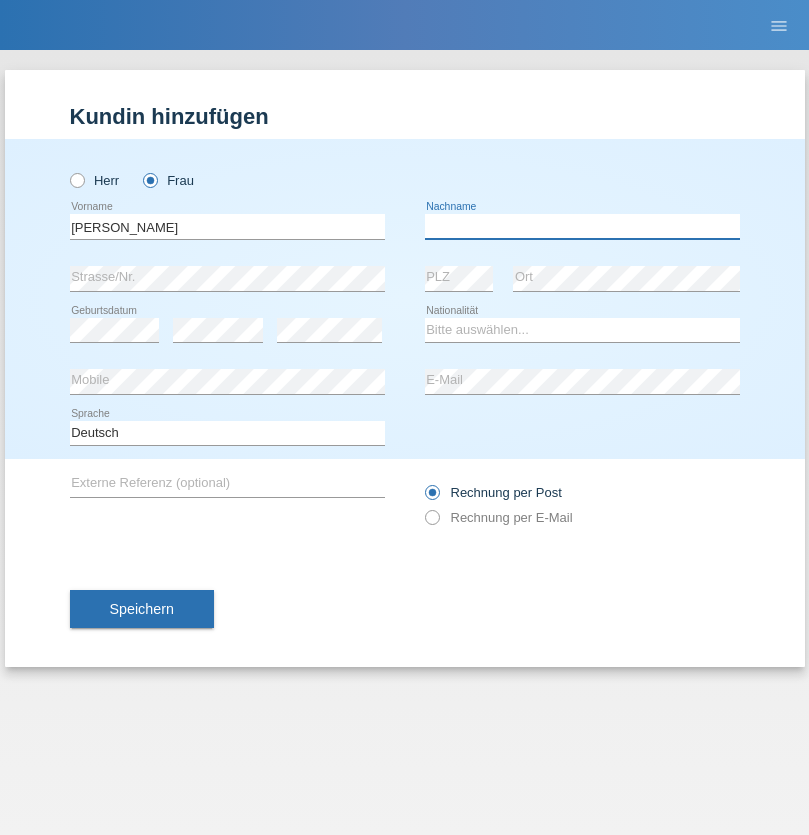 click at bounding box center [582, 226] 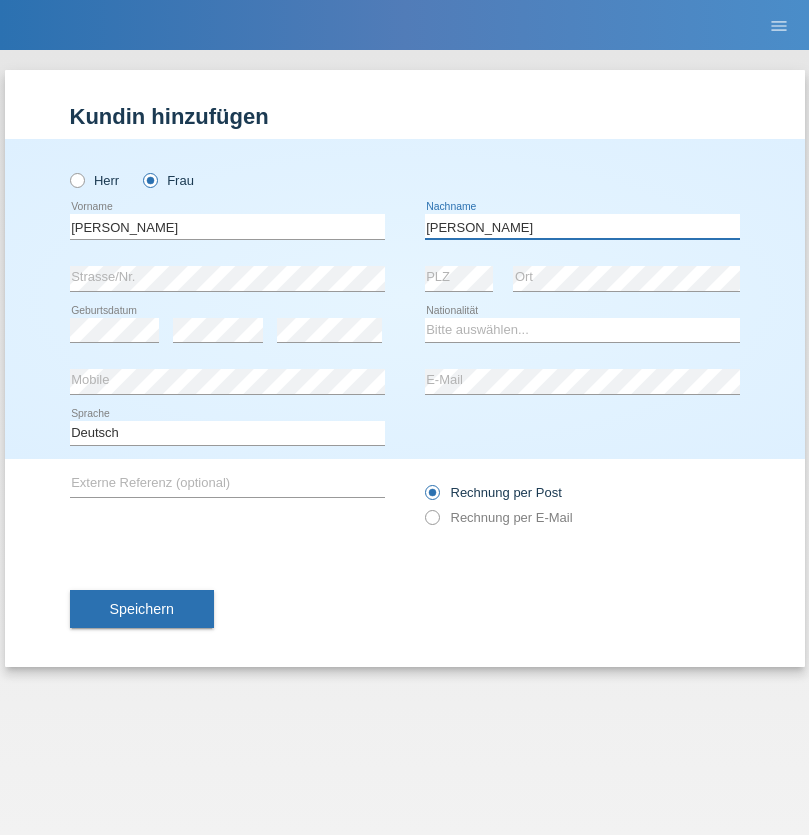 type on "[PERSON_NAME]" 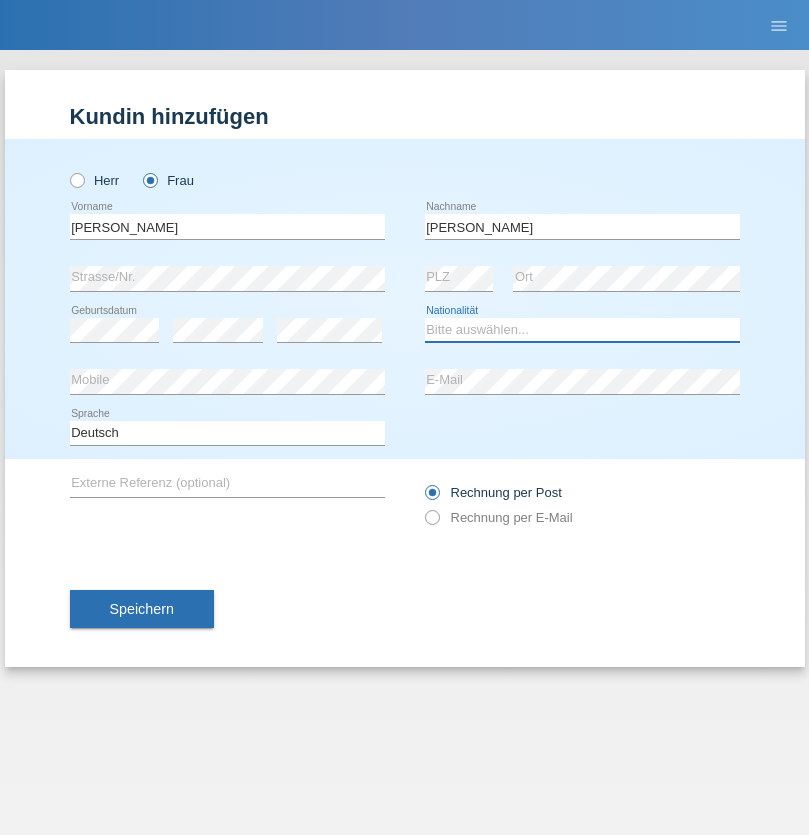 select on "UA" 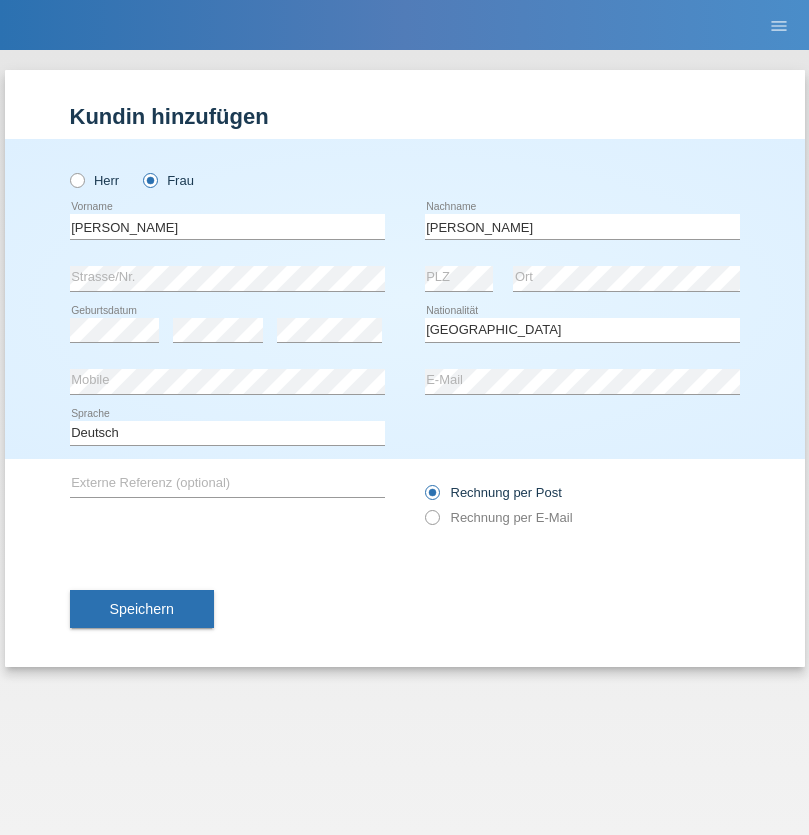 select on "C" 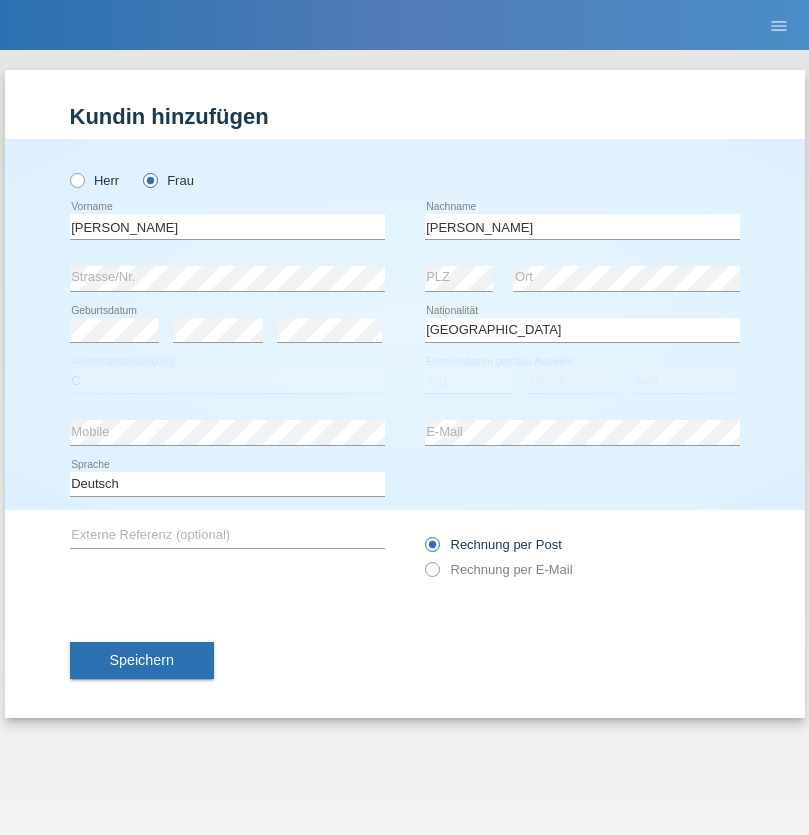 select on "05" 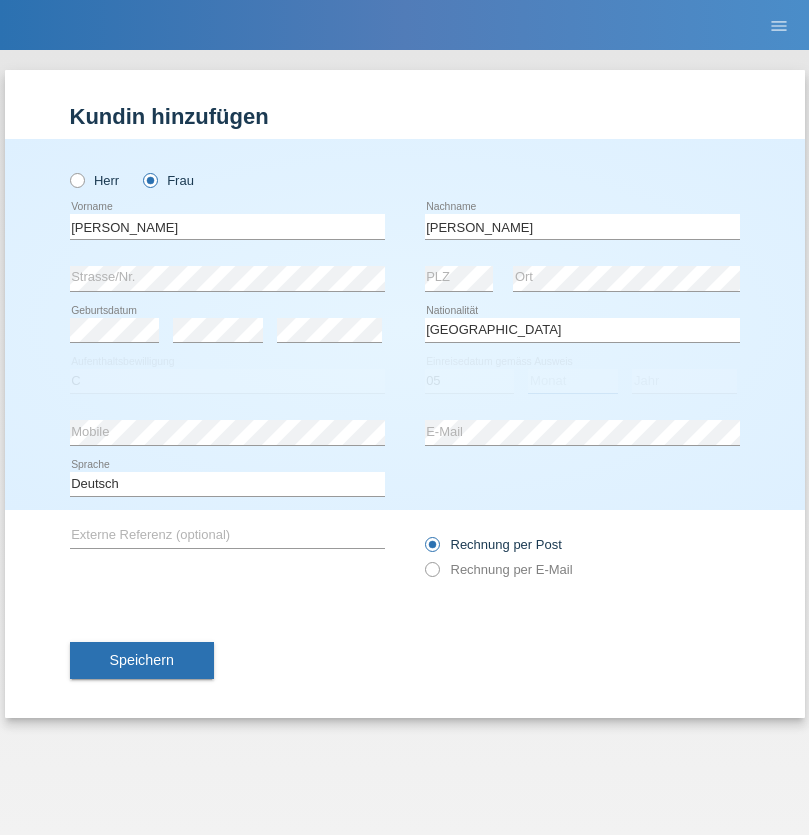 select on "12" 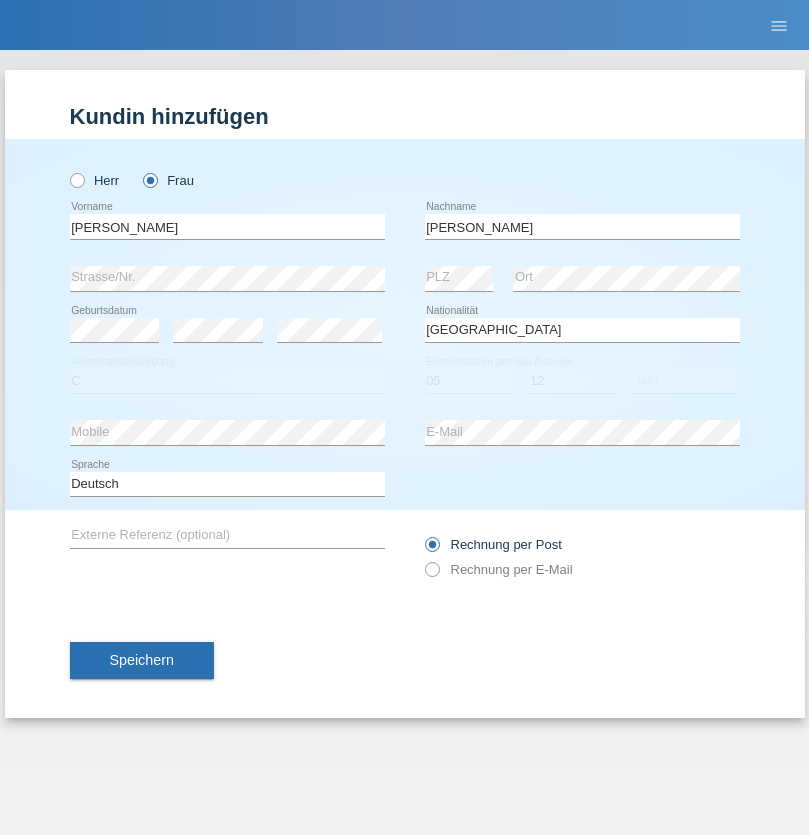 select on "2021" 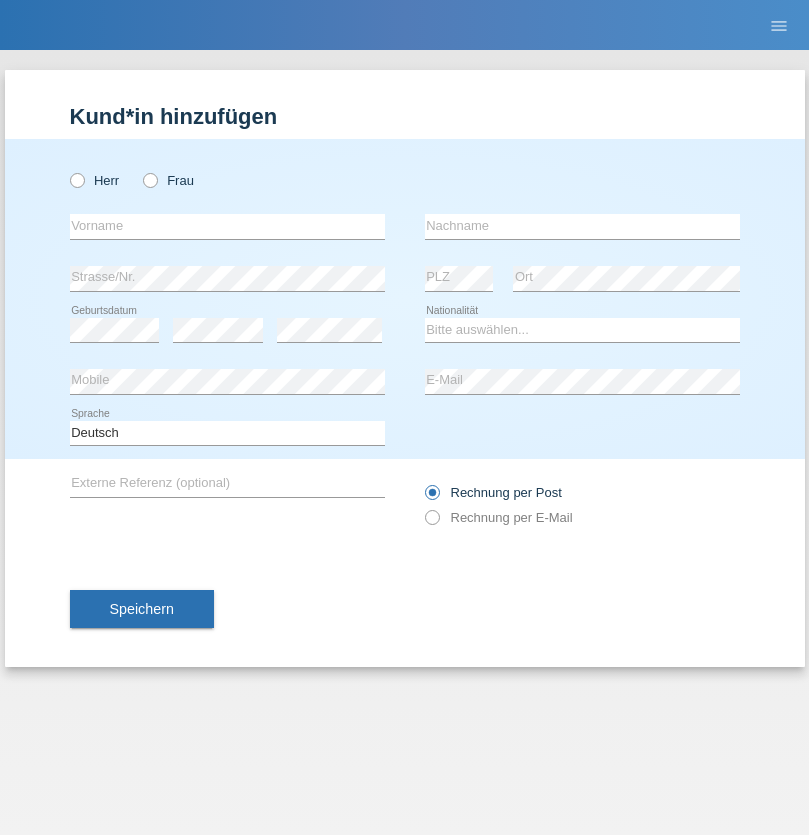 scroll, scrollTop: 0, scrollLeft: 0, axis: both 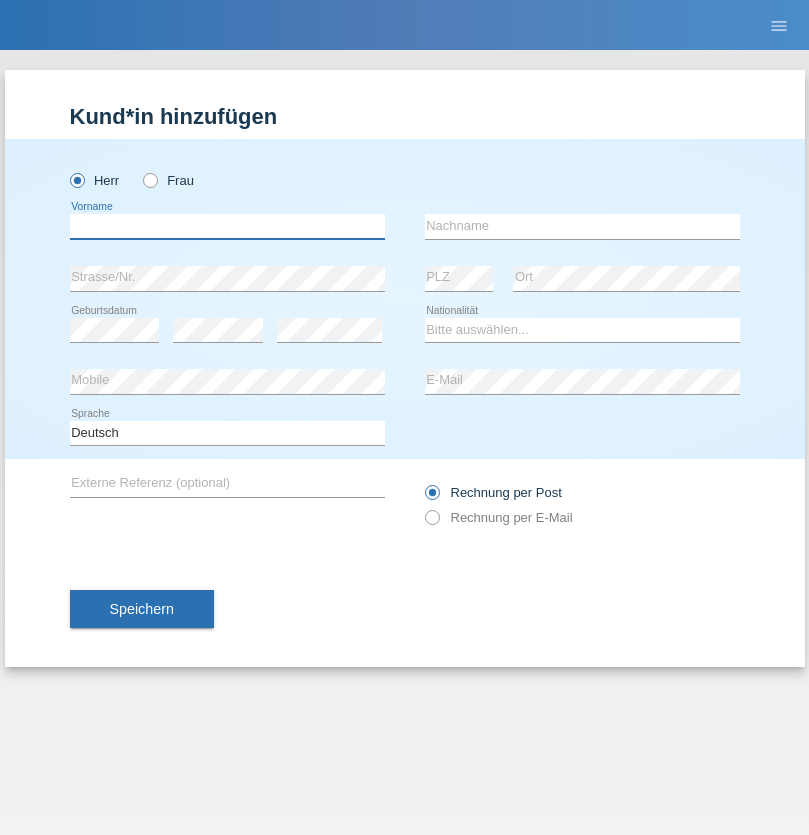 click at bounding box center (227, 226) 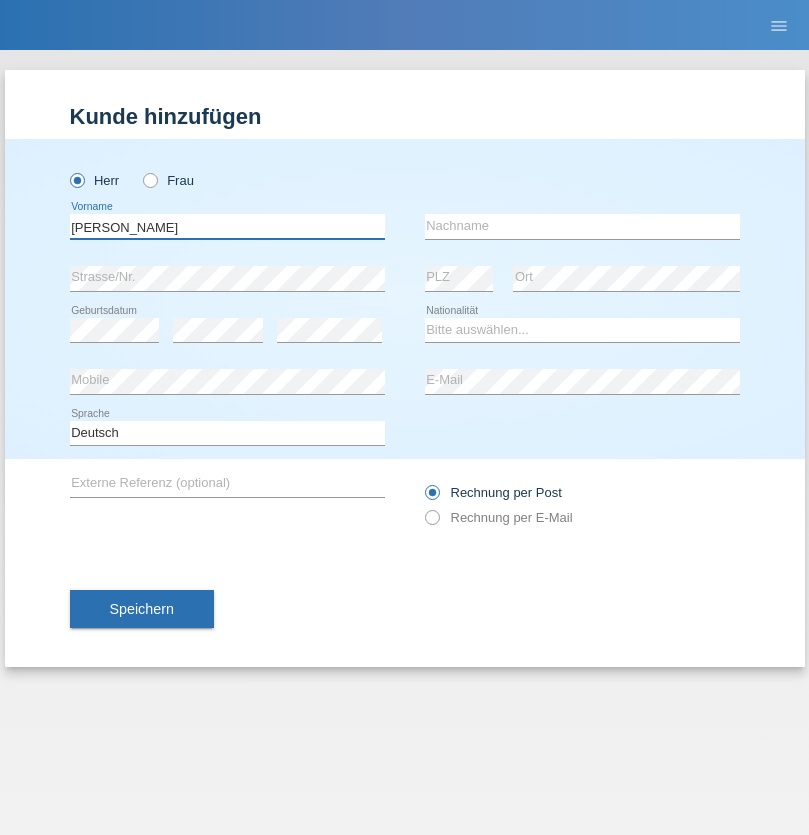type on "Sylvain" 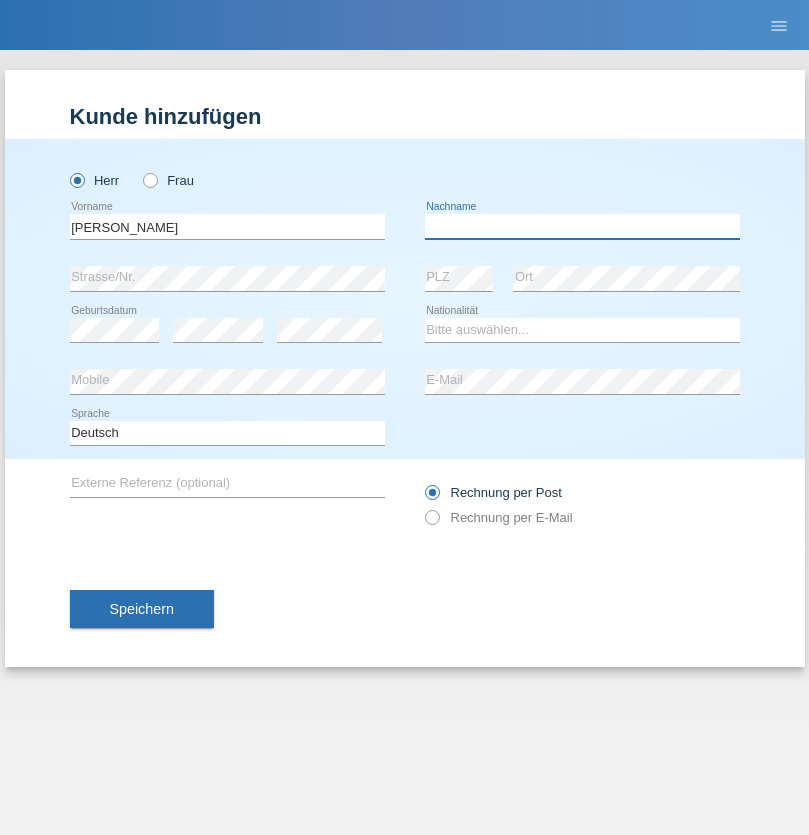 click at bounding box center [582, 226] 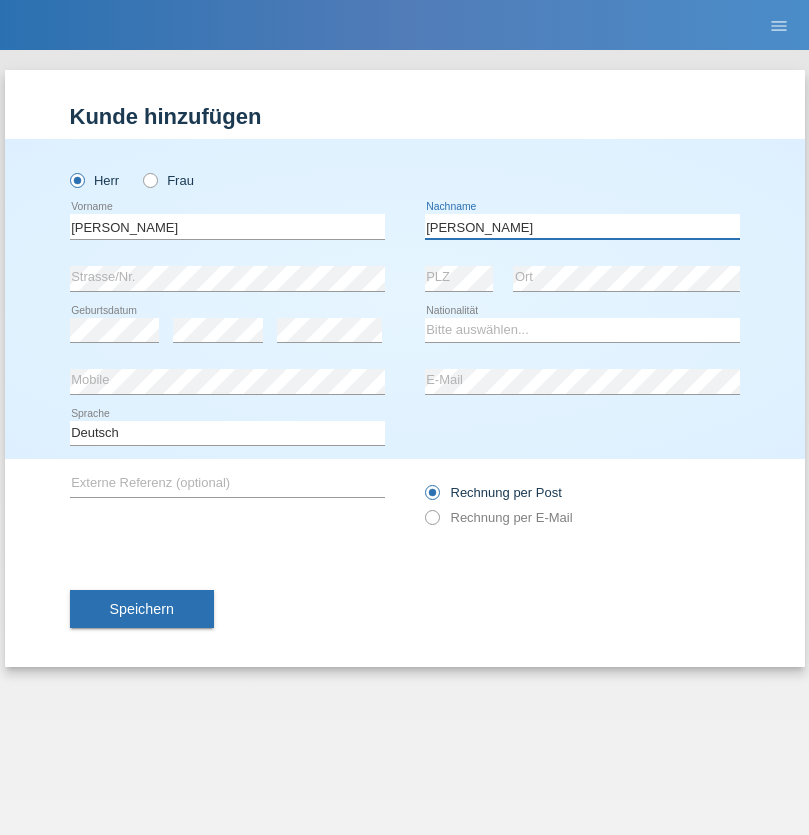 type on "Eugène" 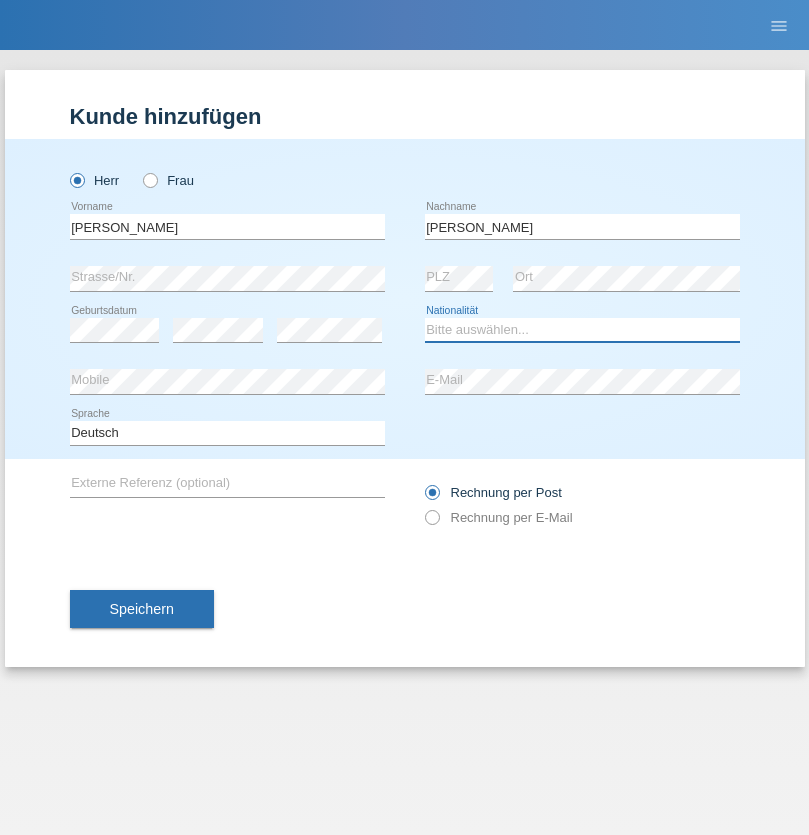 select on "CH" 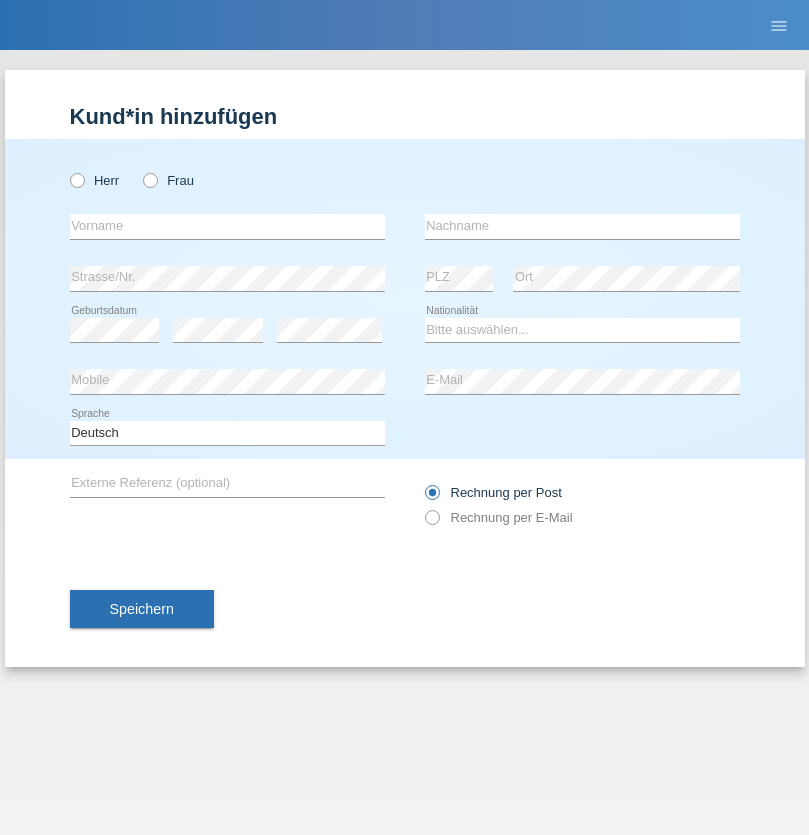 scroll, scrollTop: 0, scrollLeft: 0, axis: both 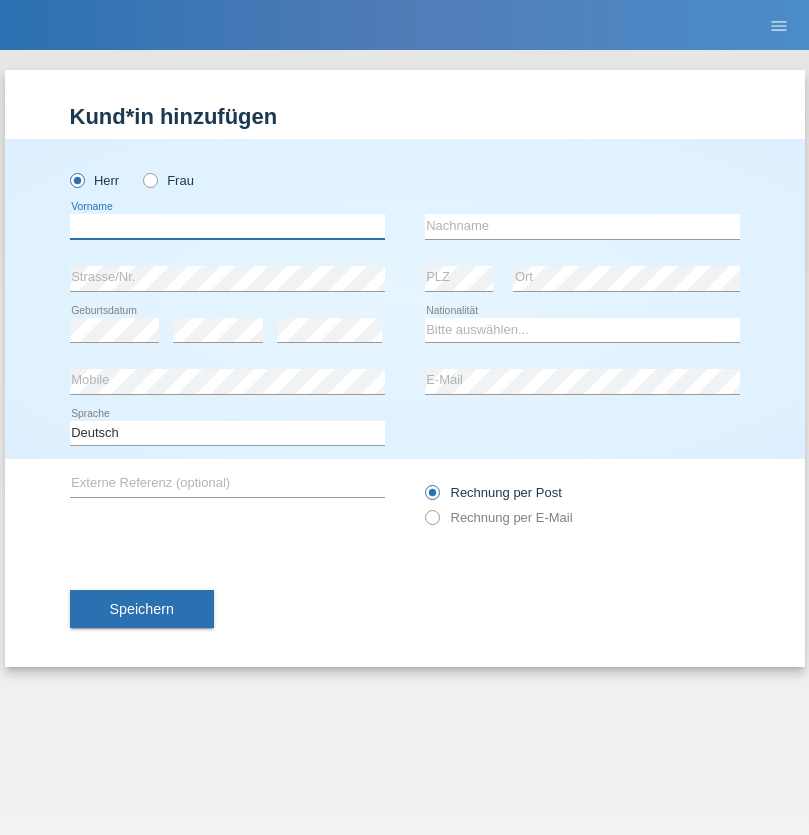 click at bounding box center [227, 226] 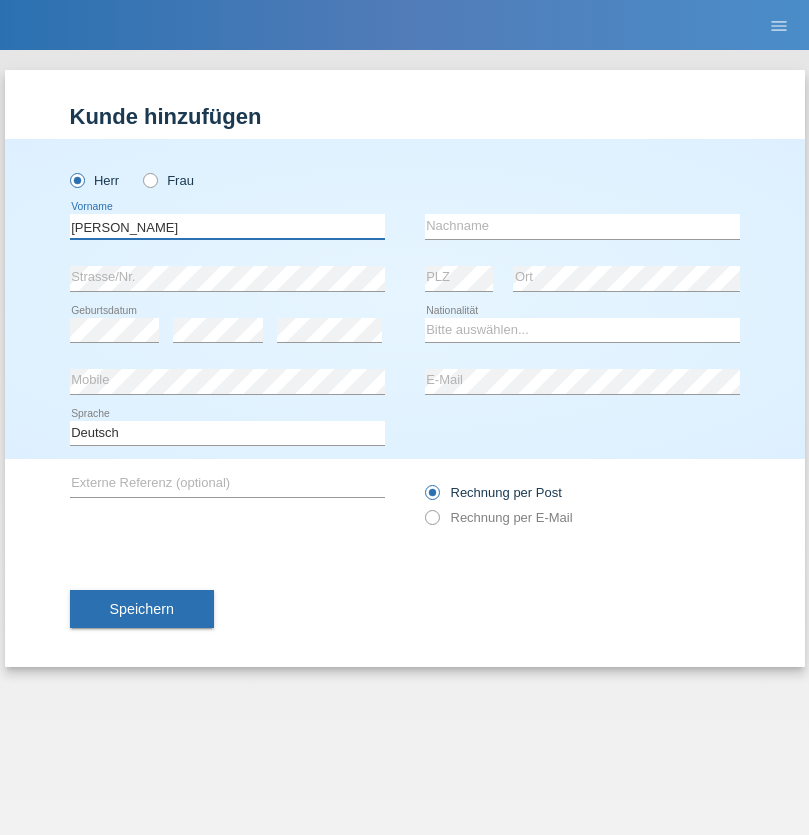 type on "[PERSON_NAME]" 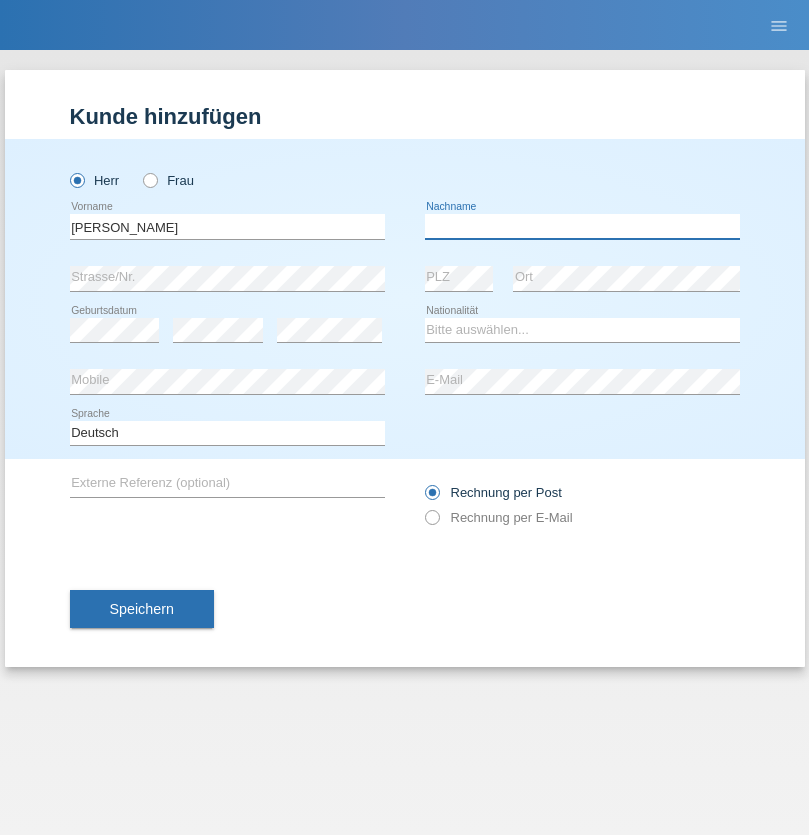 click at bounding box center (582, 226) 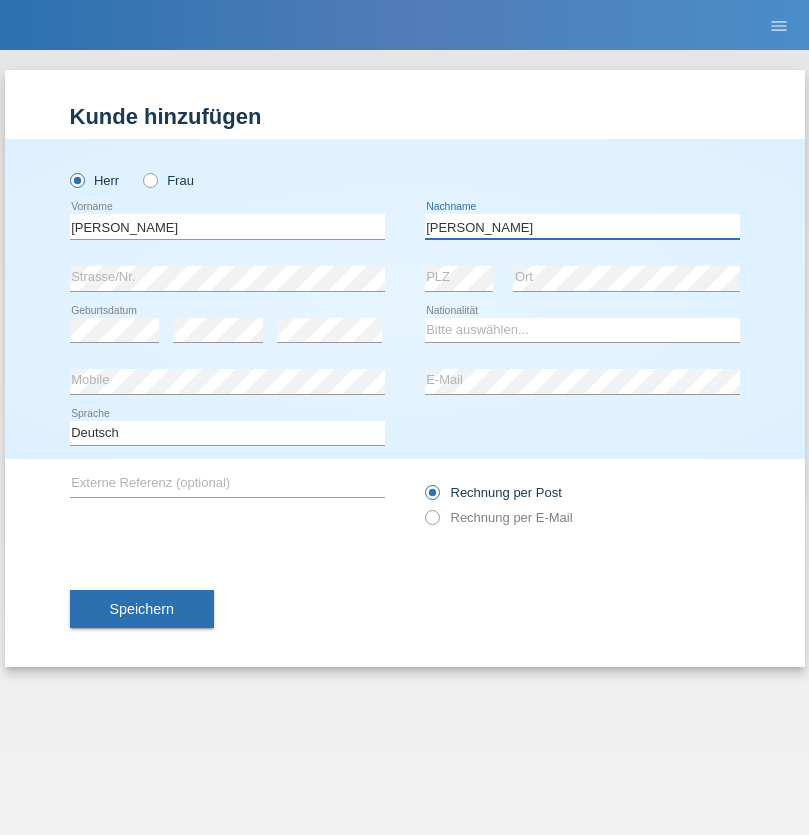 type on "Oliveira" 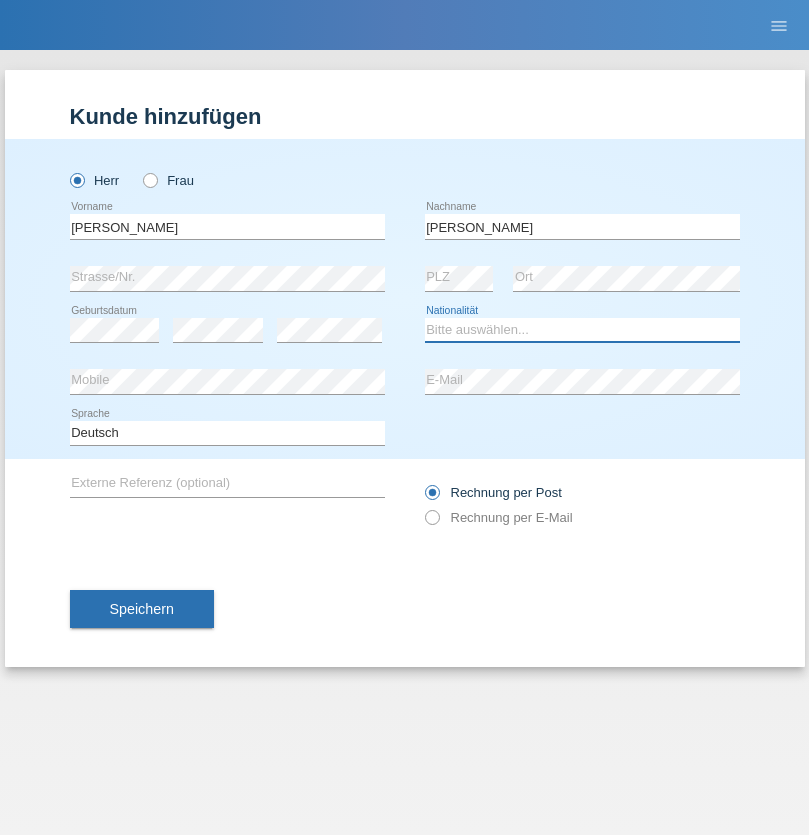 select on "PT" 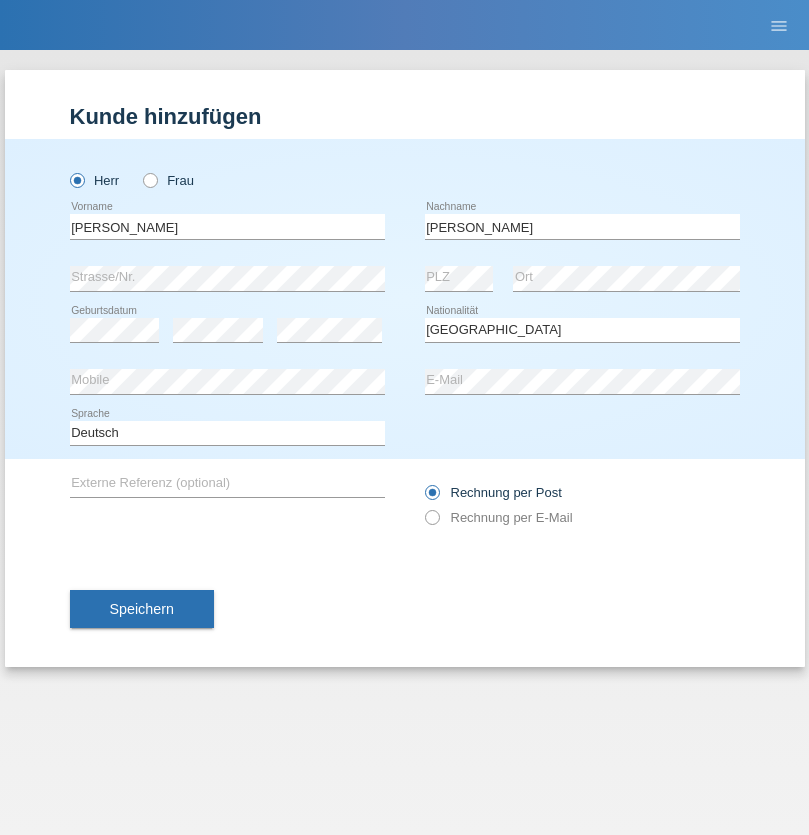 select on "C" 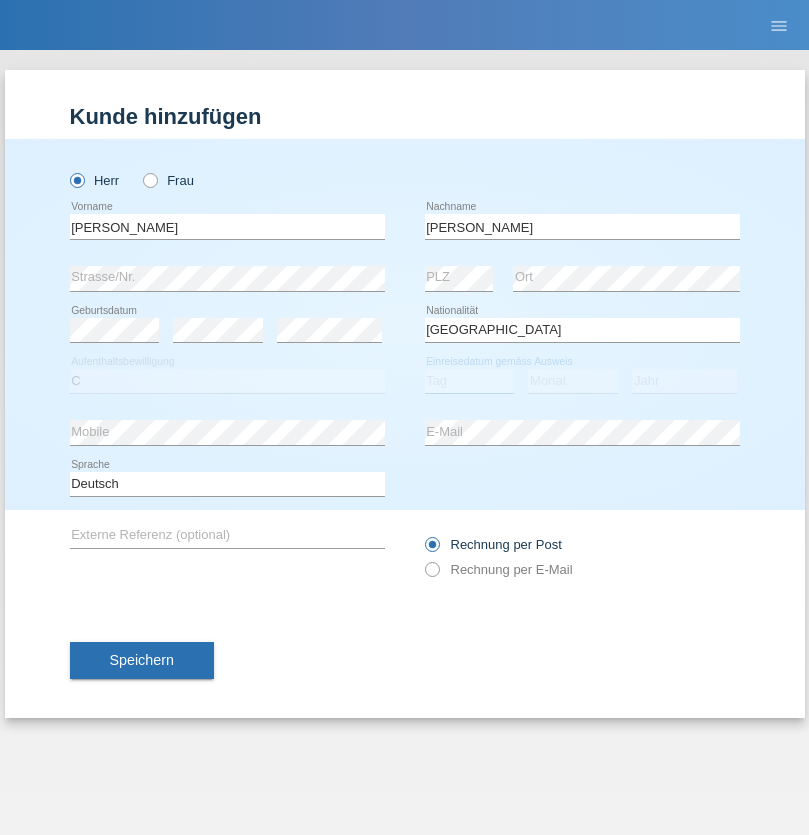 select on "05" 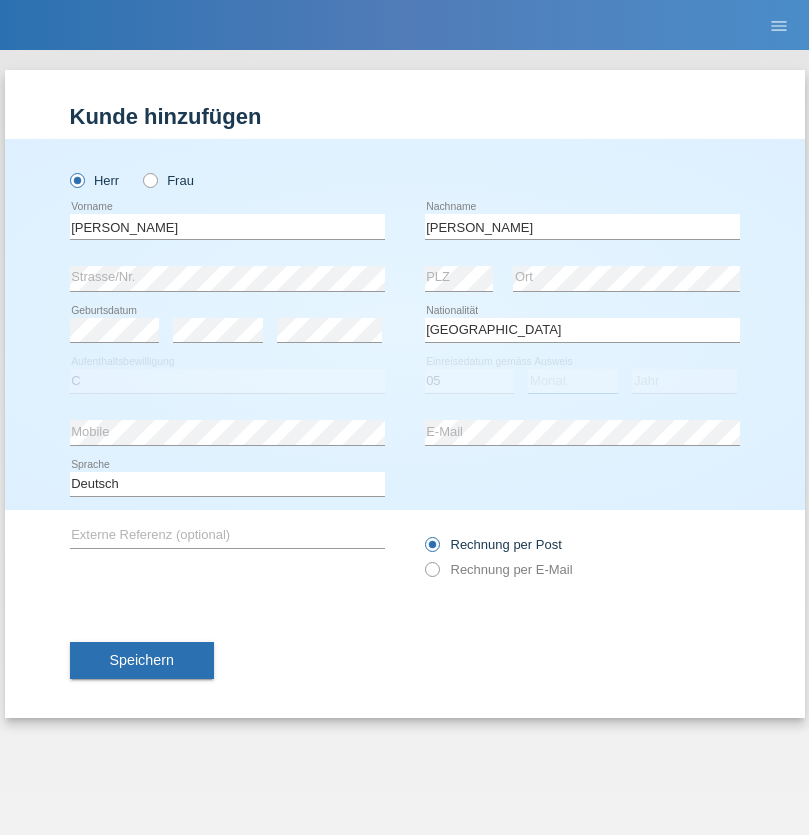 select on "03" 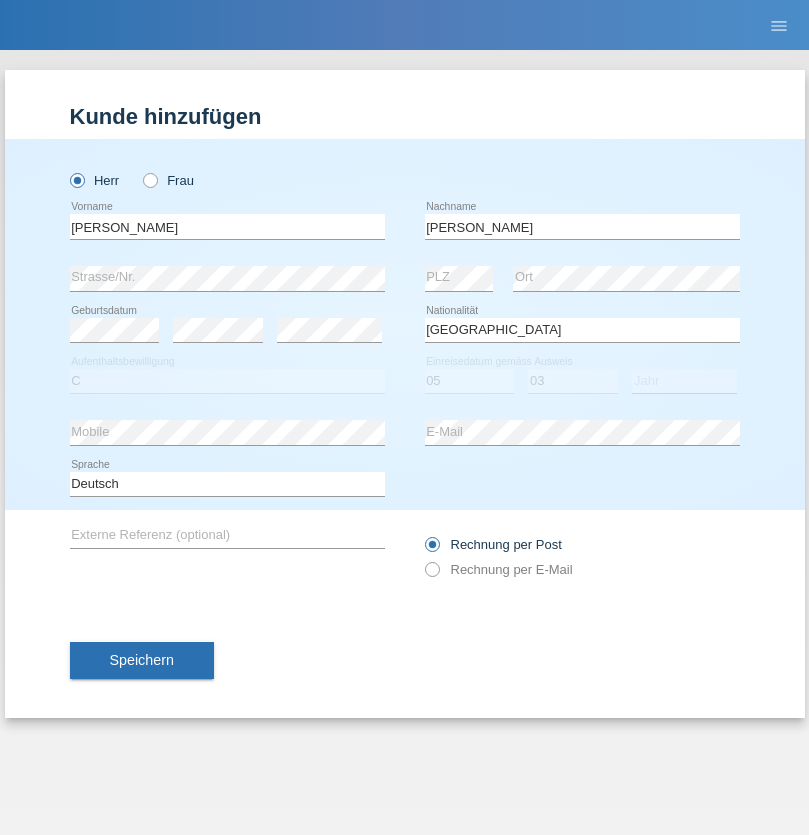 select on "2021" 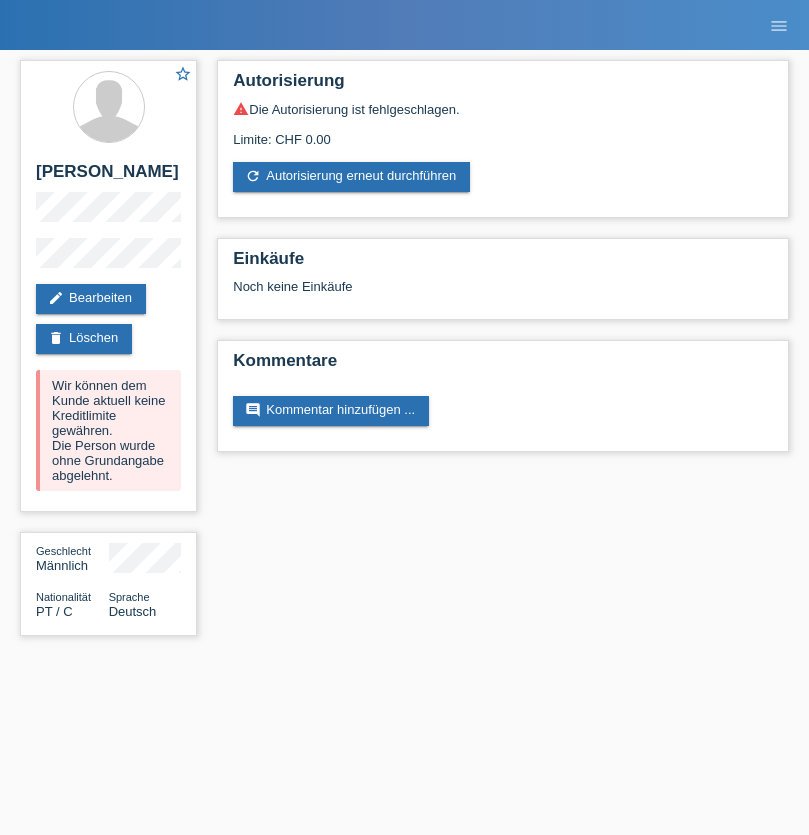 scroll, scrollTop: 0, scrollLeft: 0, axis: both 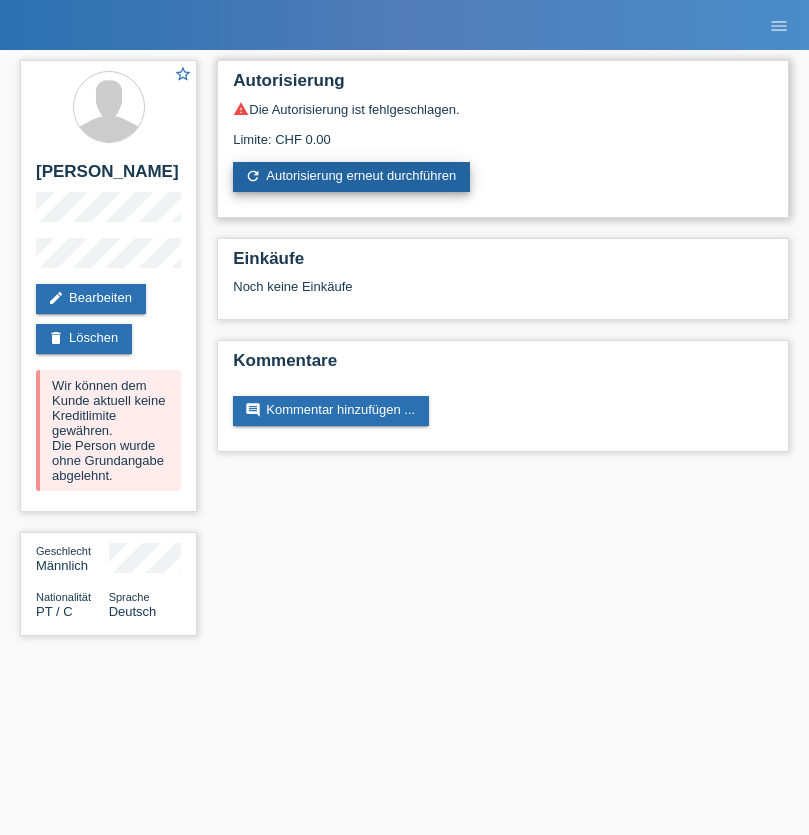 click on "refresh  Autorisierung erneut durchführen" at bounding box center [351, 177] 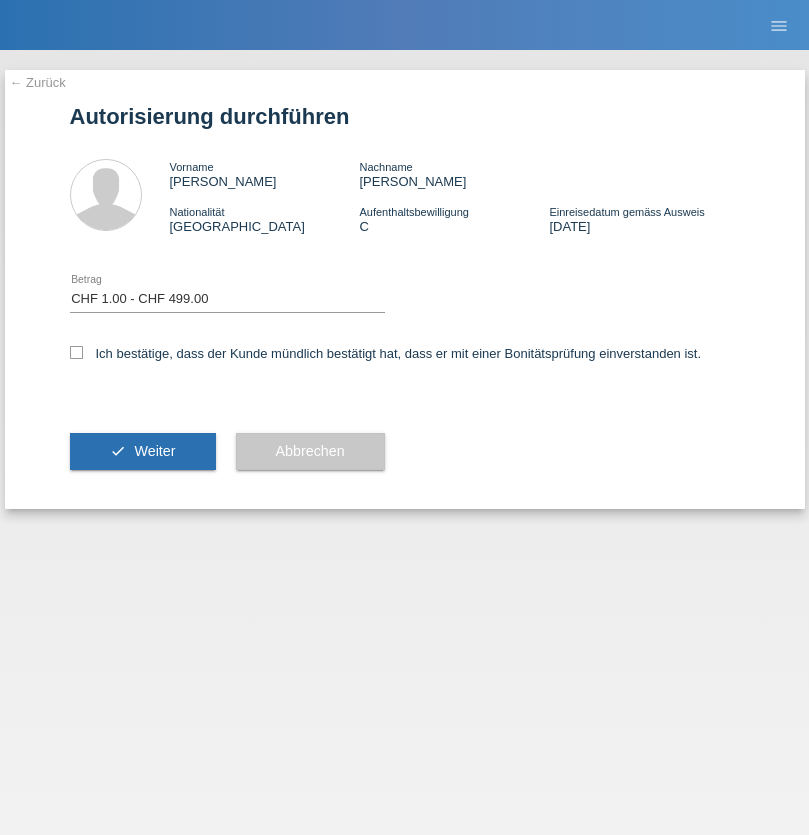 select on "1" 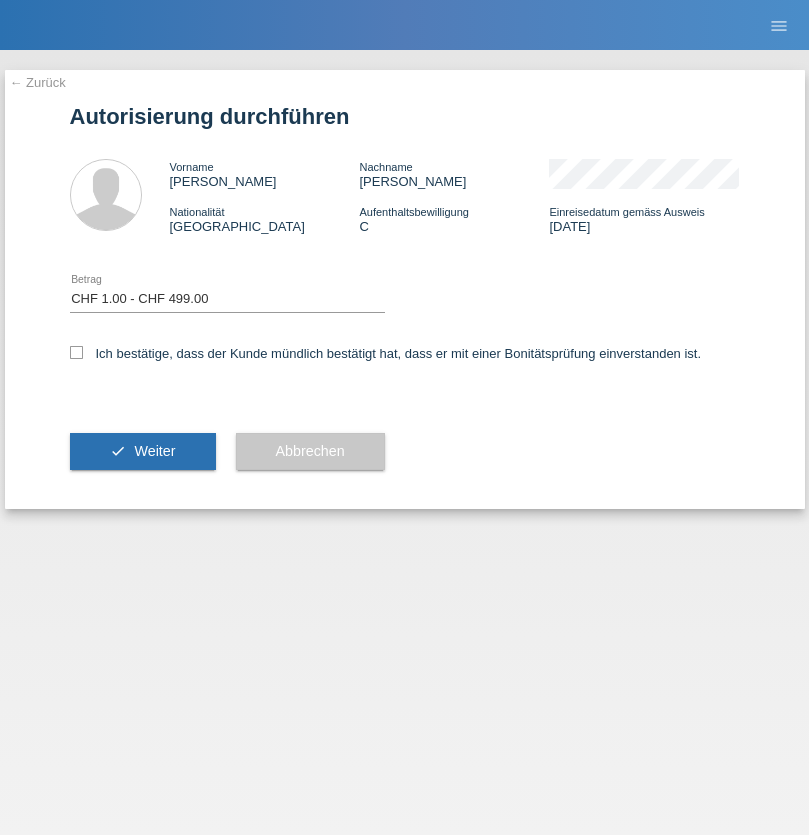 scroll, scrollTop: 0, scrollLeft: 0, axis: both 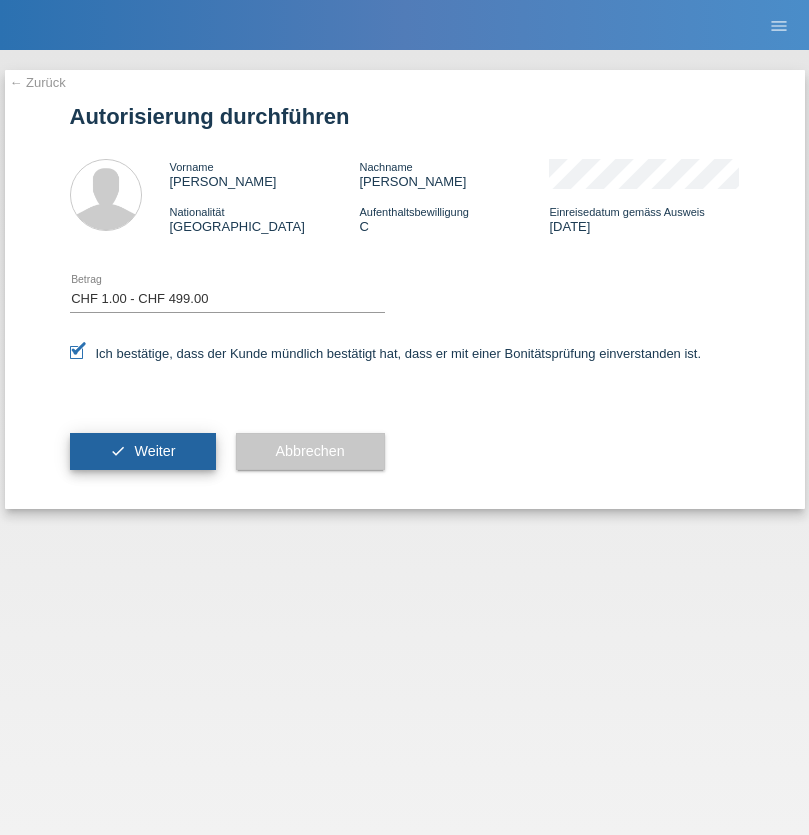 click on "Weiter" at bounding box center (154, 451) 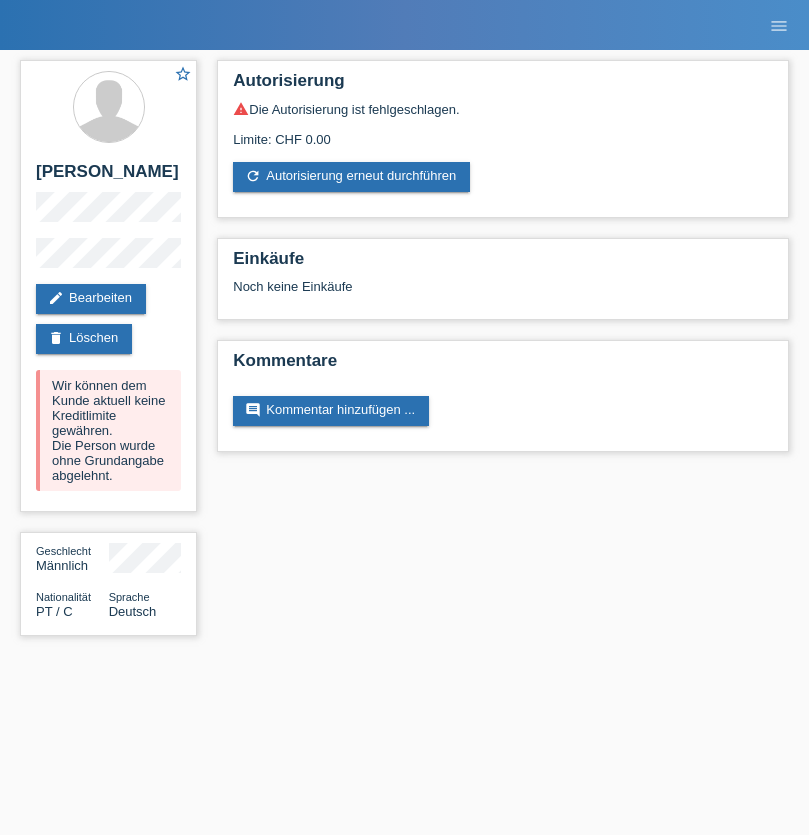 scroll, scrollTop: 0, scrollLeft: 0, axis: both 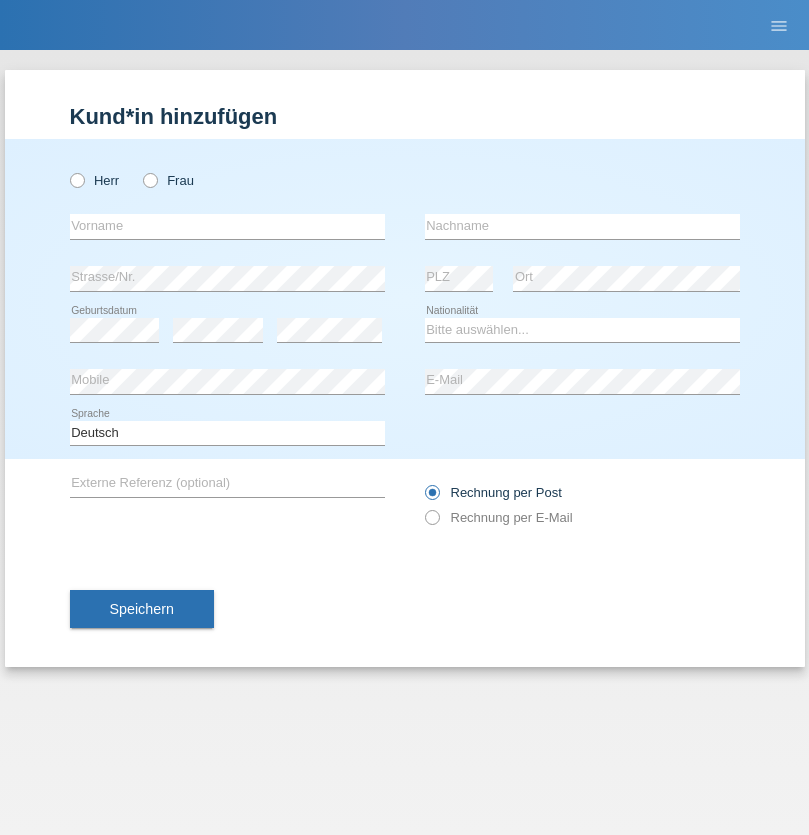 radio on "true" 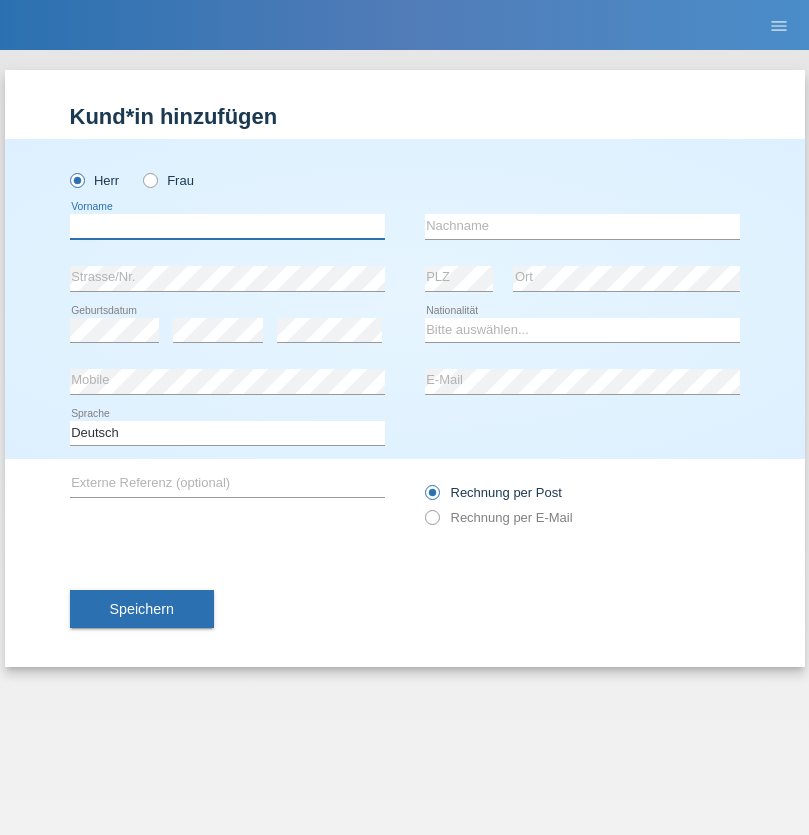 click at bounding box center (227, 226) 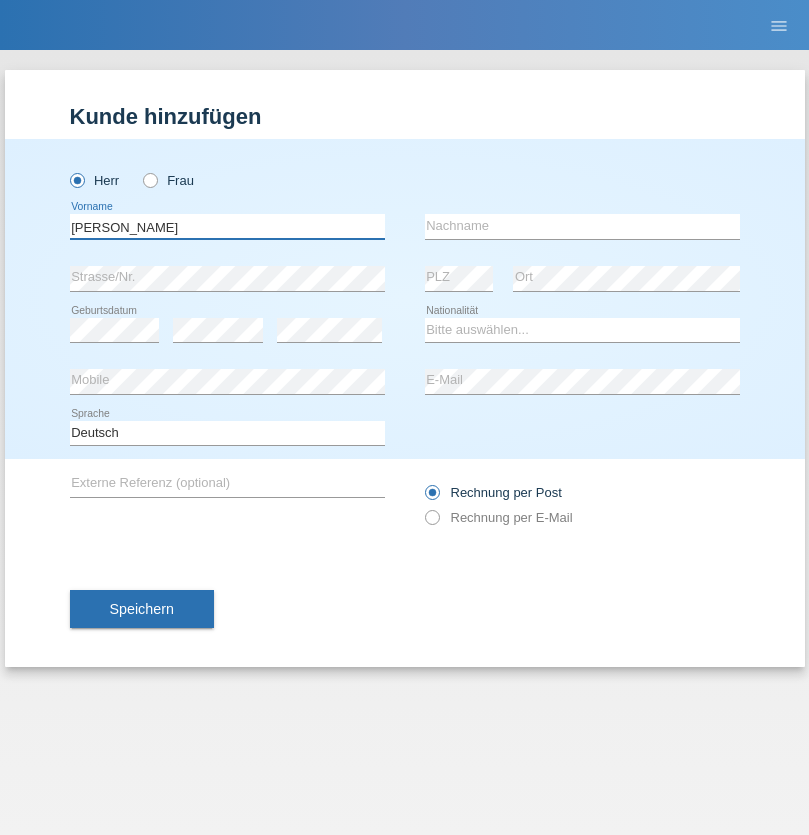 type on "Aron" 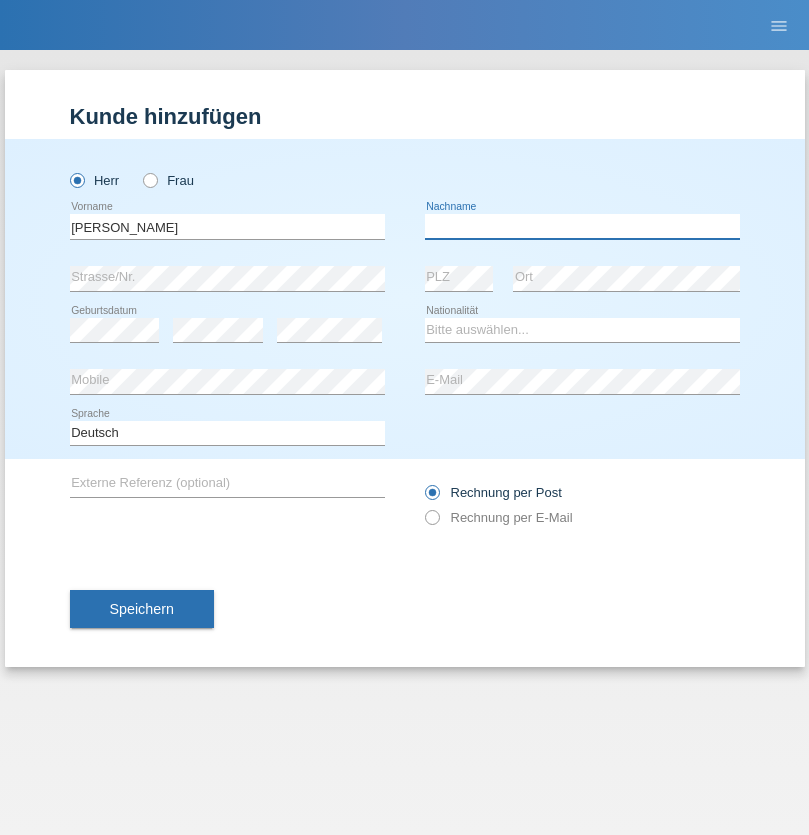 click at bounding box center [582, 226] 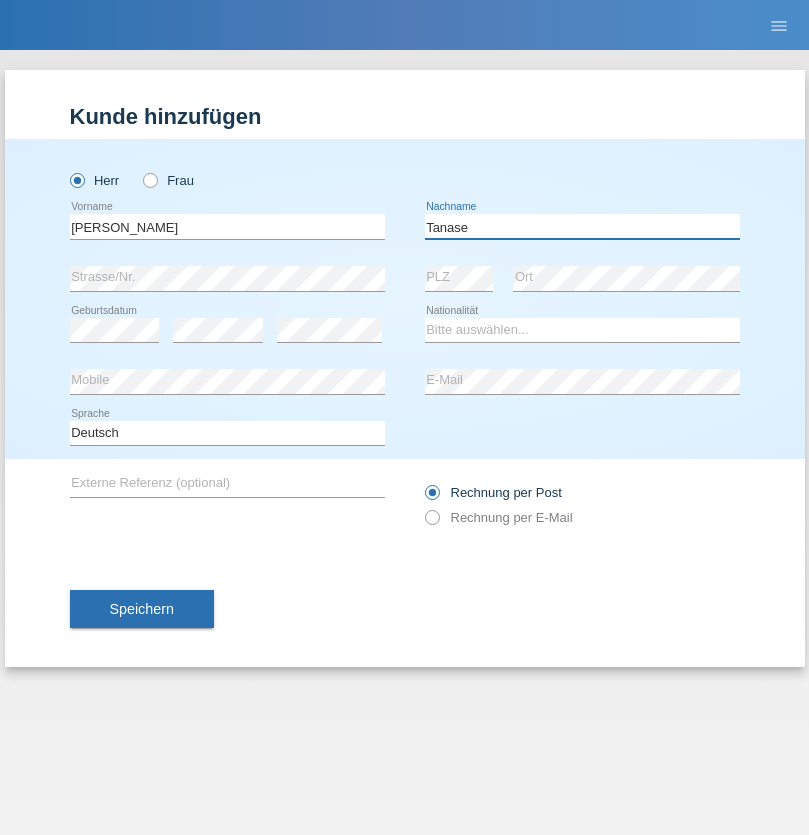 type on "Tanase" 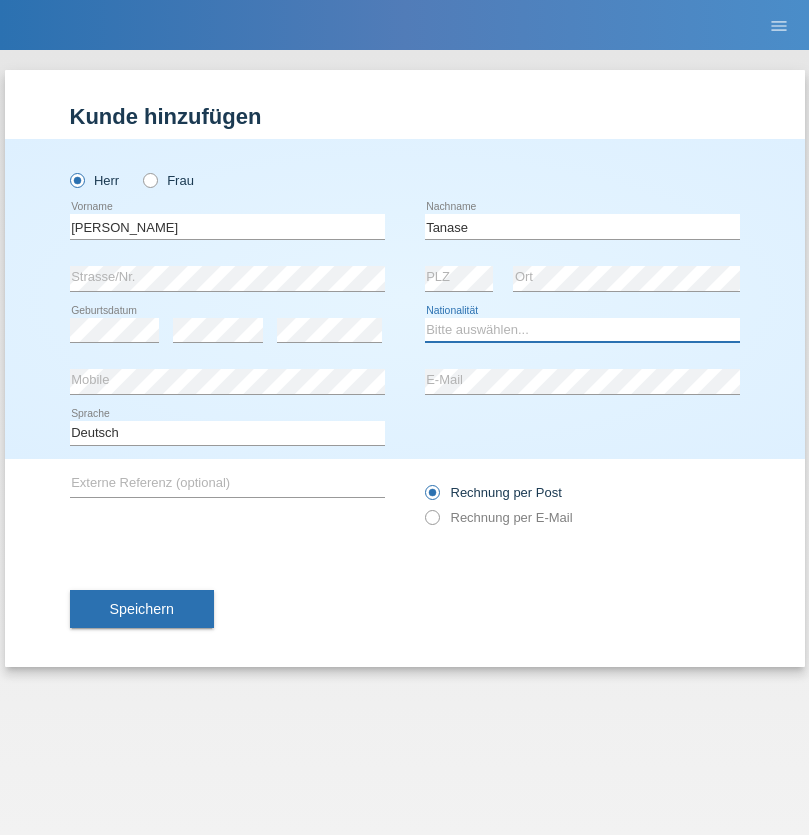 select on "RO" 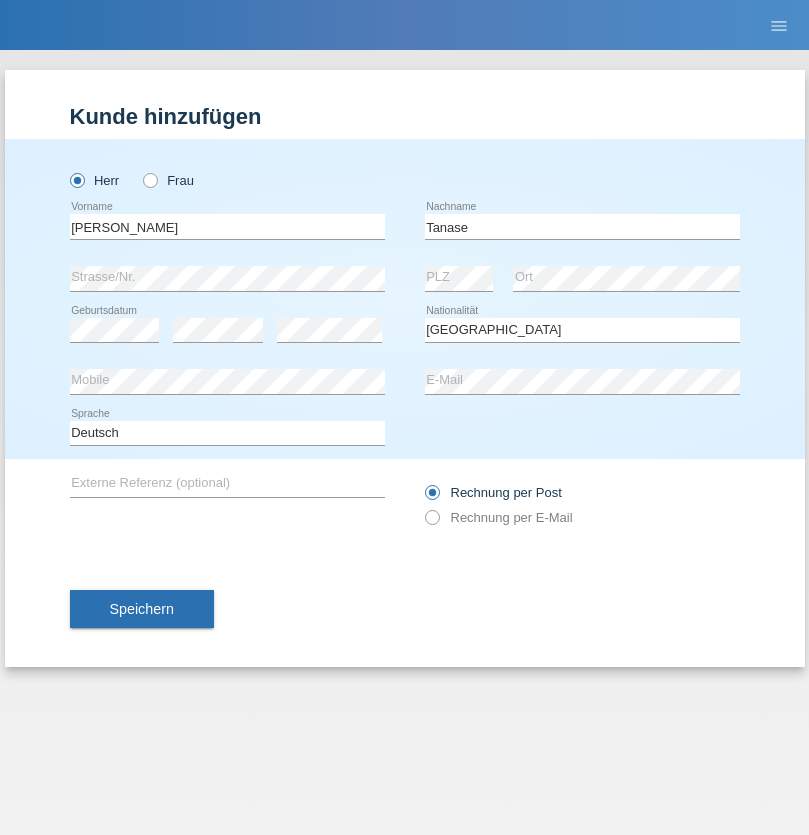 select on "C" 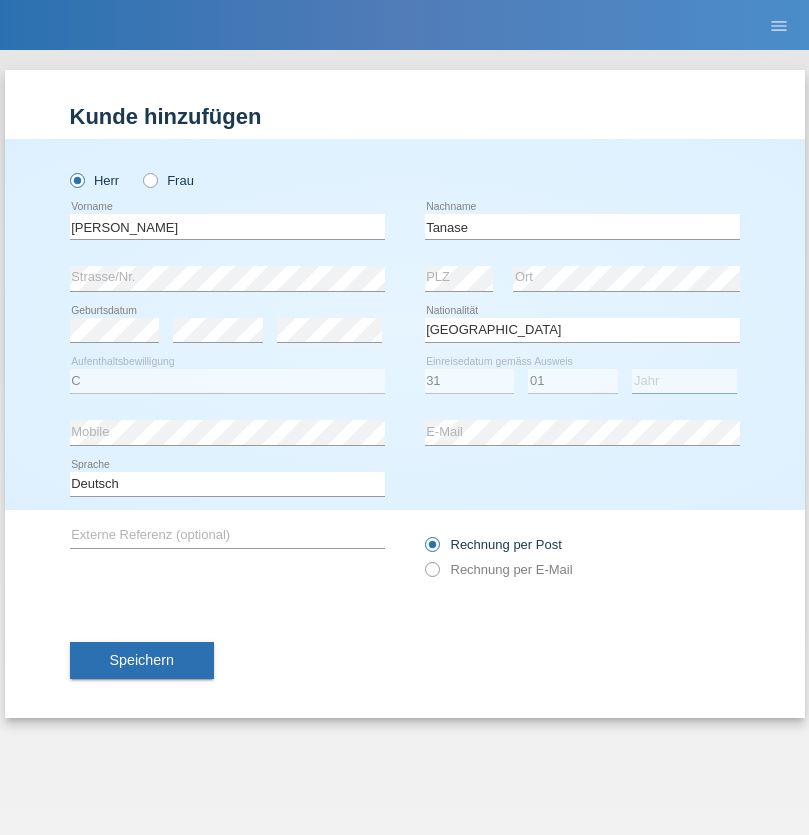 select on "2021" 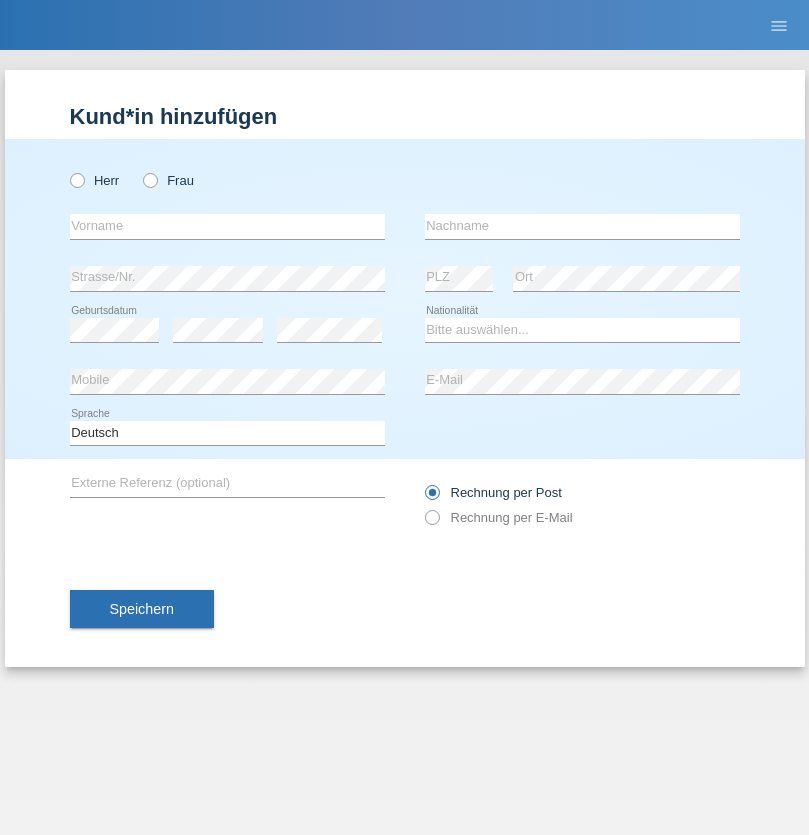 scroll, scrollTop: 0, scrollLeft: 0, axis: both 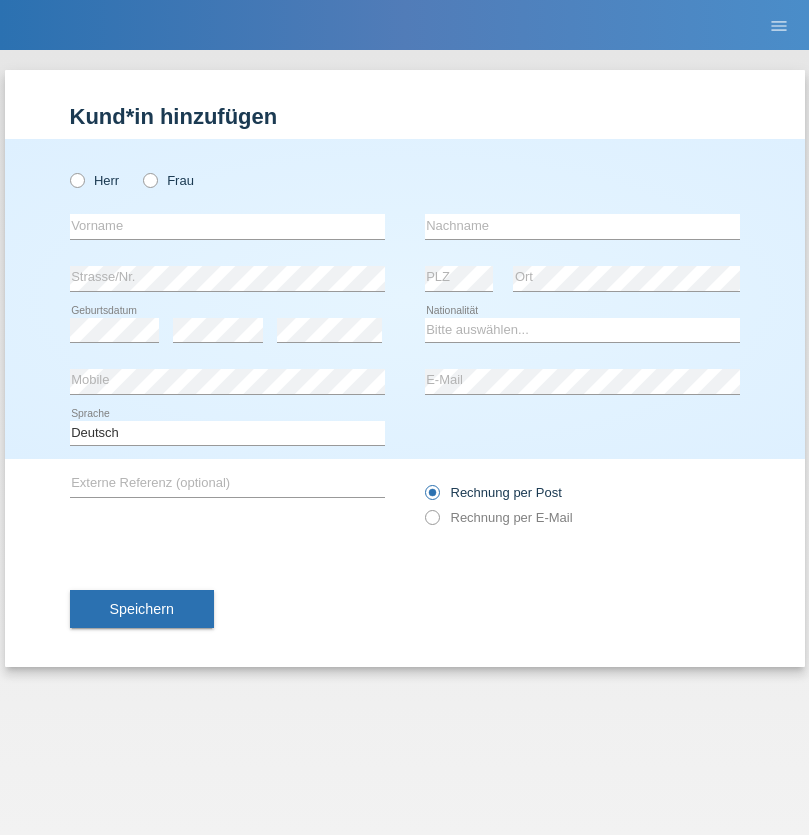 radio on "true" 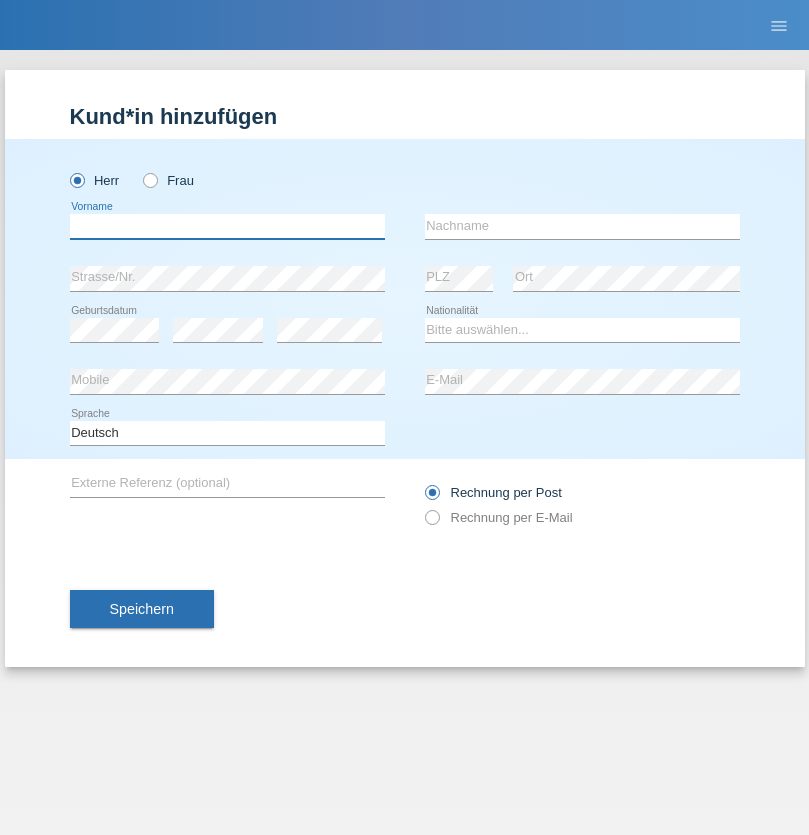 click at bounding box center [227, 226] 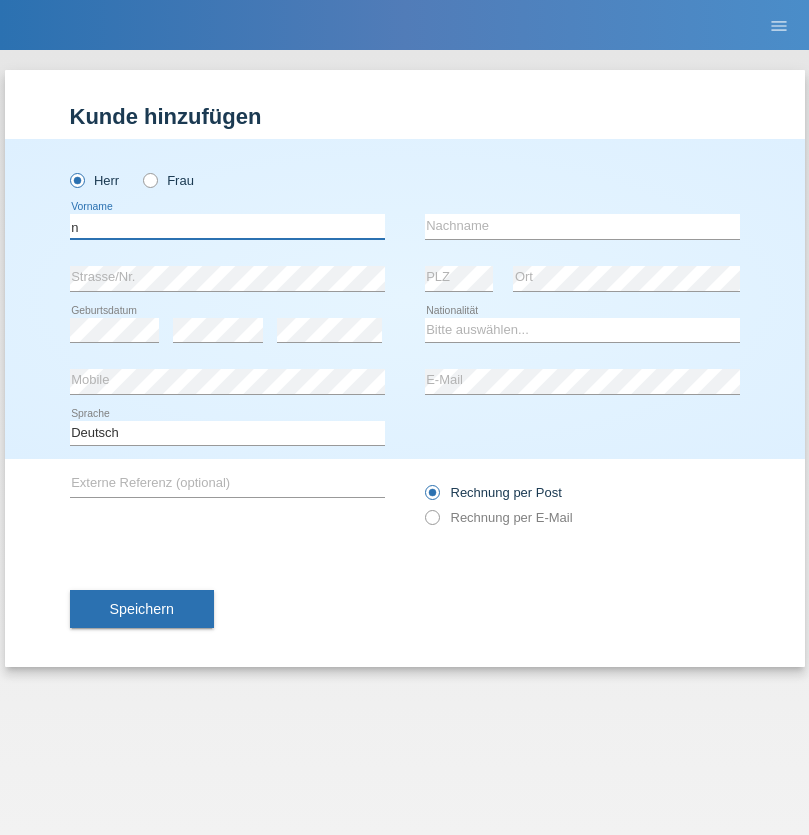type on "n" 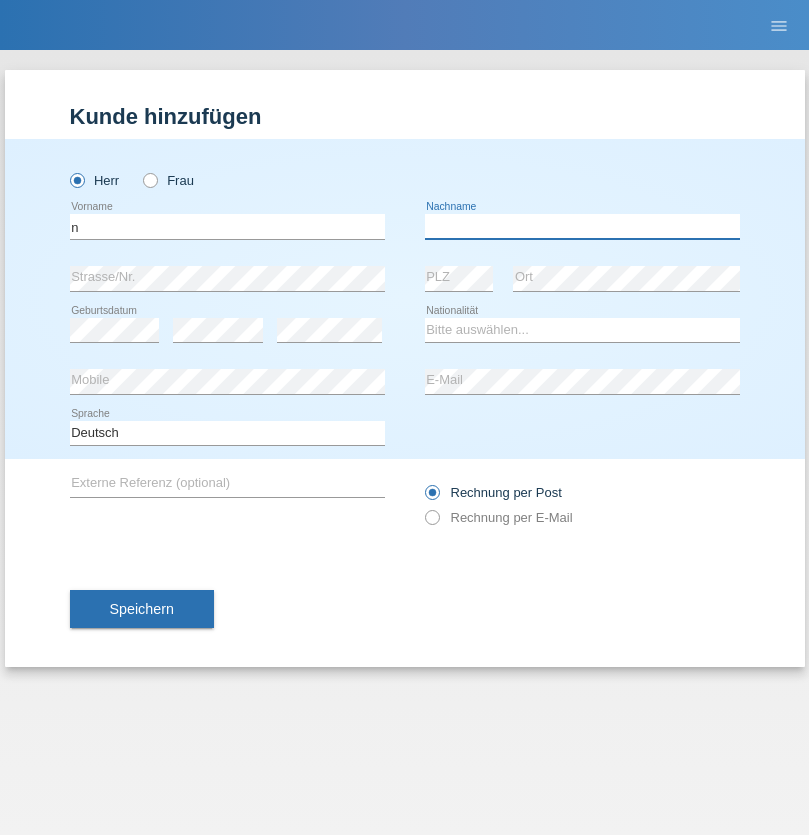 click at bounding box center [582, 226] 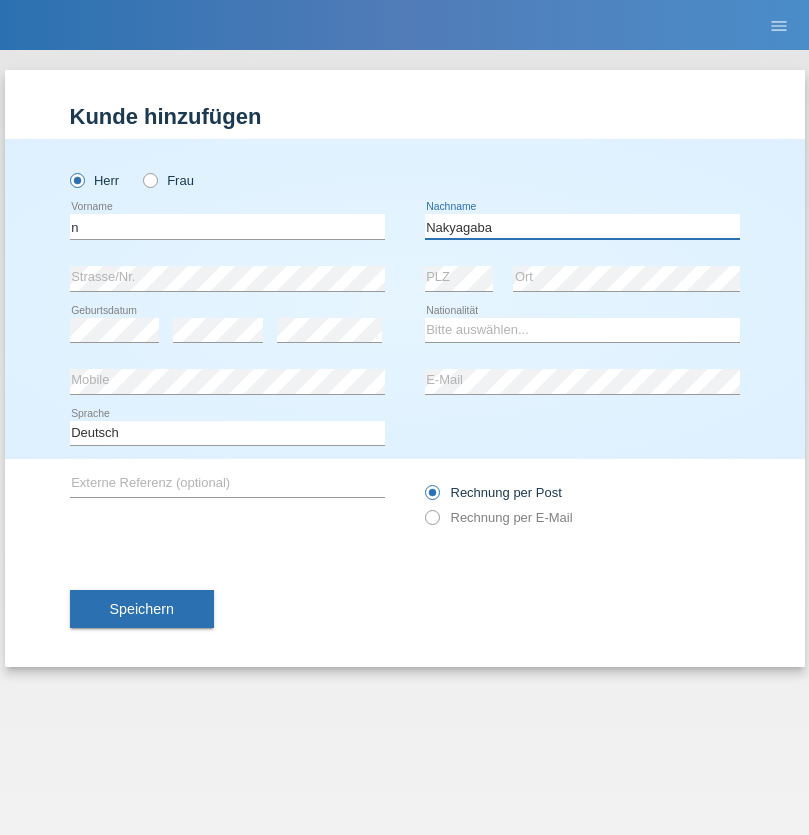 type on "Nakyagaba" 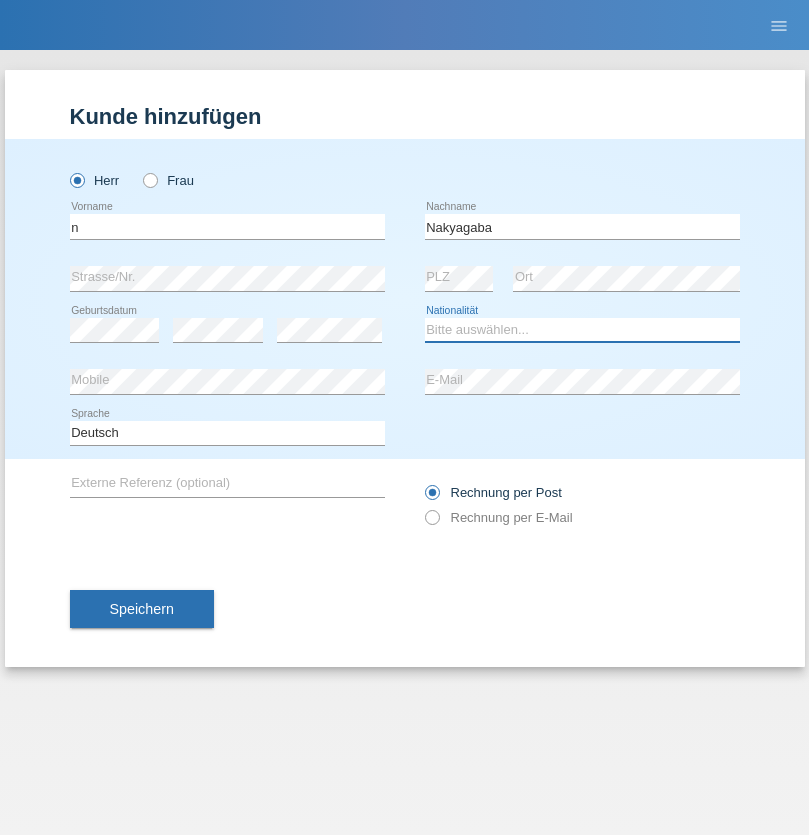 select on "CH" 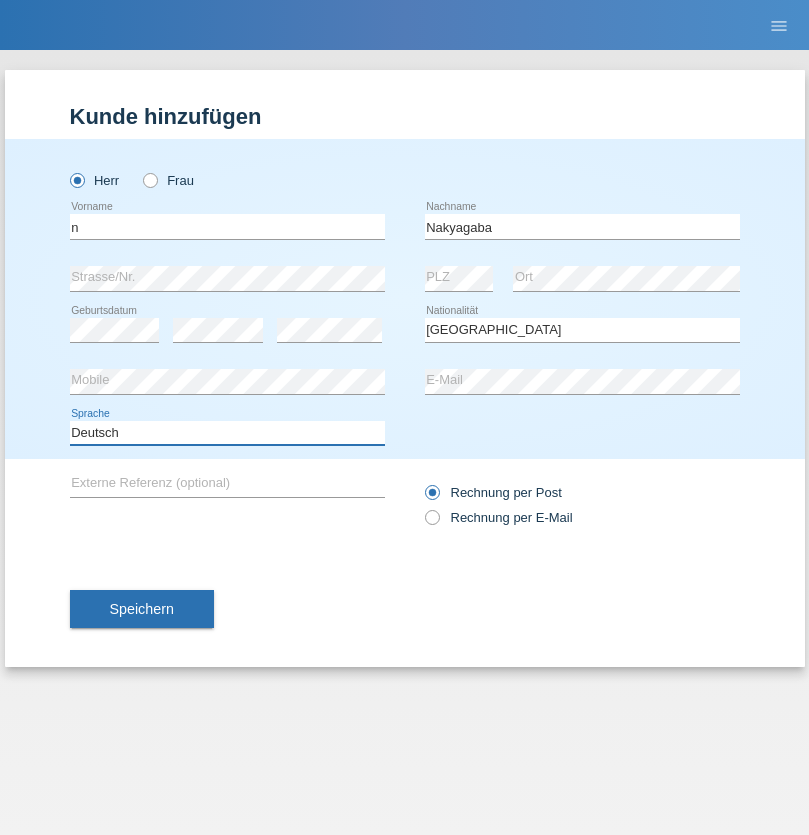 select on "en" 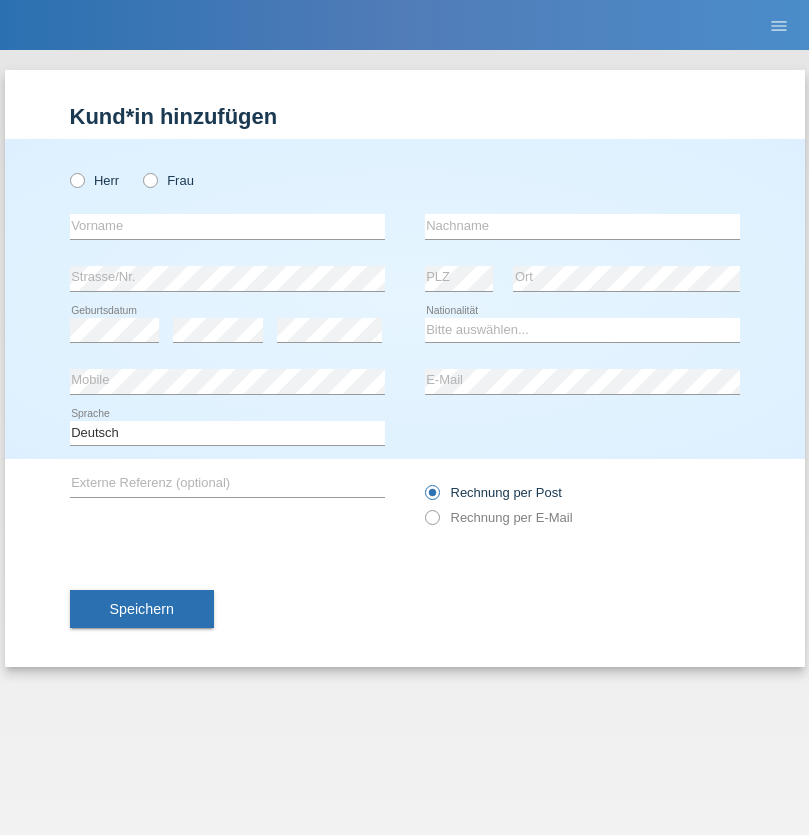 scroll, scrollTop: 0, scrollLeft: 0, axis: both 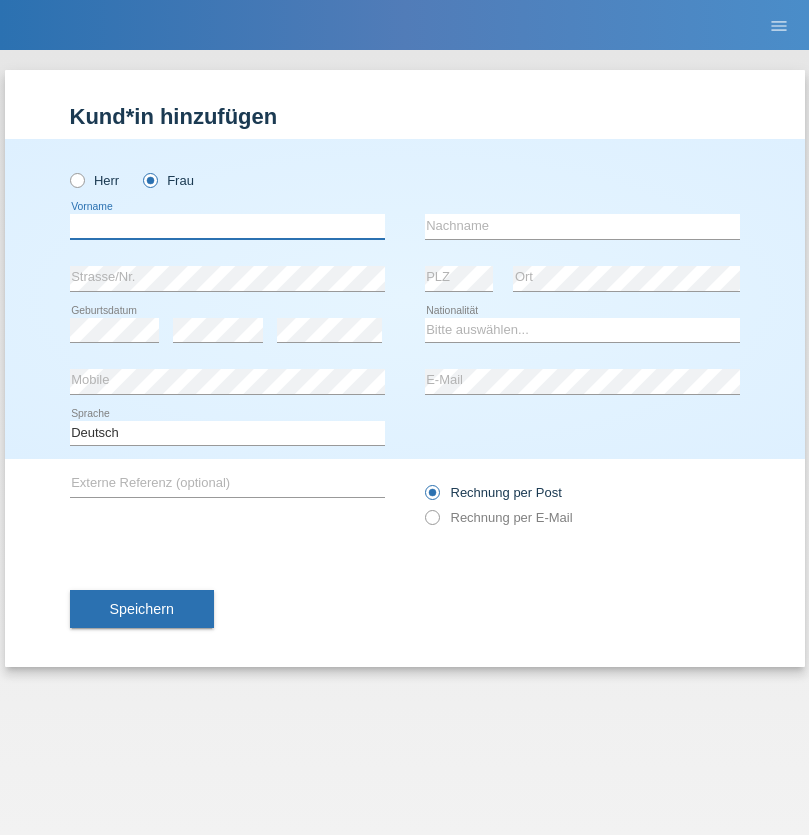 click at bounding box center [227, 226] 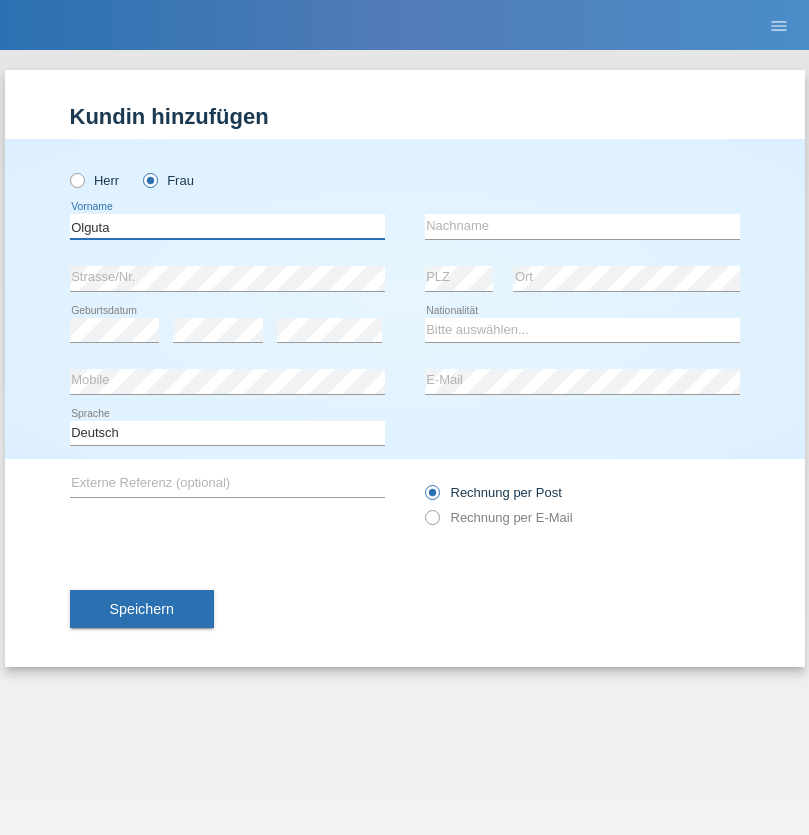 type on "Olguta" 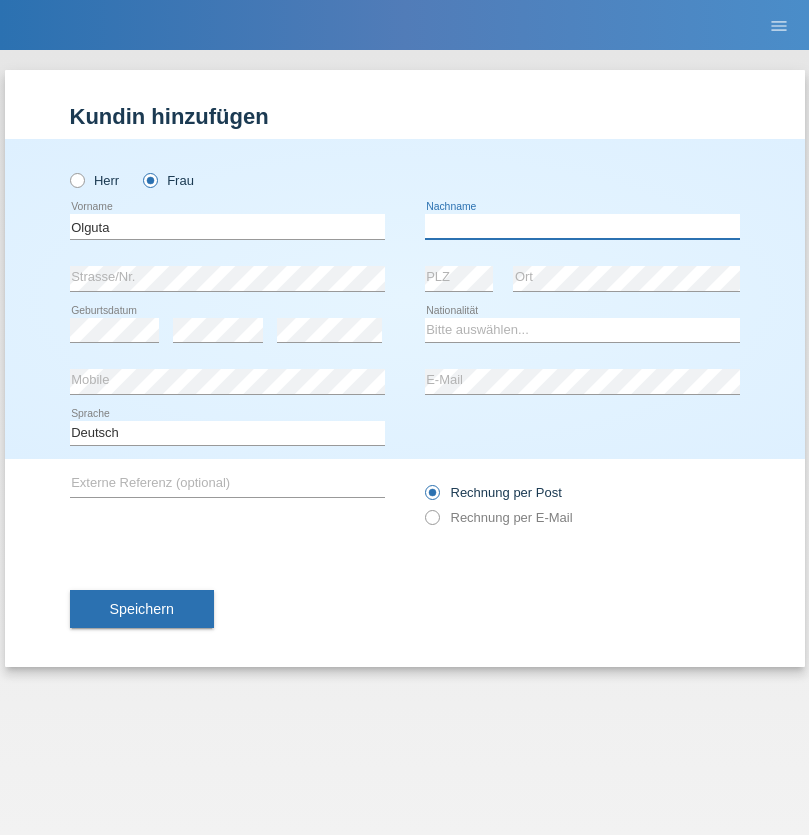 click at bounding box center (582, 226) 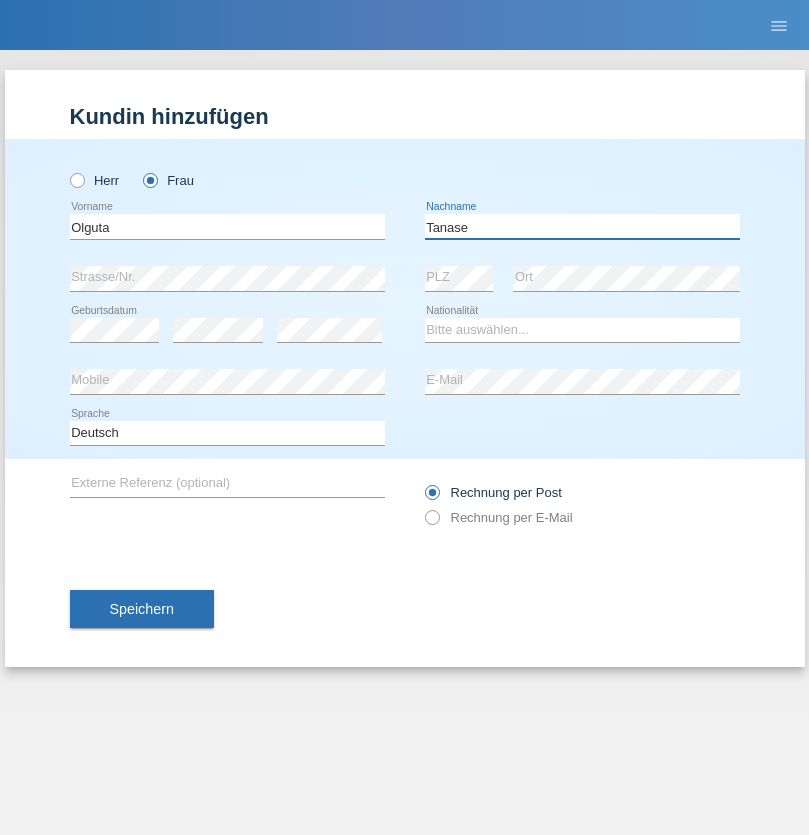 type on "Tanase" 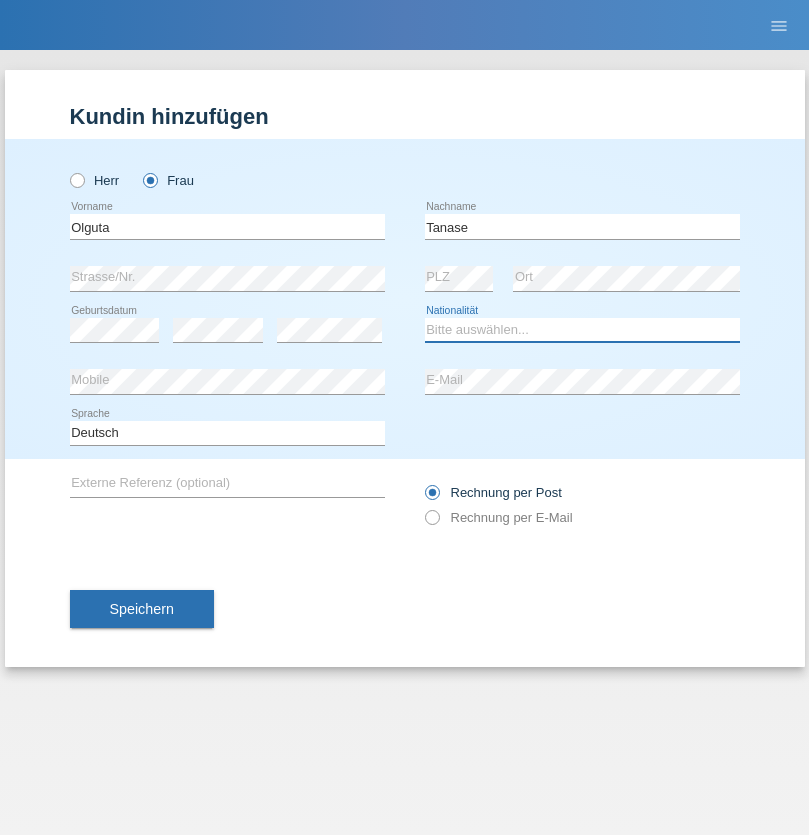 select on "RO" 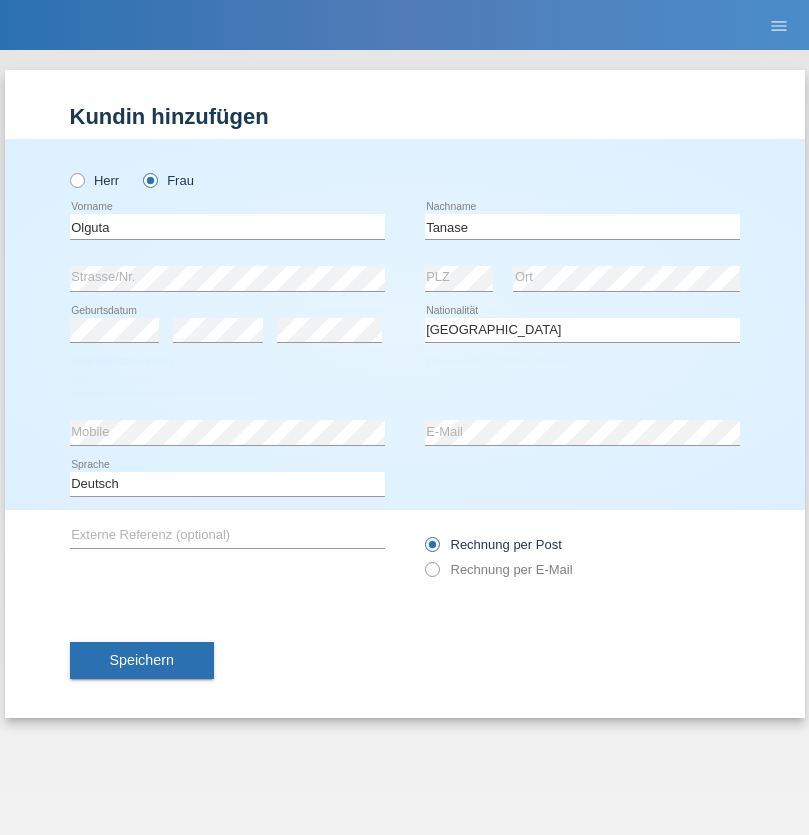 select on "C" 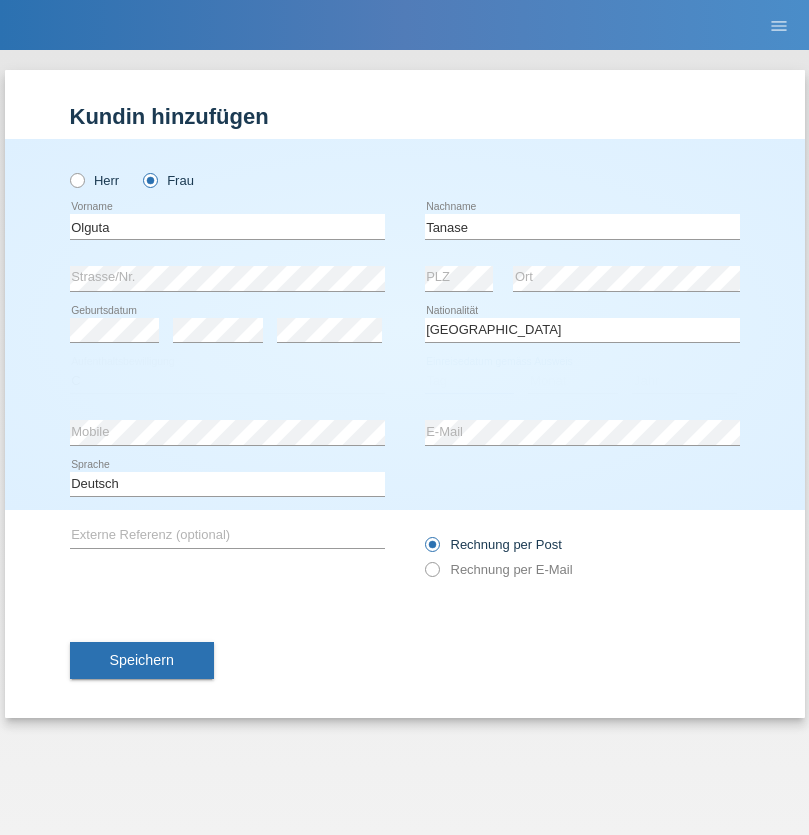 select on "21" 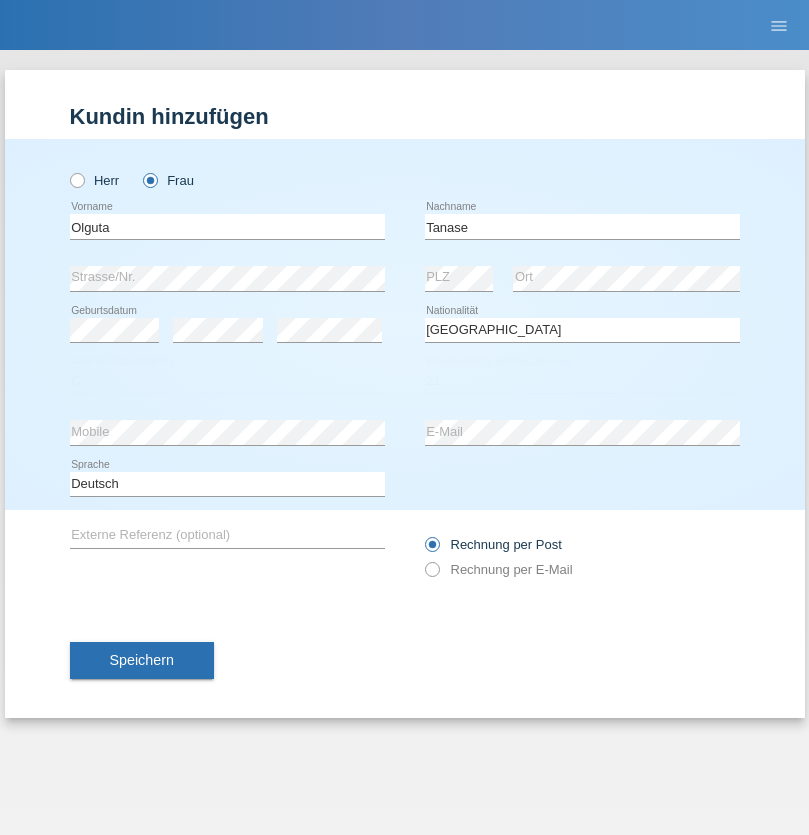 select on "07" 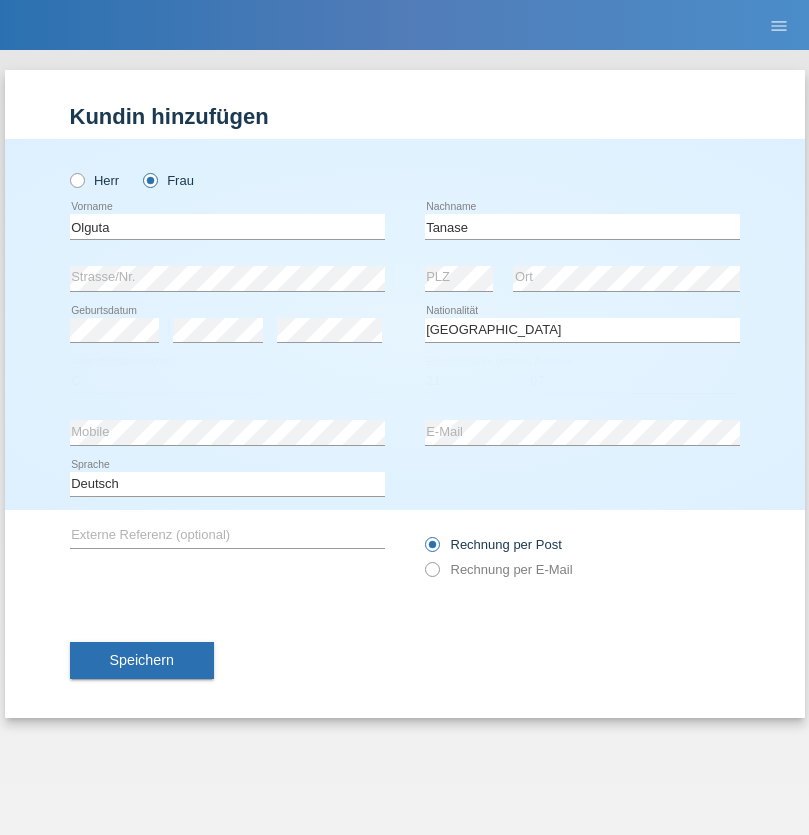 select on "2021" 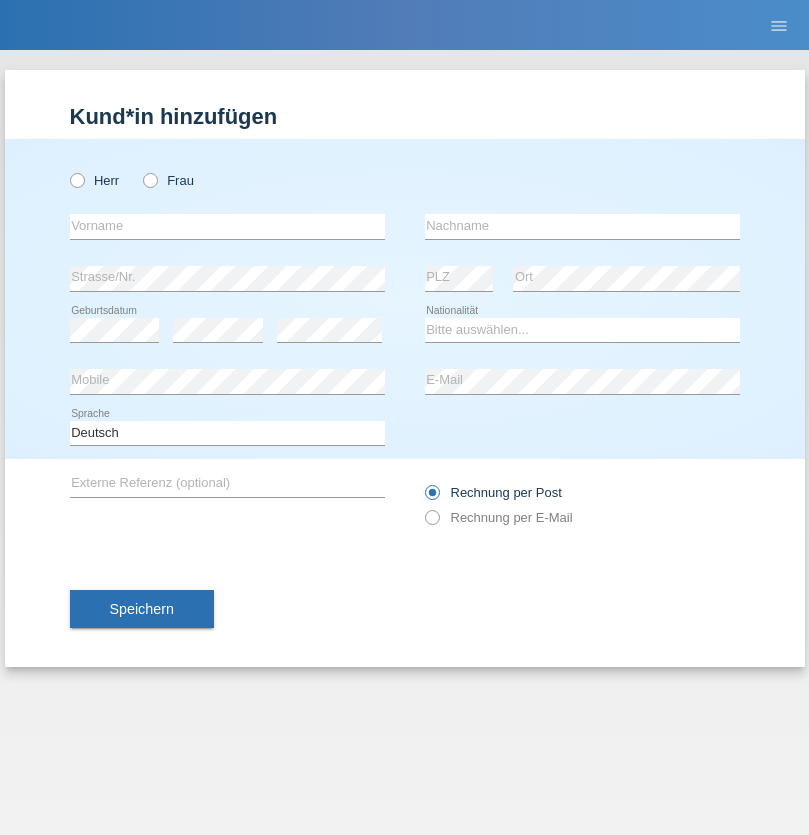 scroll, scrollTop: 0, scrollLeft: 0, axis: both 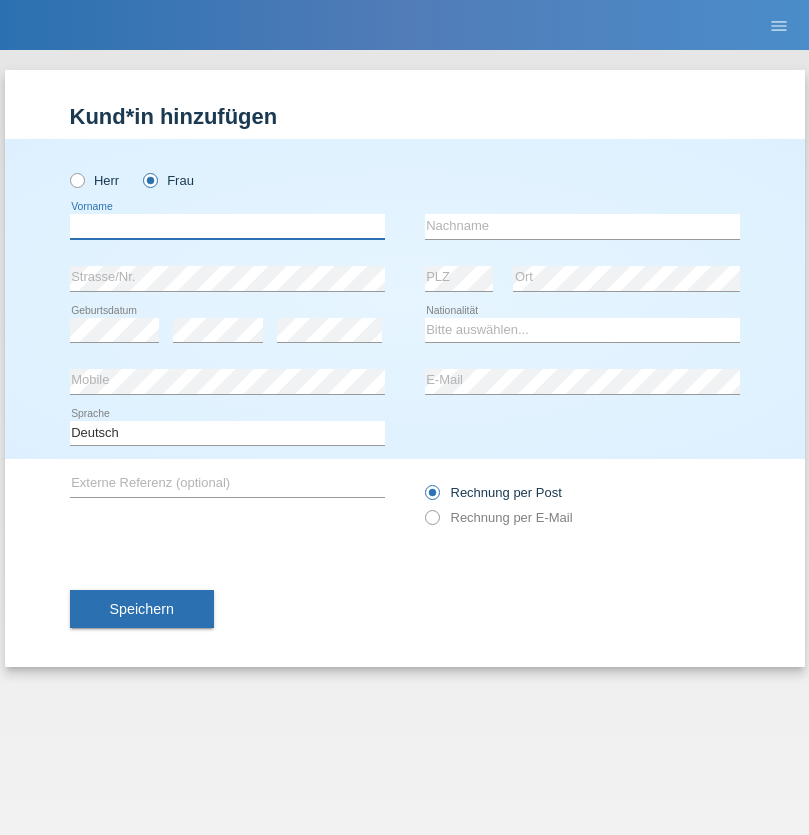 click at bounding box center (227, 226) 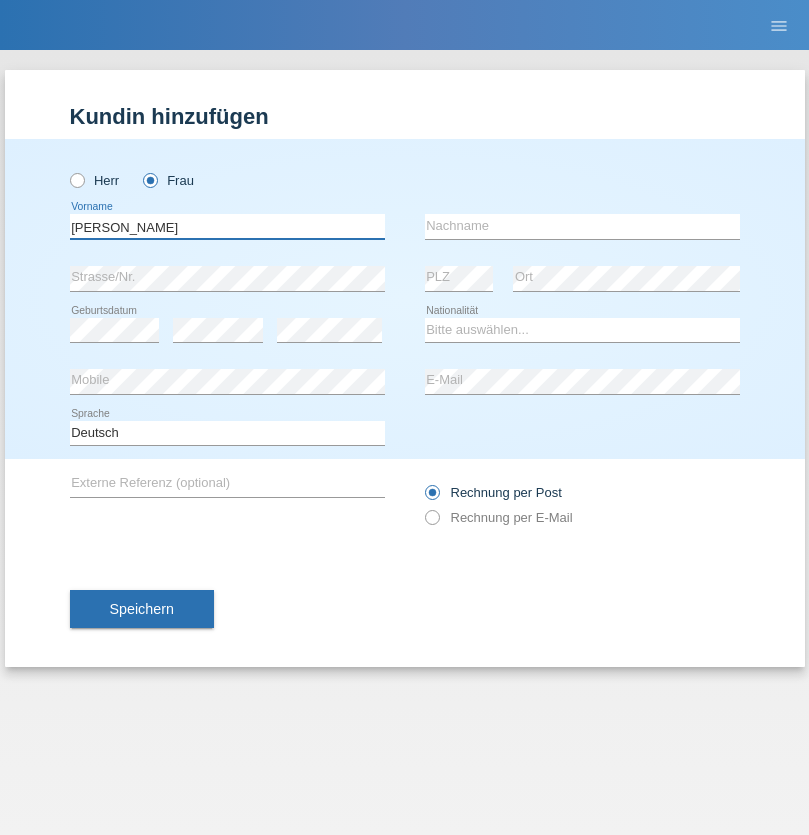type on "Shannon" 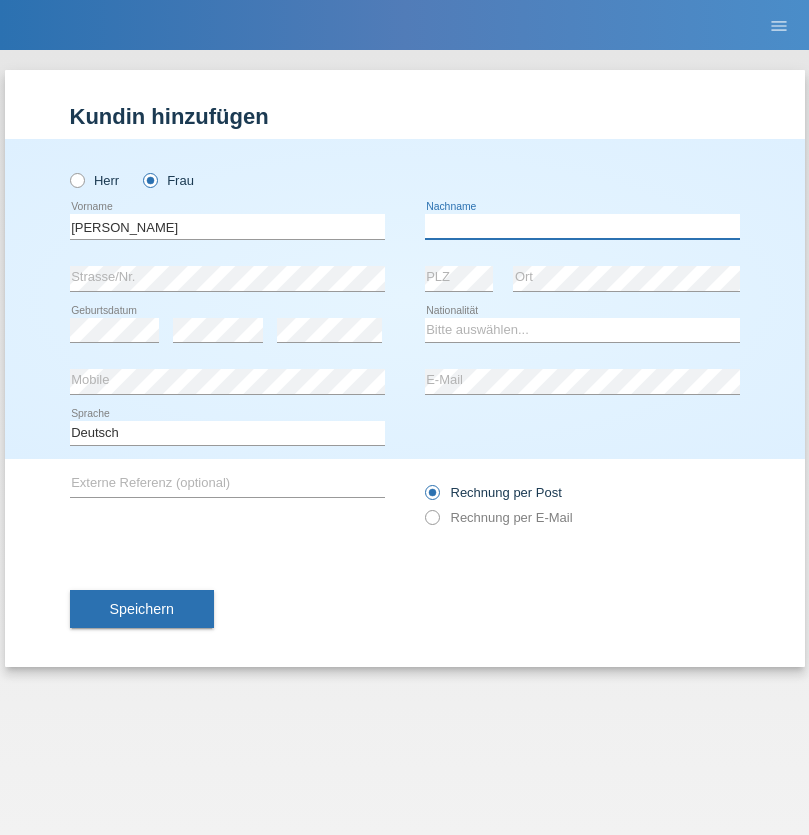 click at bounding box center (582, 226) 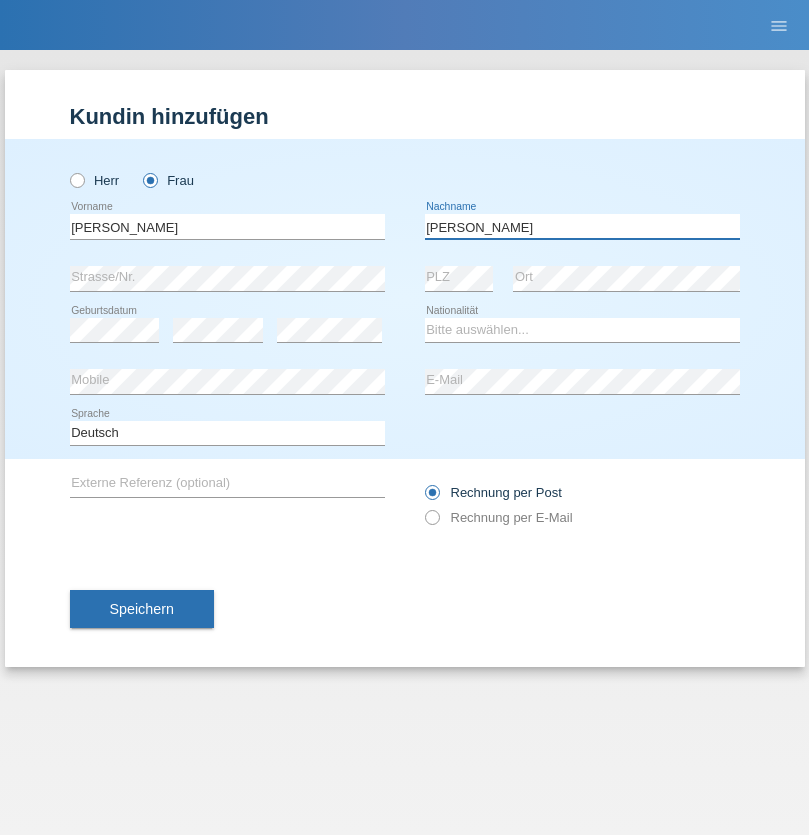 type on "Banz diaz" 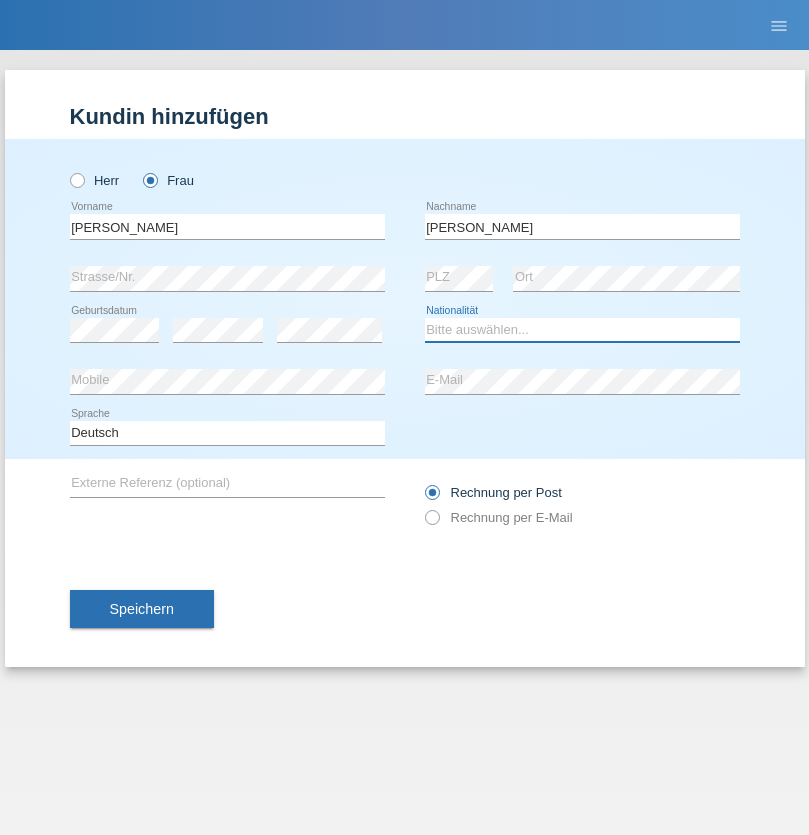 select on "CH" 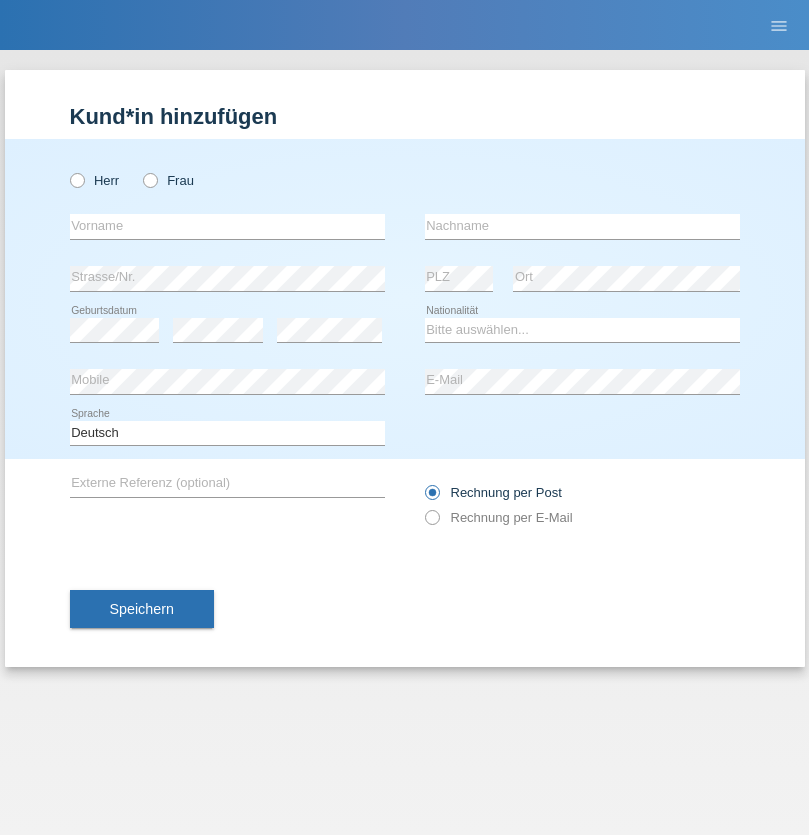 scroll, scrollTop: 0, scrollLeft: 0, axis: both 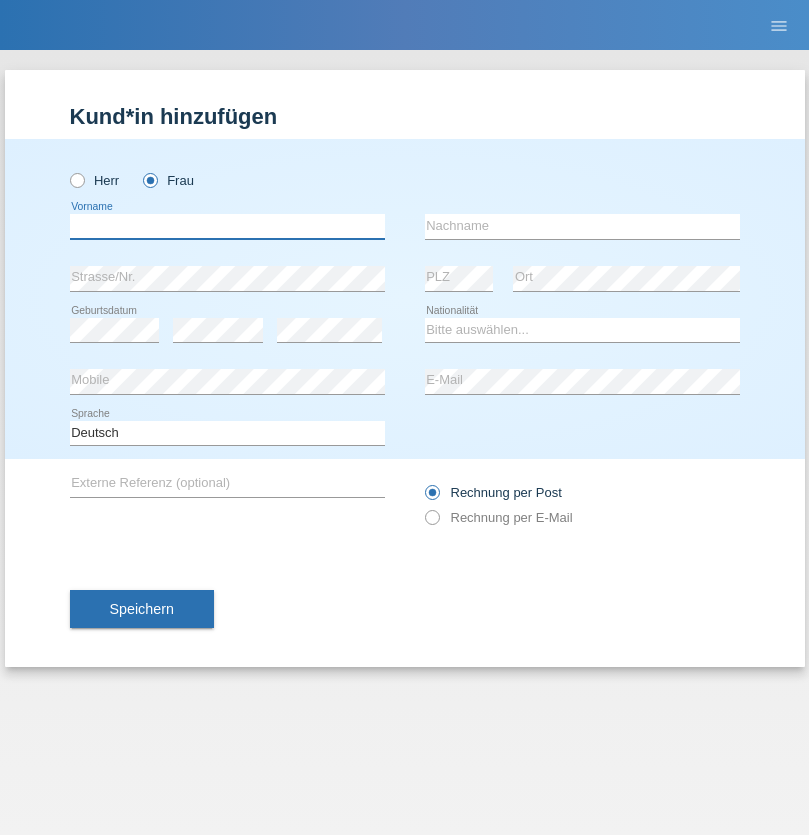click at bounding box center (227, 226) 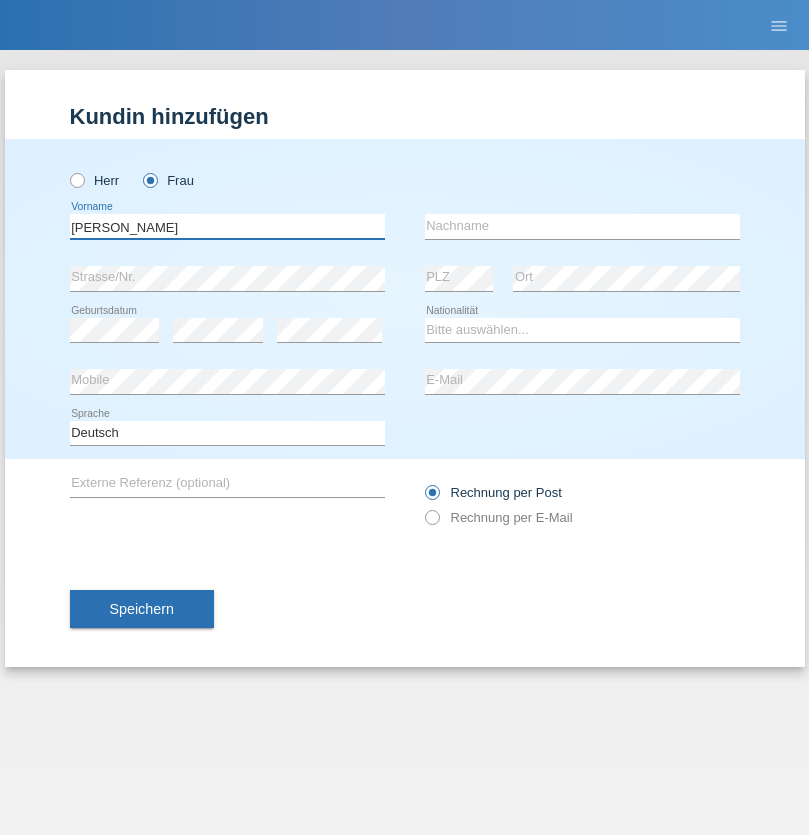 type on "Shannon" 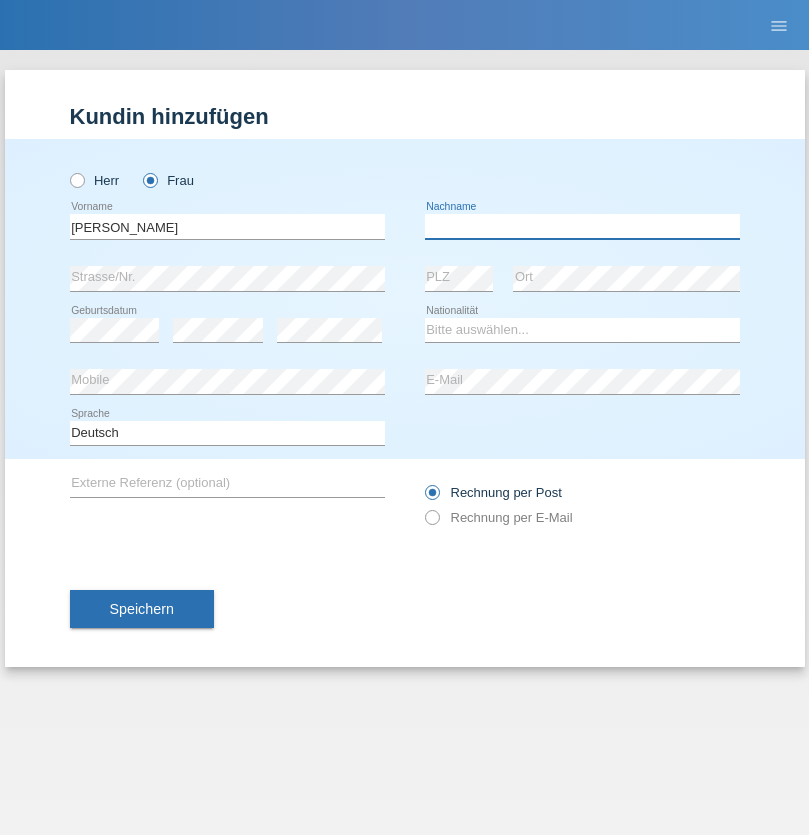 click at bounding box center [582, 226] 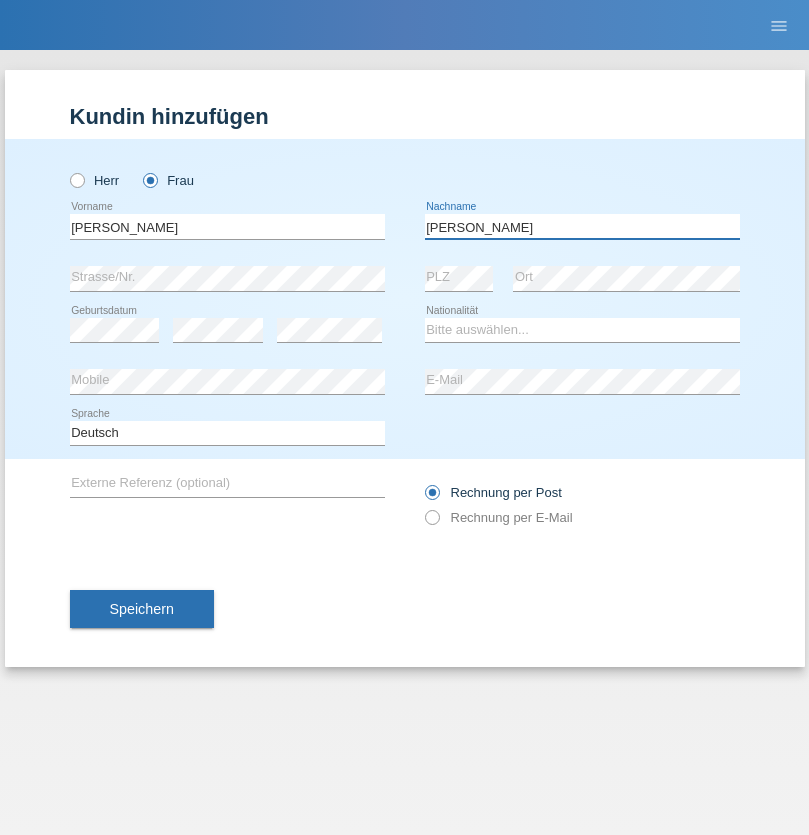 type on "Banz diaz" 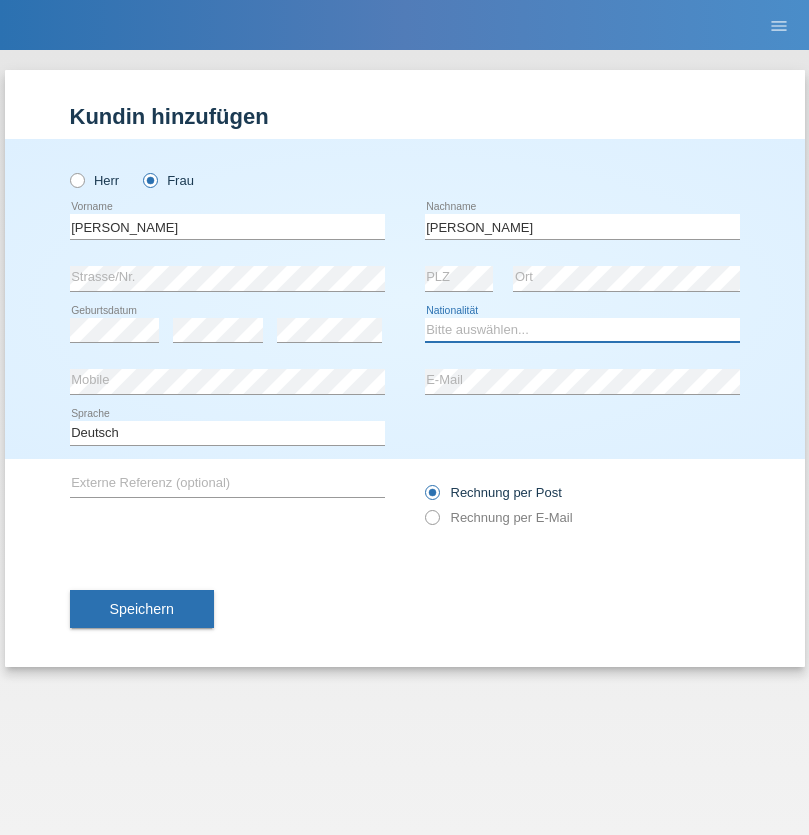 select on "CH" 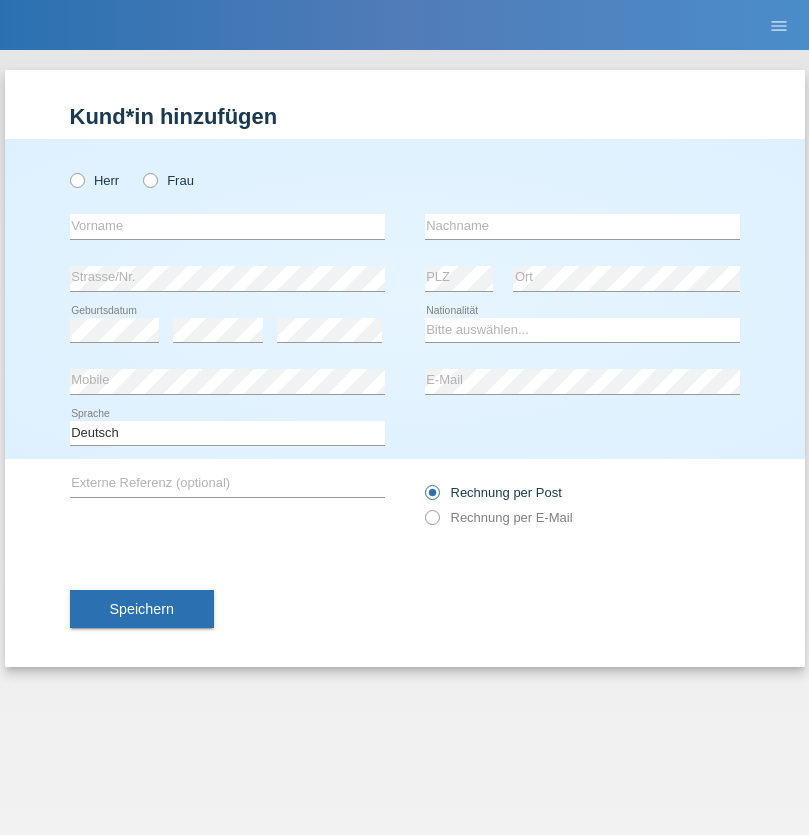scroll, scrollTop: 0, scrollLeft: 0, axis: both 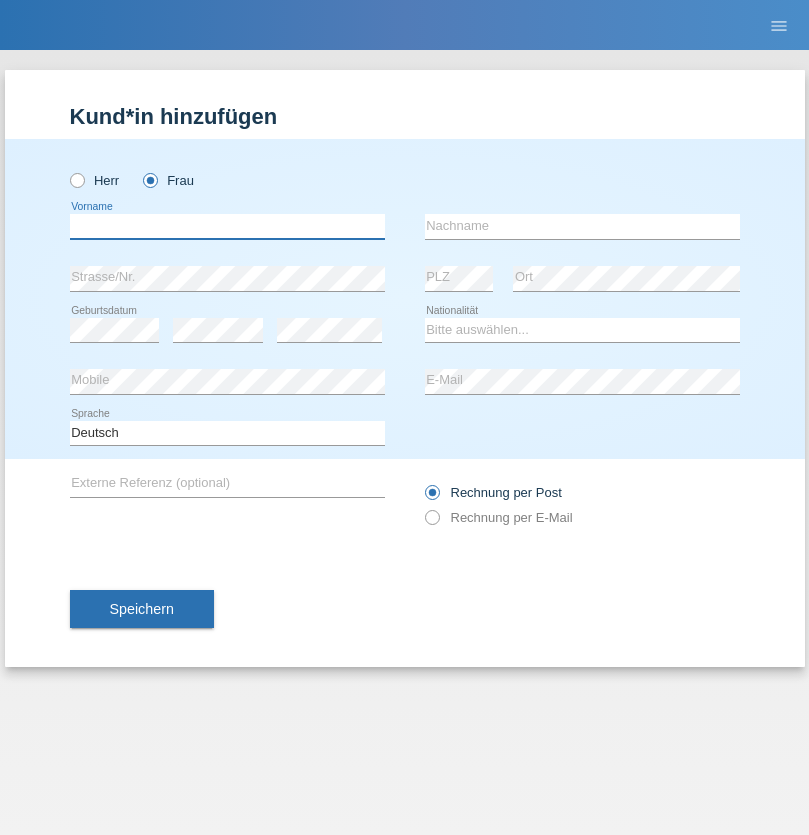 click at bounding box center (227, 226) 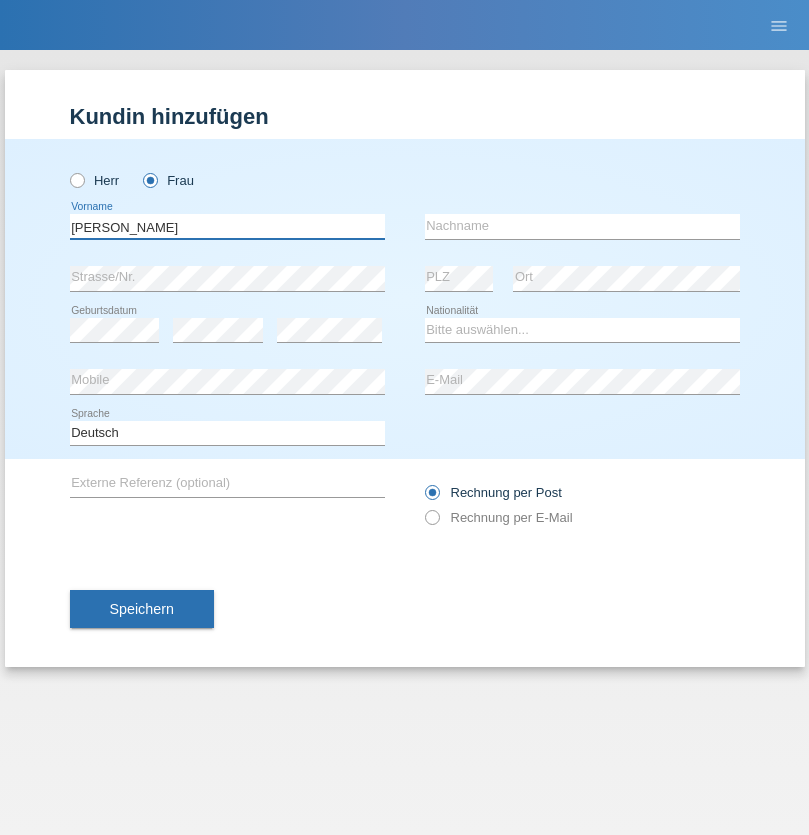 type on "[PERSON_NAME]" 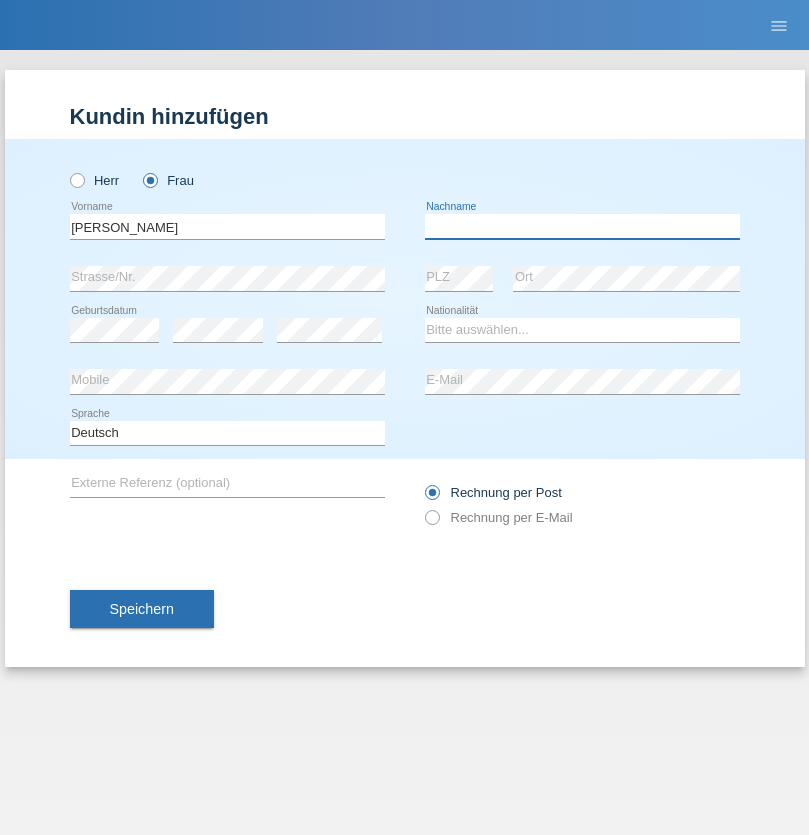 click at bounding box center (582, 226) 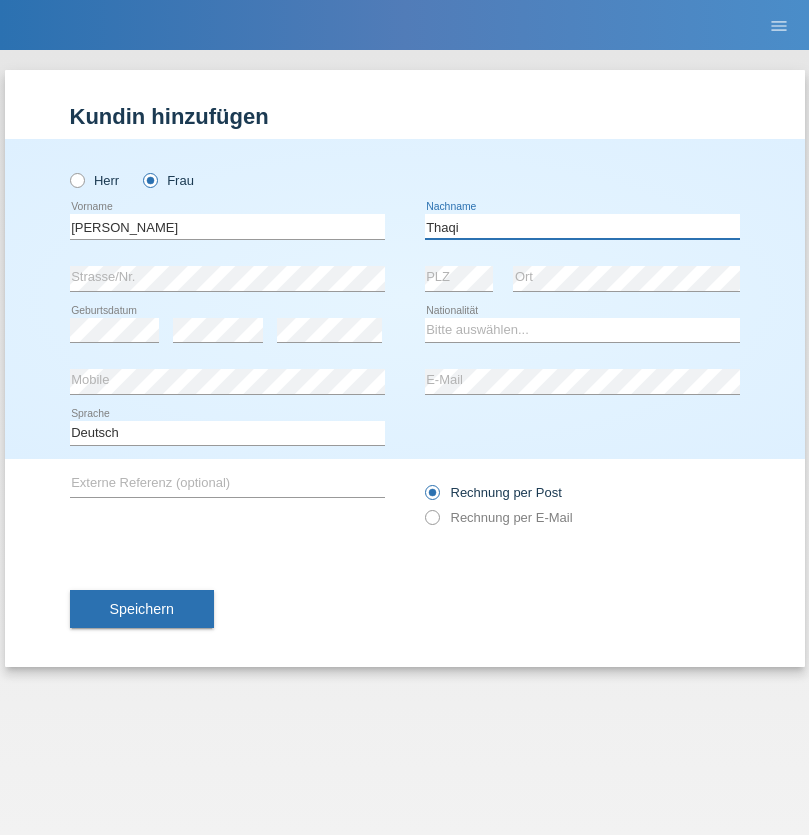 type on "Thaqi" 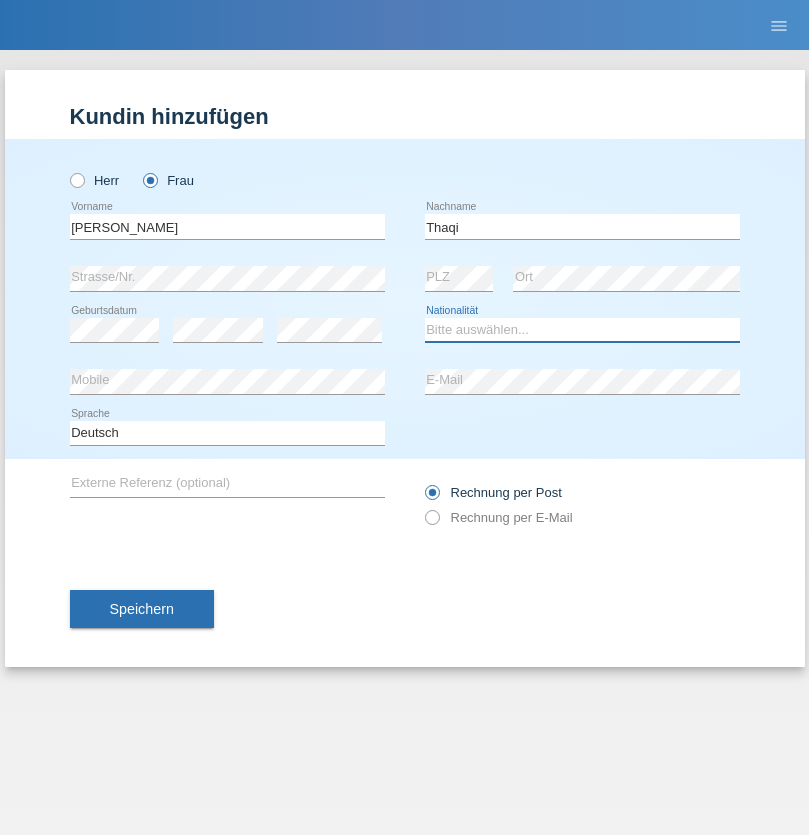 select on "XK" 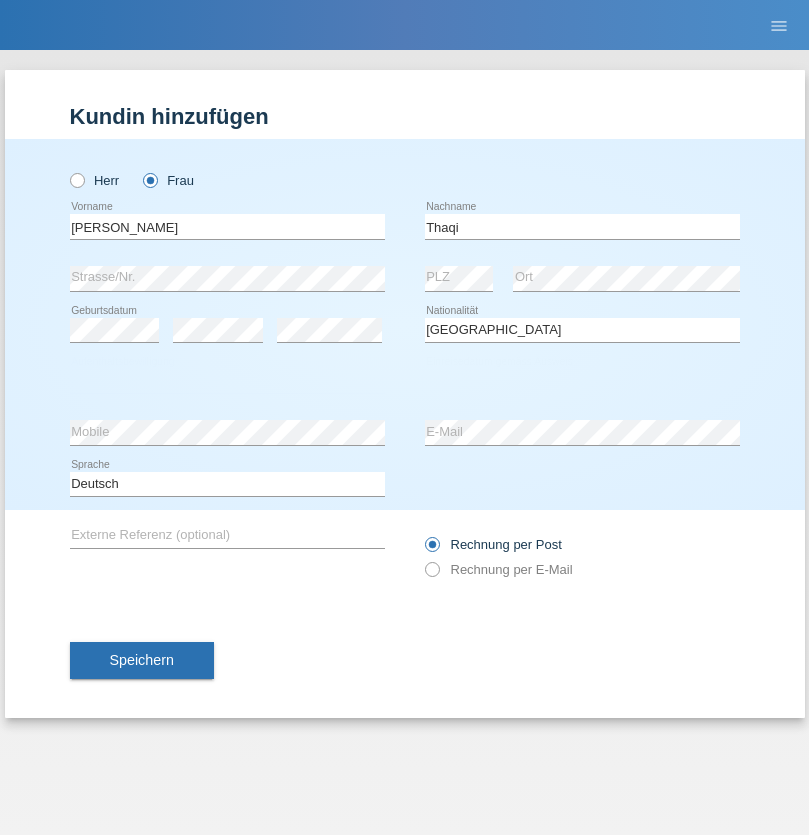 select on "C" 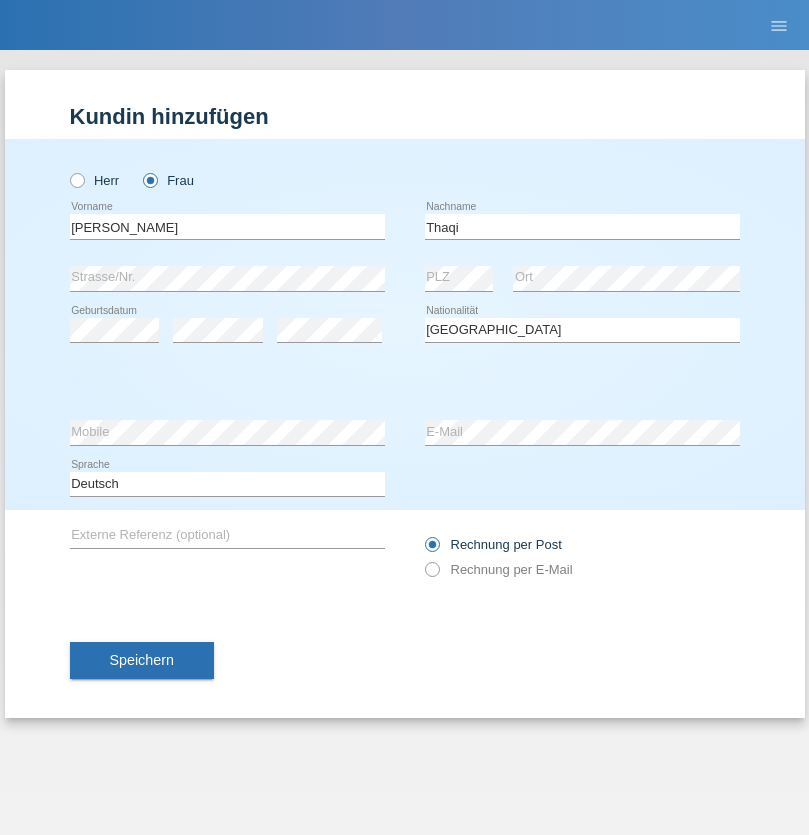 select on "21" 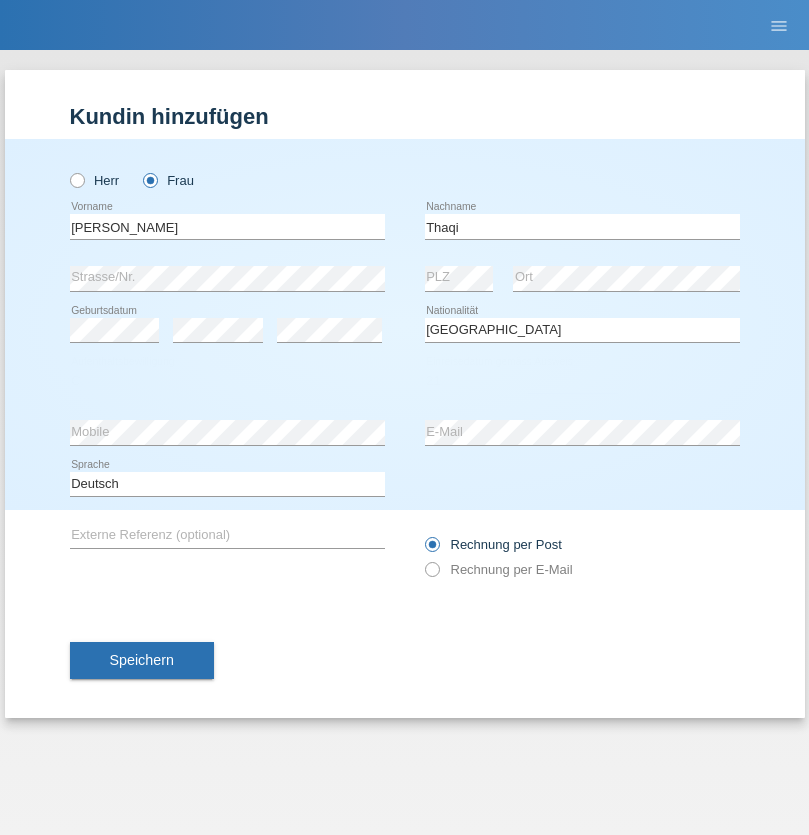 select on "07" 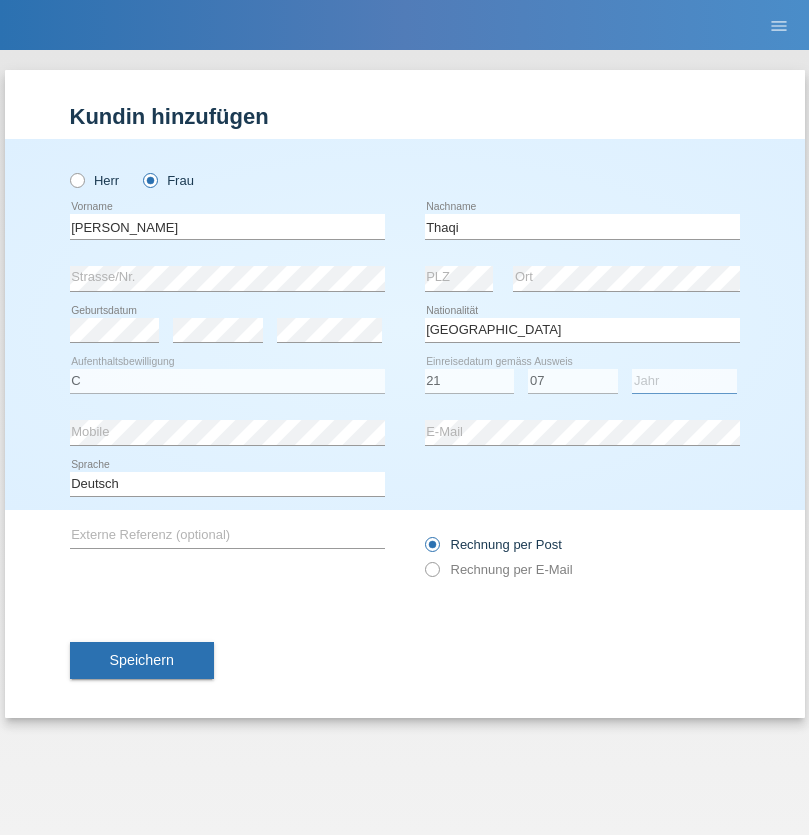 select on "2021" 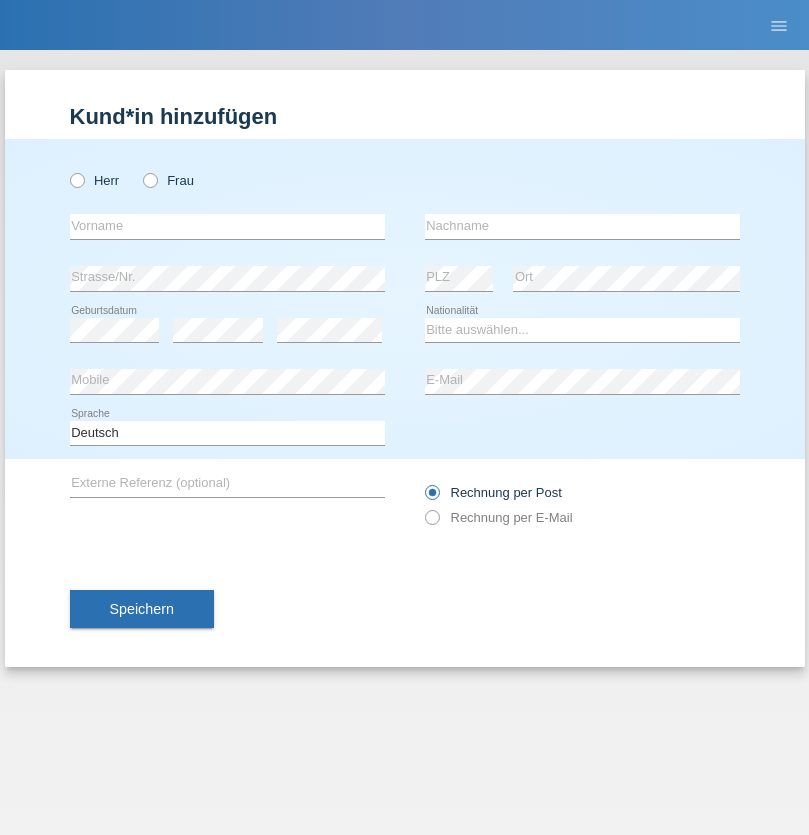 scroll, scrollTop: 0, scrollLeft: 0, axis: both 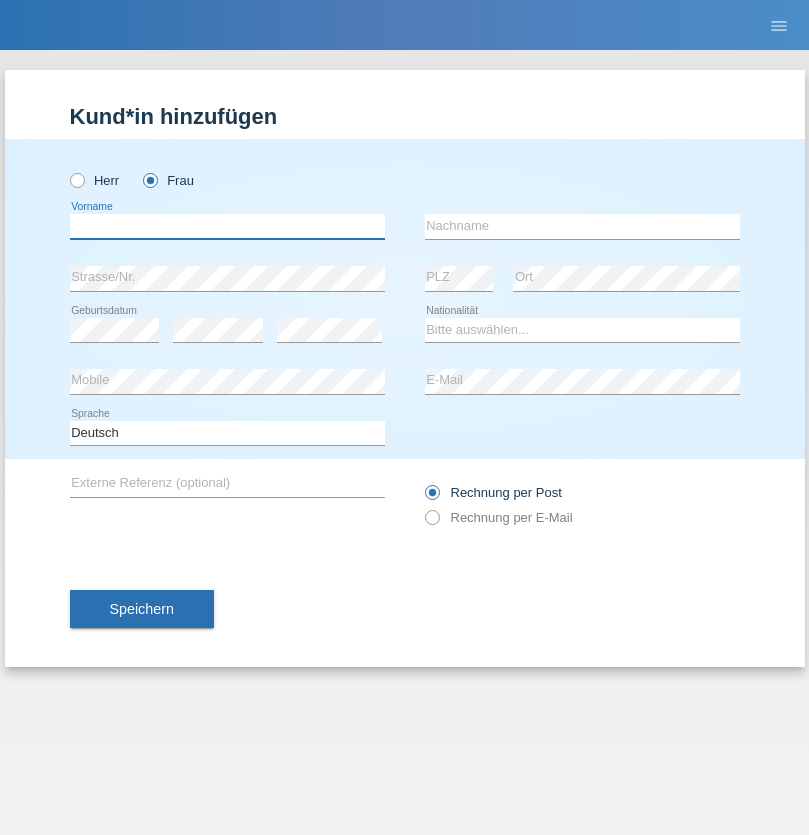 click at bounding box center (227, 226) 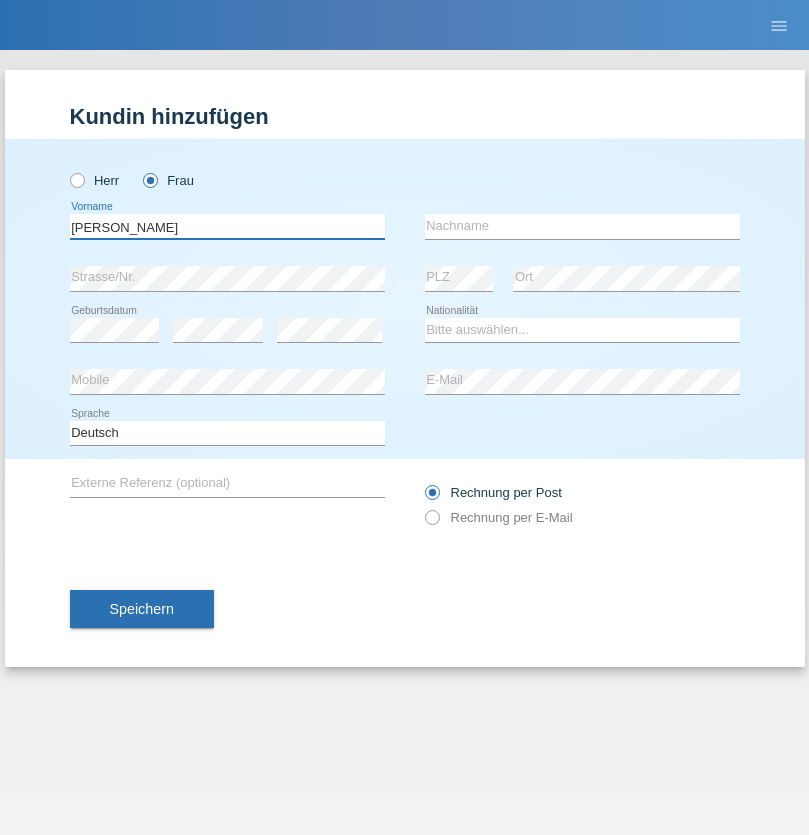type on "[PERSON_NAME]" 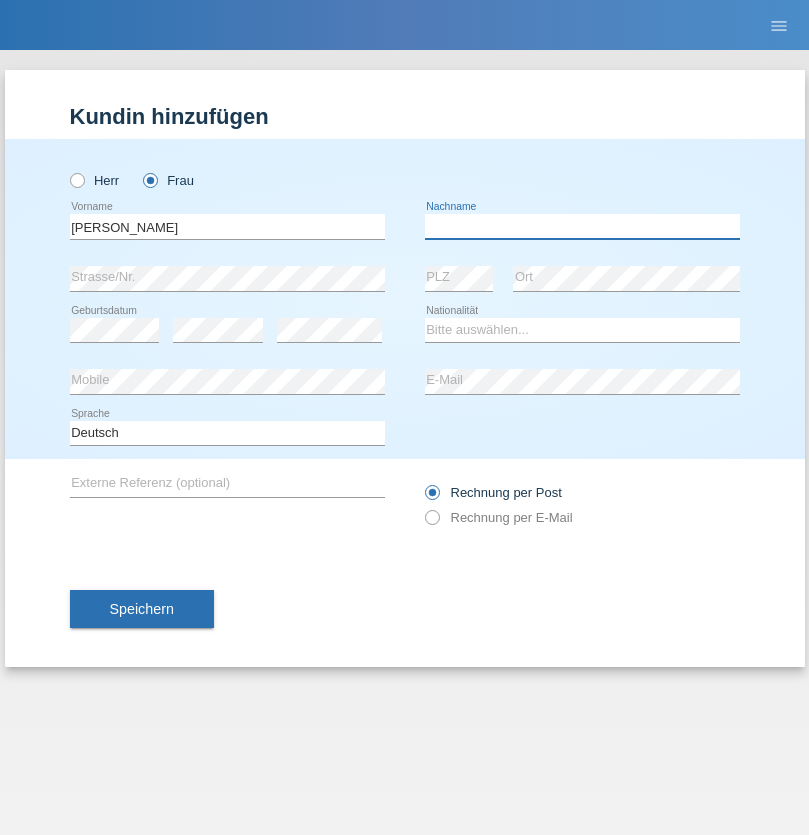 click at bounding box center [582, 226] 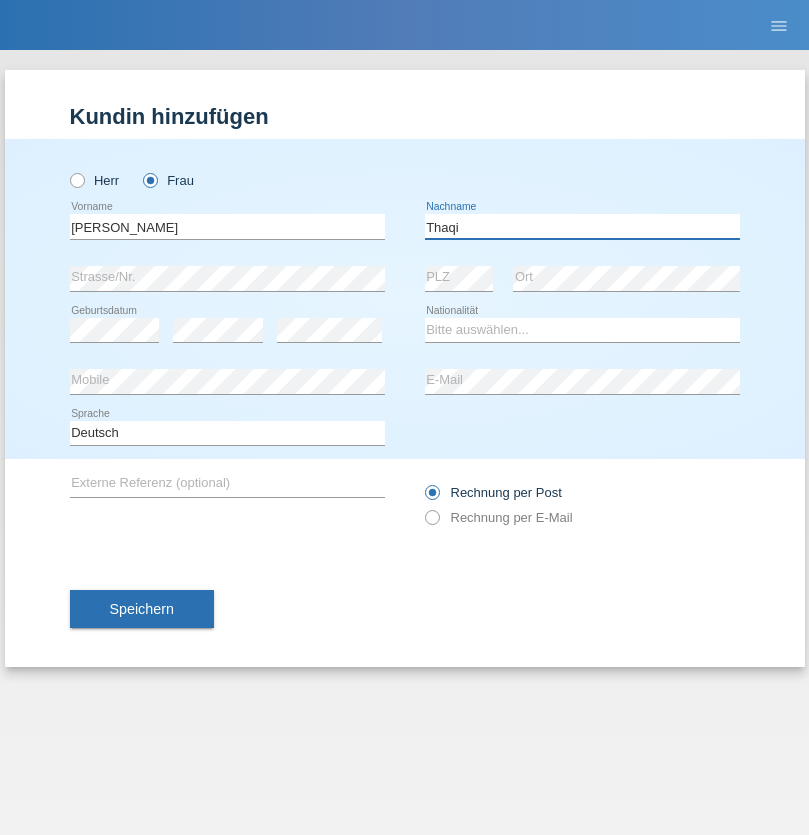 type on "Thaqi" 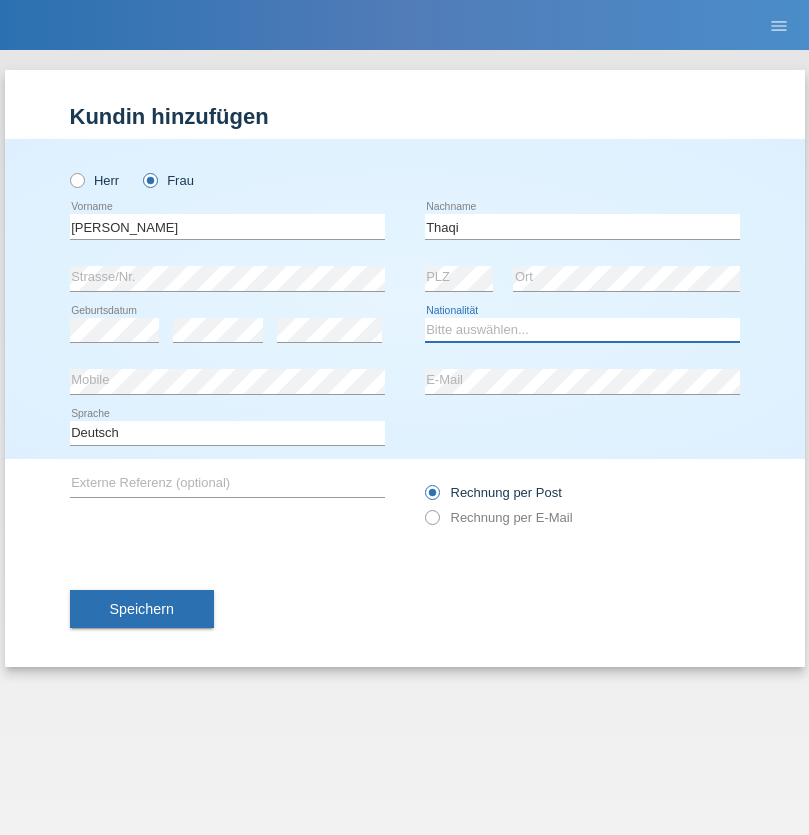 select on "XK" 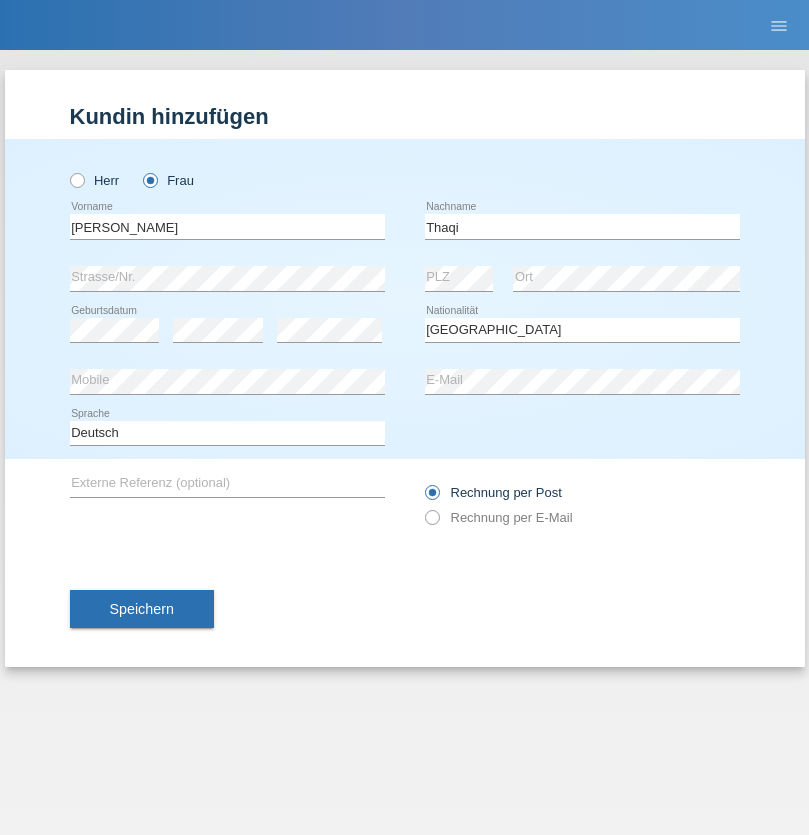 select on "C" 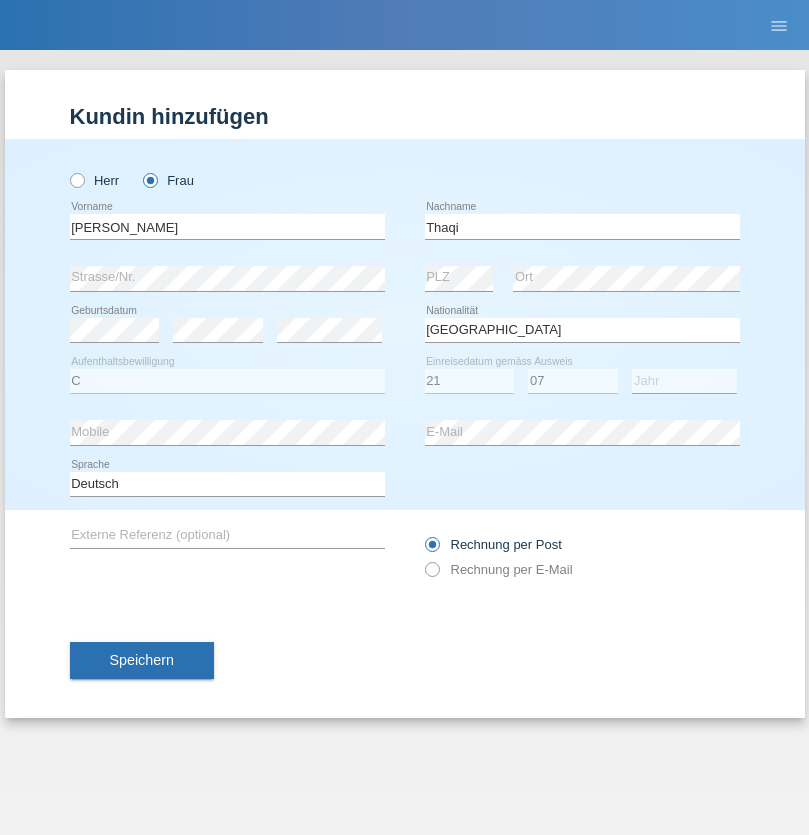 select on "2021" 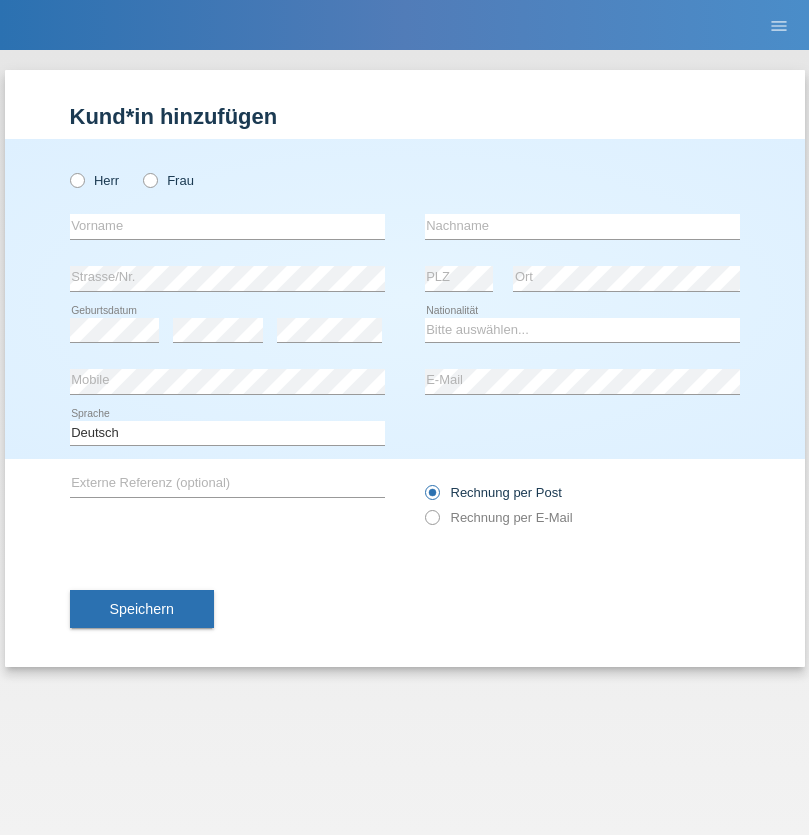 scroll, scrollTop: 0, scrollLeft: 0, axis: both 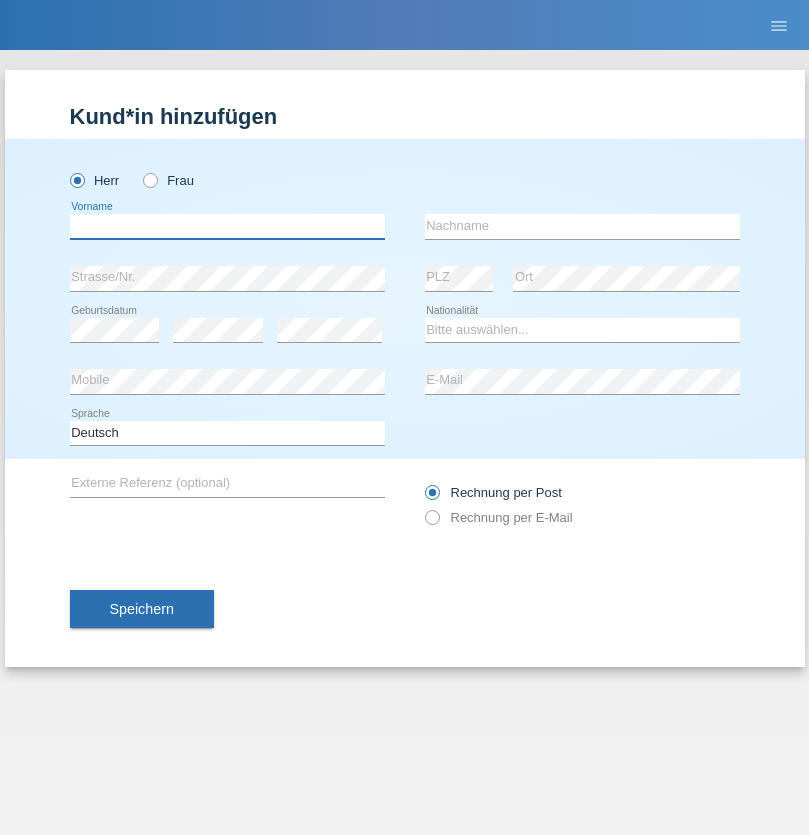 click at bounding box center [227, 226] 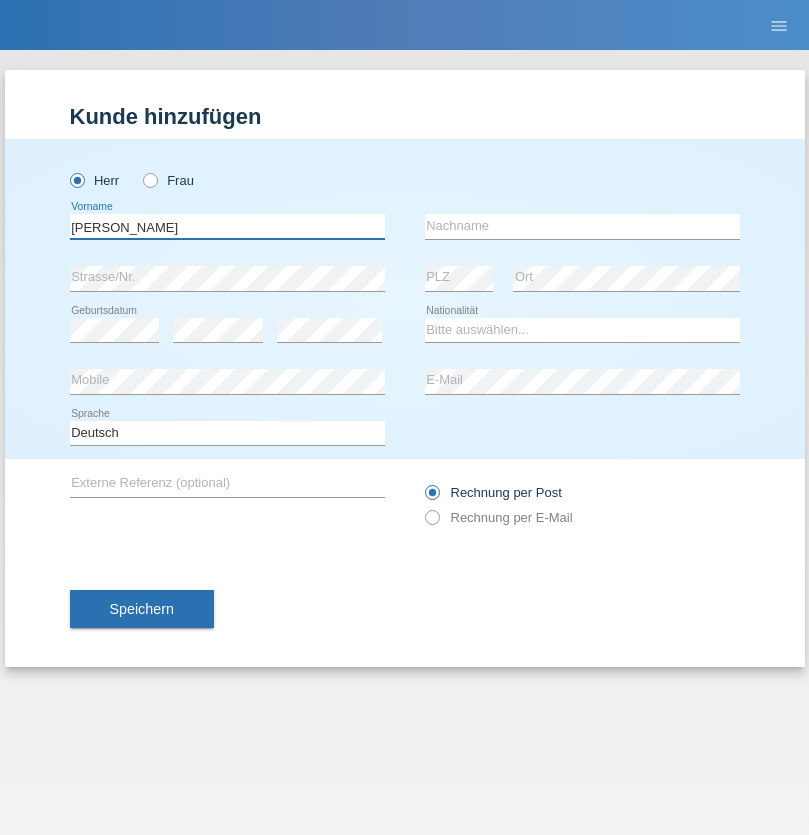 type on "Oliver" 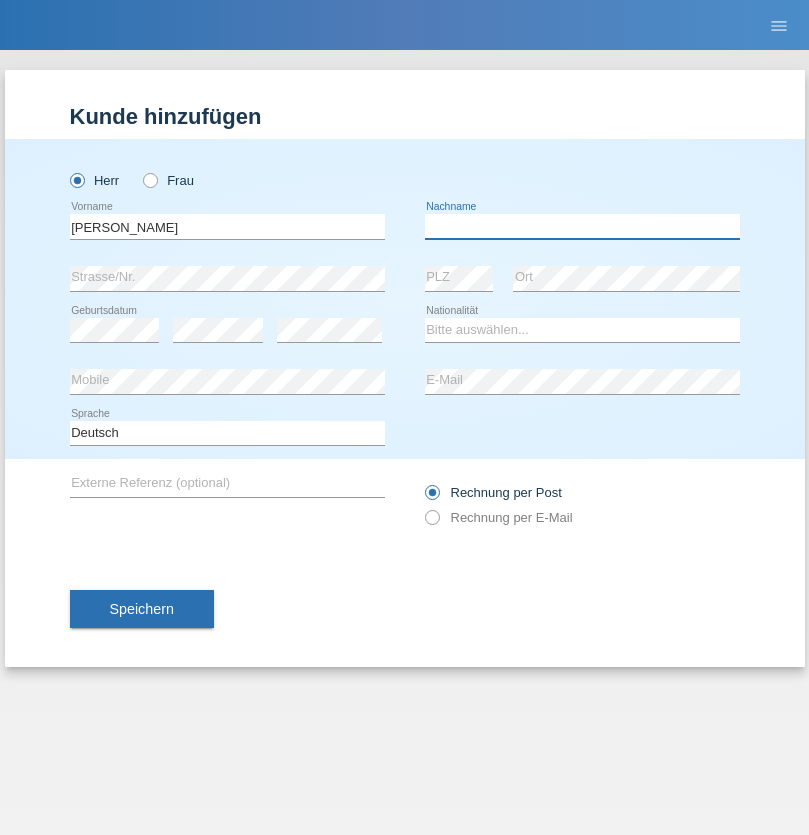 click at bounding box center [582, 226] 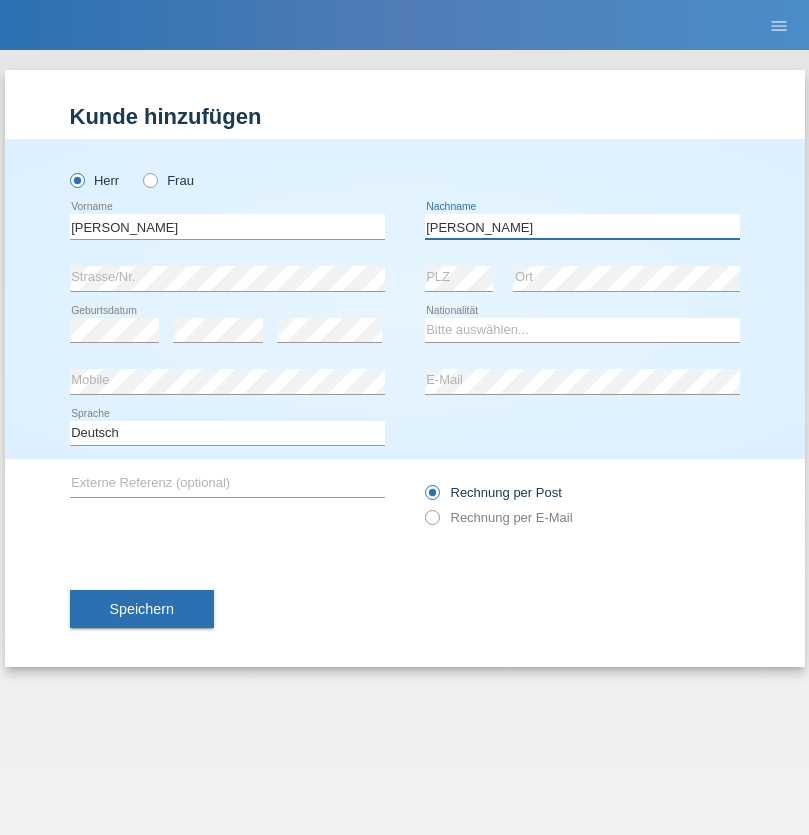 type on "Kuzmanoski" 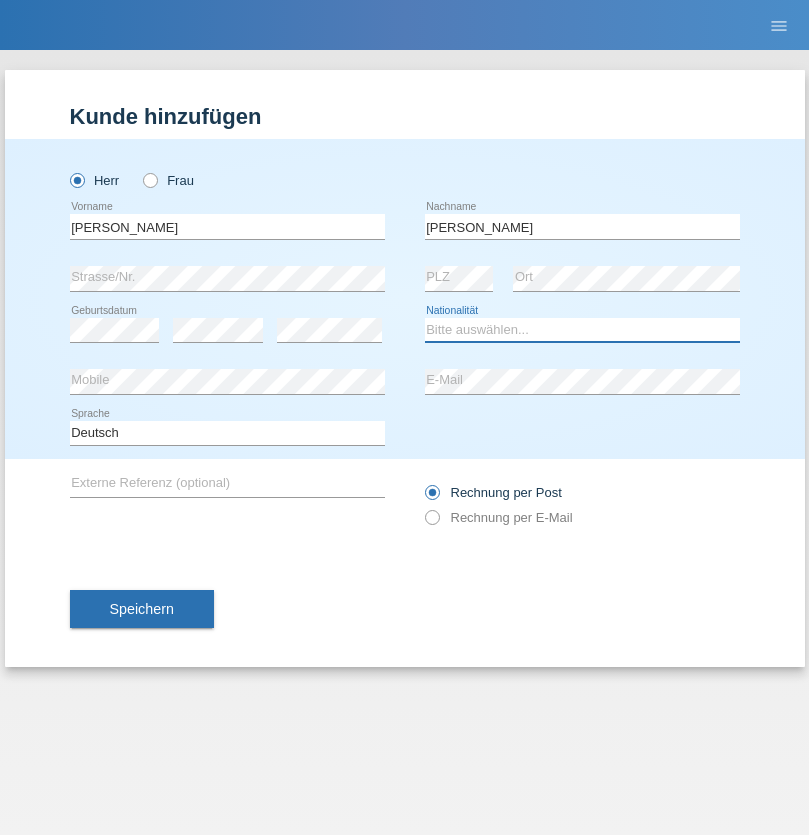 select on "CH" 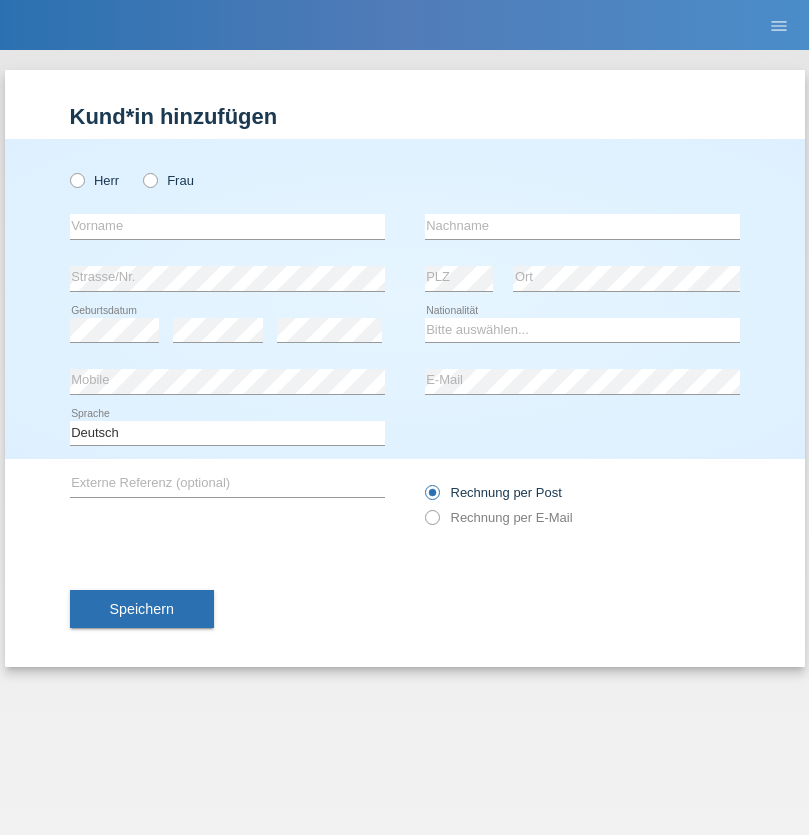 scroll, scrollTop: 0, scrollLeft: 0, axis: both 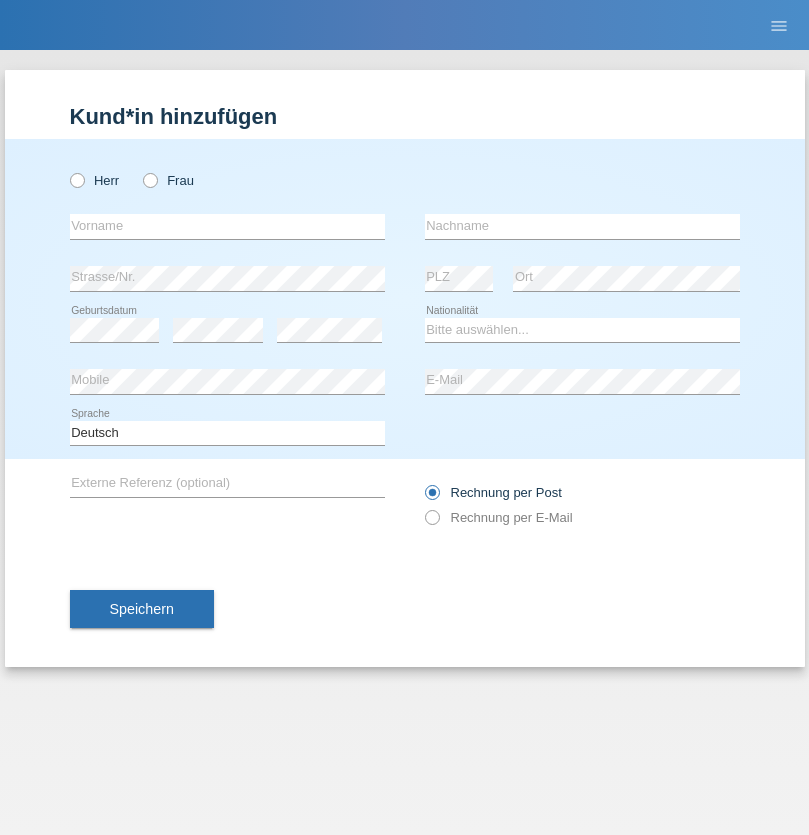 radio on "true" 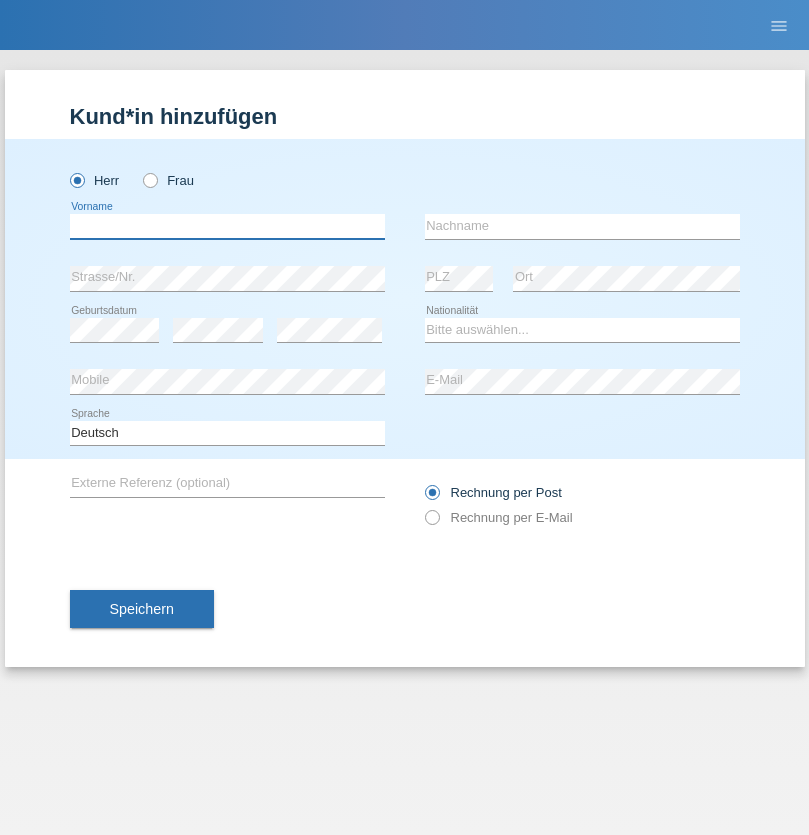 click at bounding box center (227, 226) 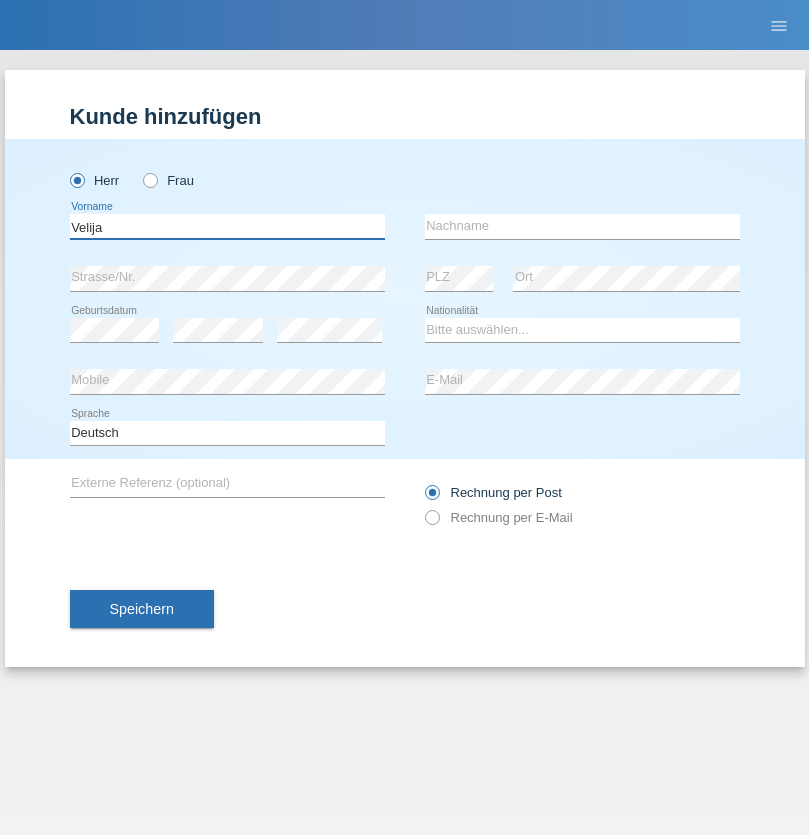 type on "Velija" 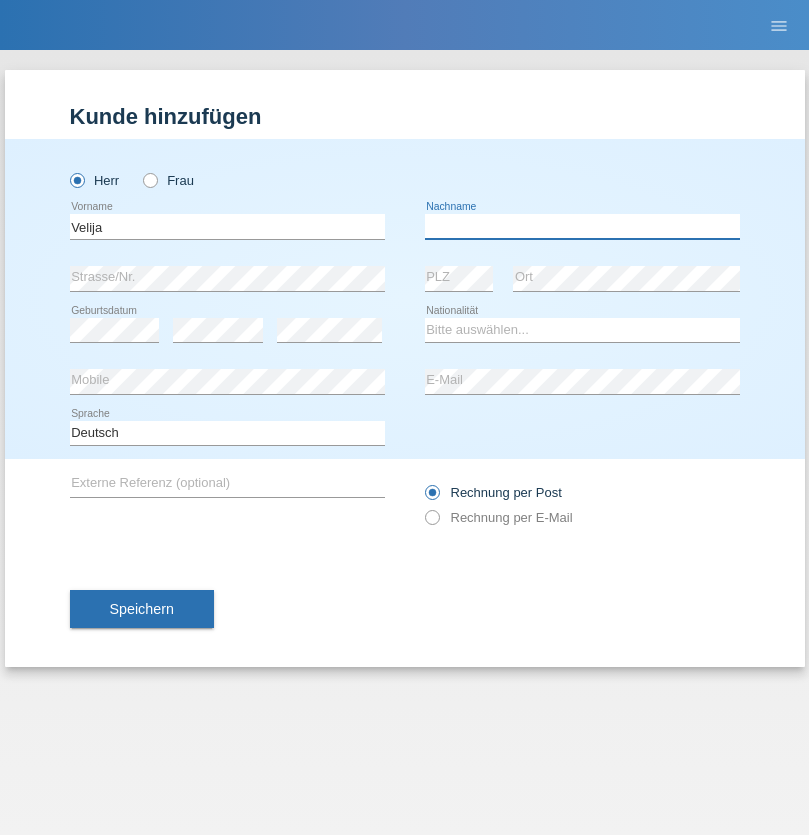 click at bounding box center [582, 226] 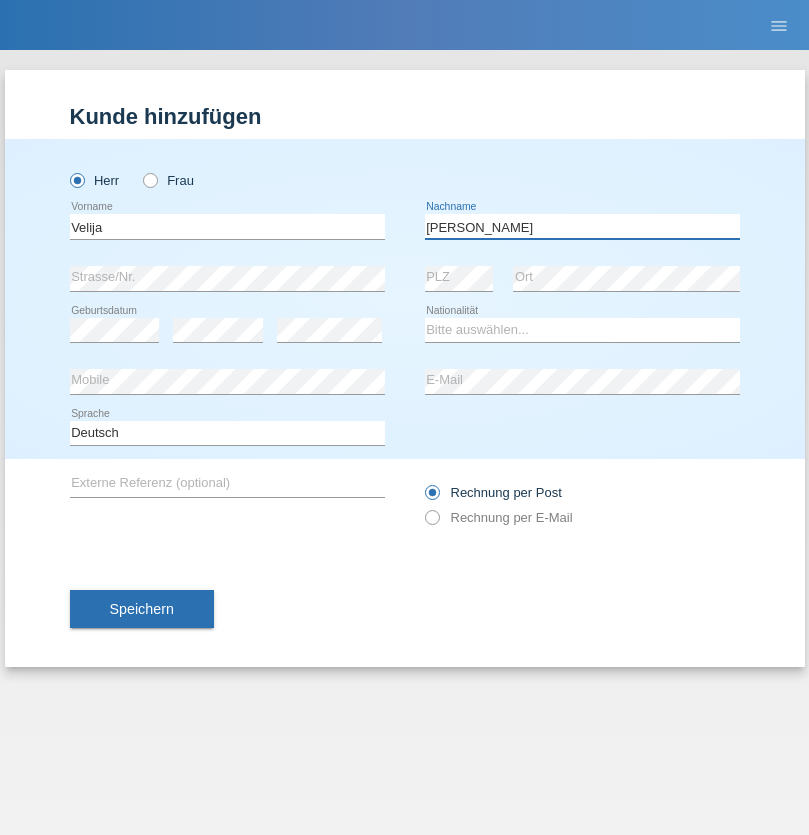 type on "[PERSON_NAME]" 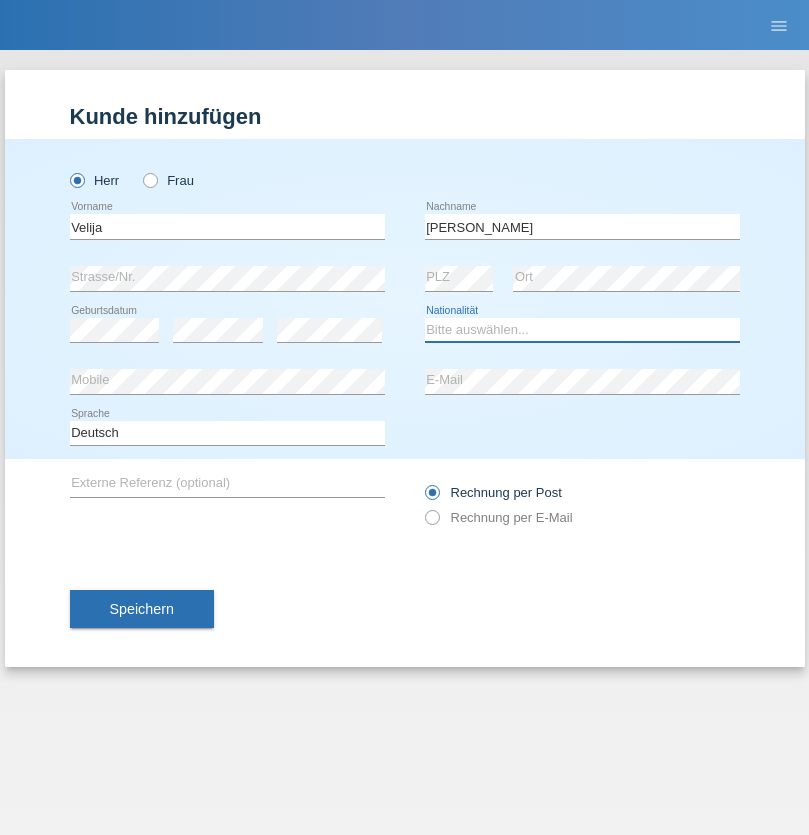 select on "CH" 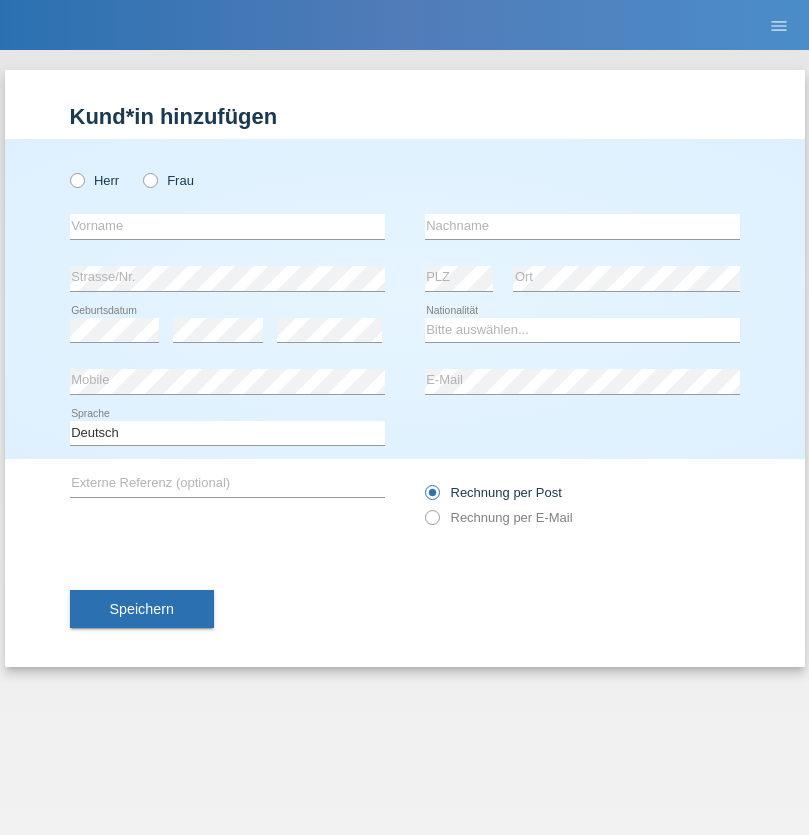 scroll, scrollTop: 0, scrollLeft: 0, axis: both 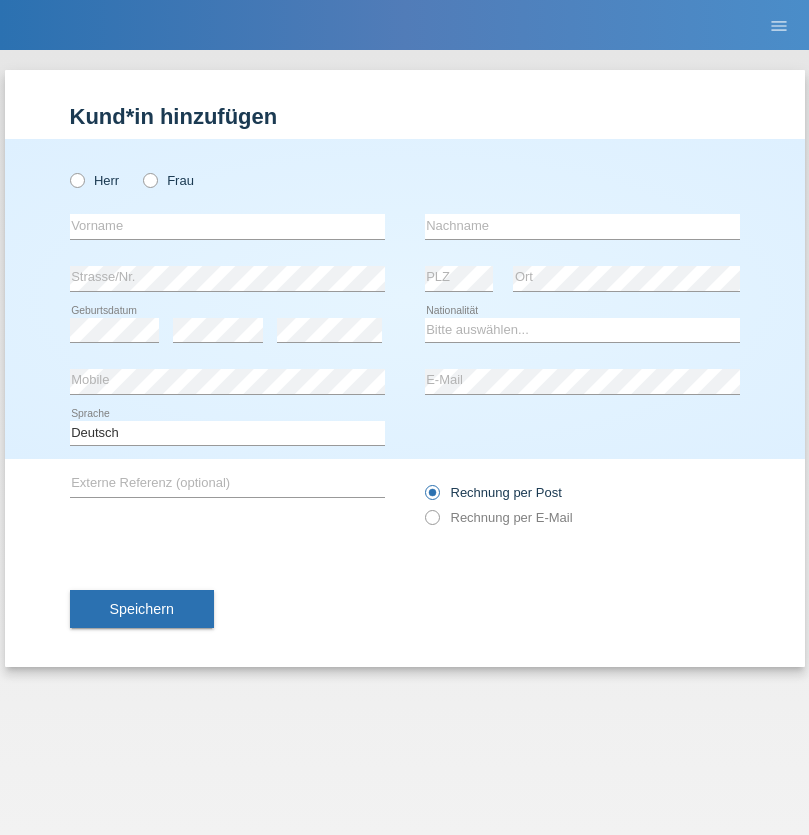 radio on "true" 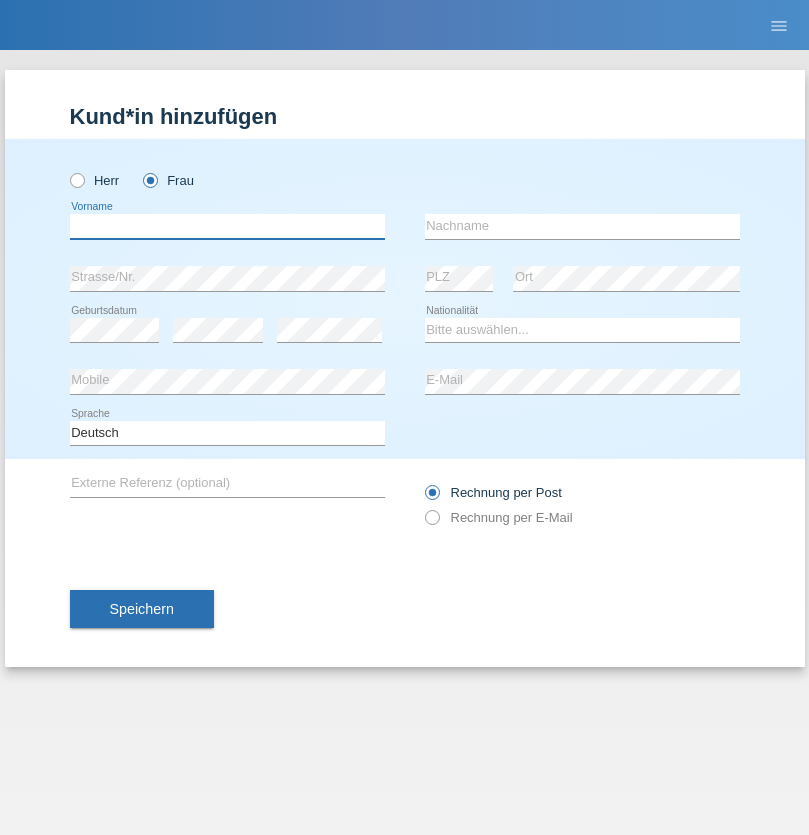 click at bounding box center [227, 226] 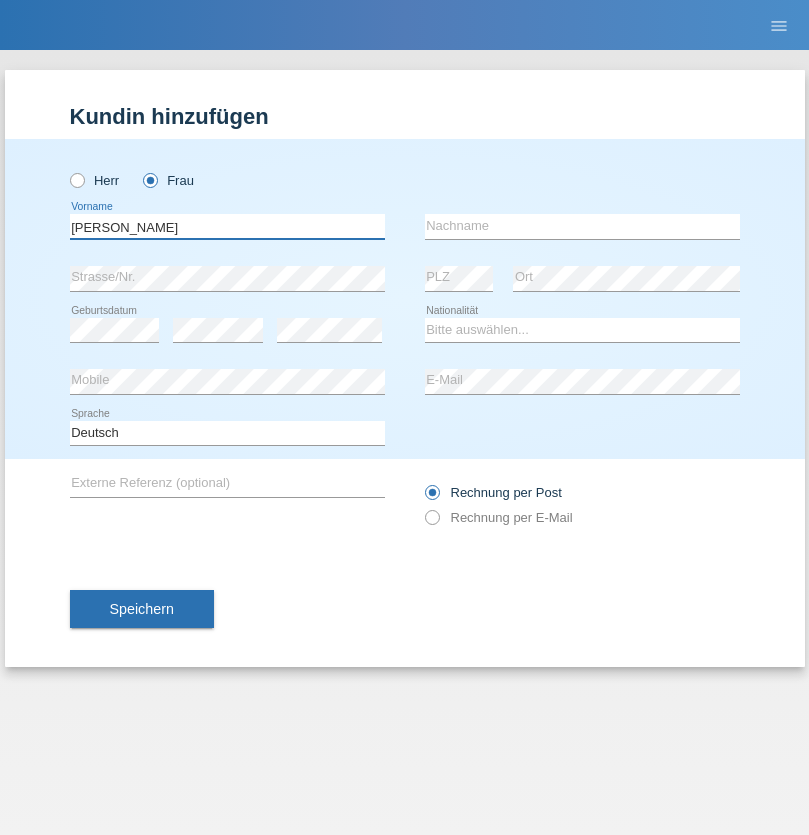 type on "[PERSON_NAME]" 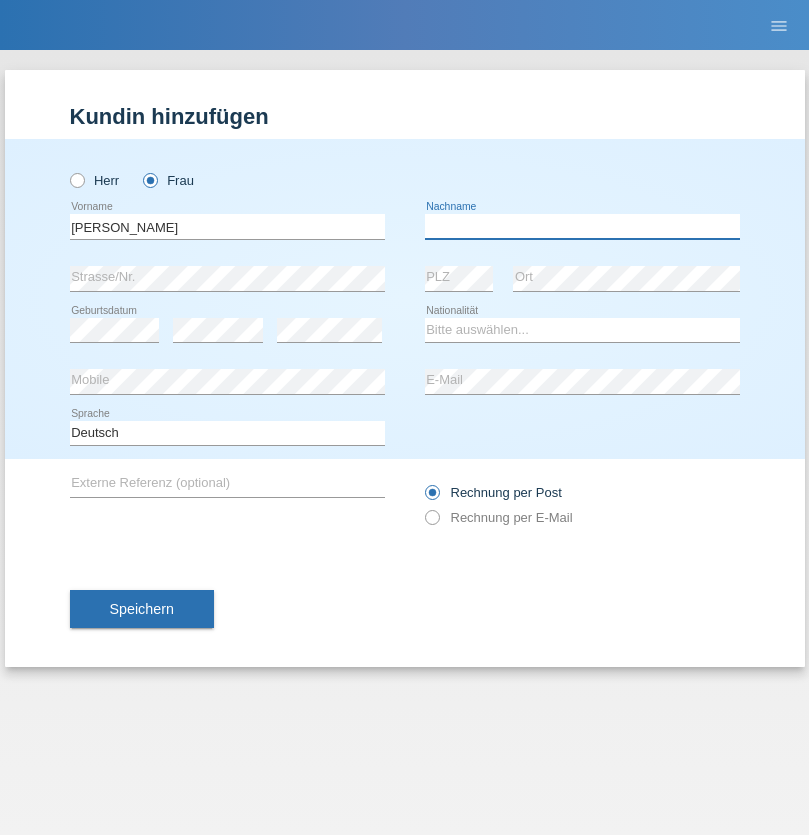 click at bounding box center (582, 226) 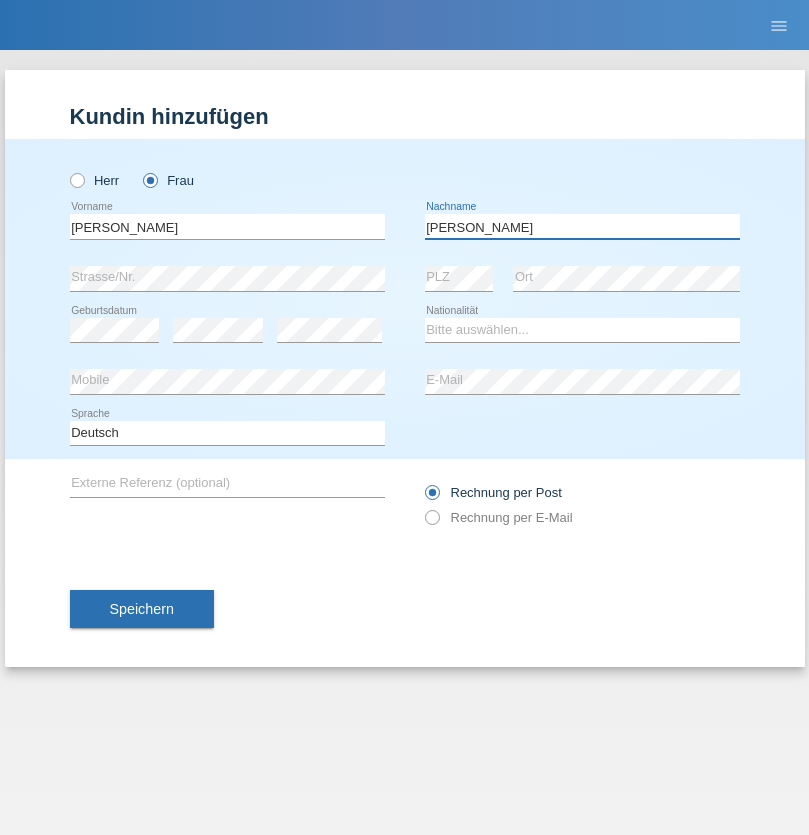 type on "[PERSON_NAME]" 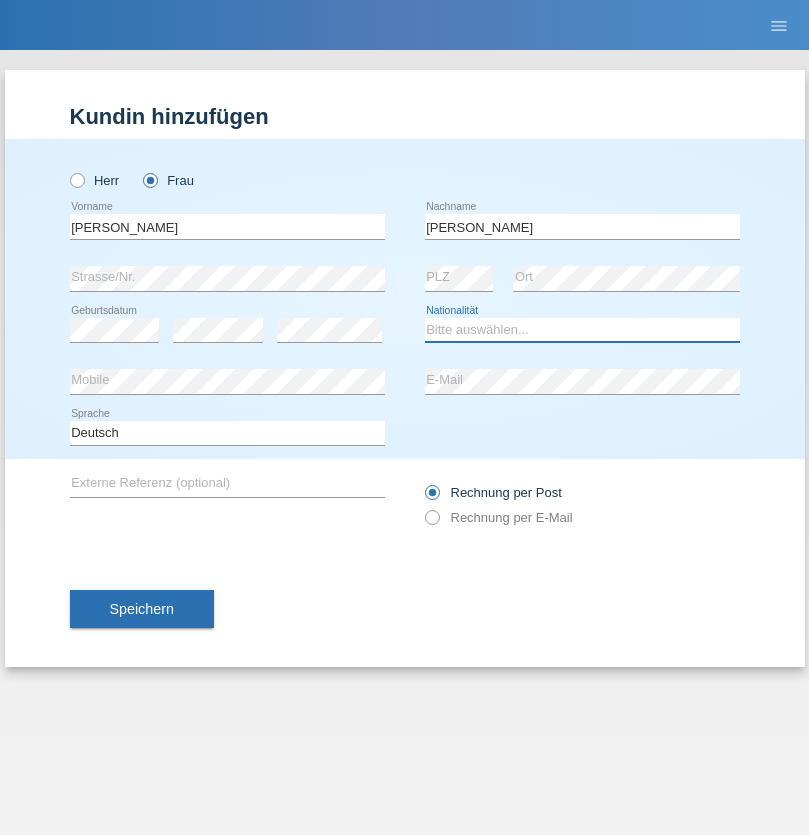 select on "CH" 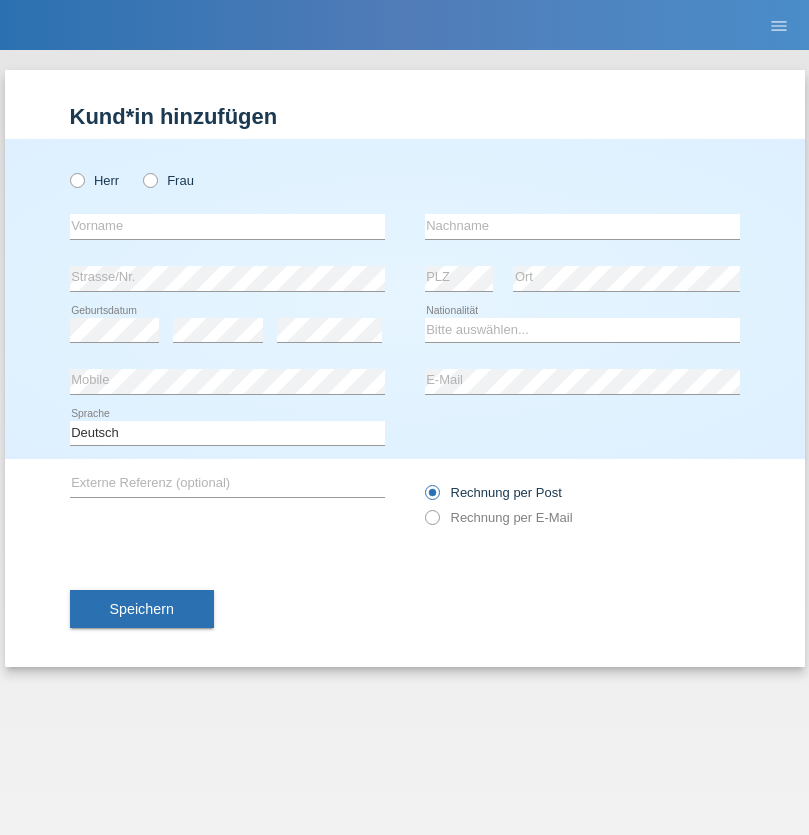 scroll, scrollTop: 0, scrollLeft: 0, axis: both 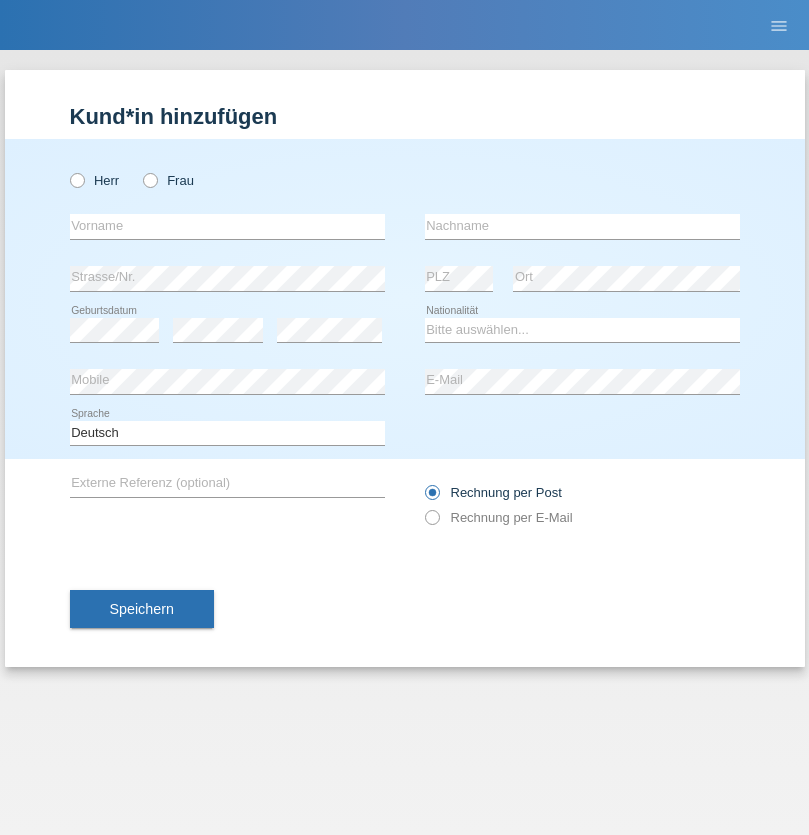 radio on "true" 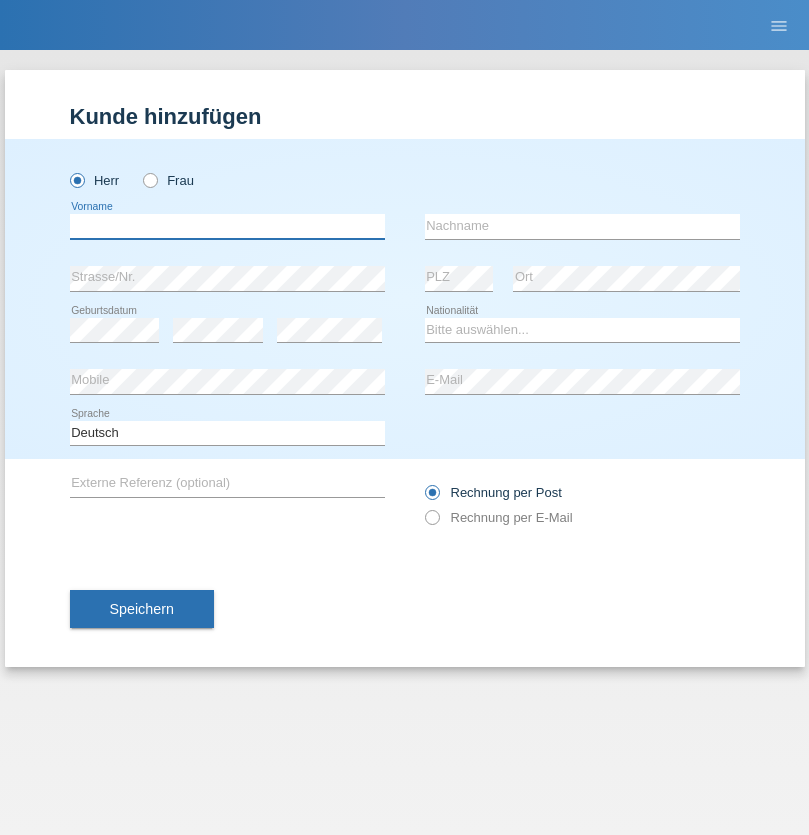 click at bounding box center [227, 226] 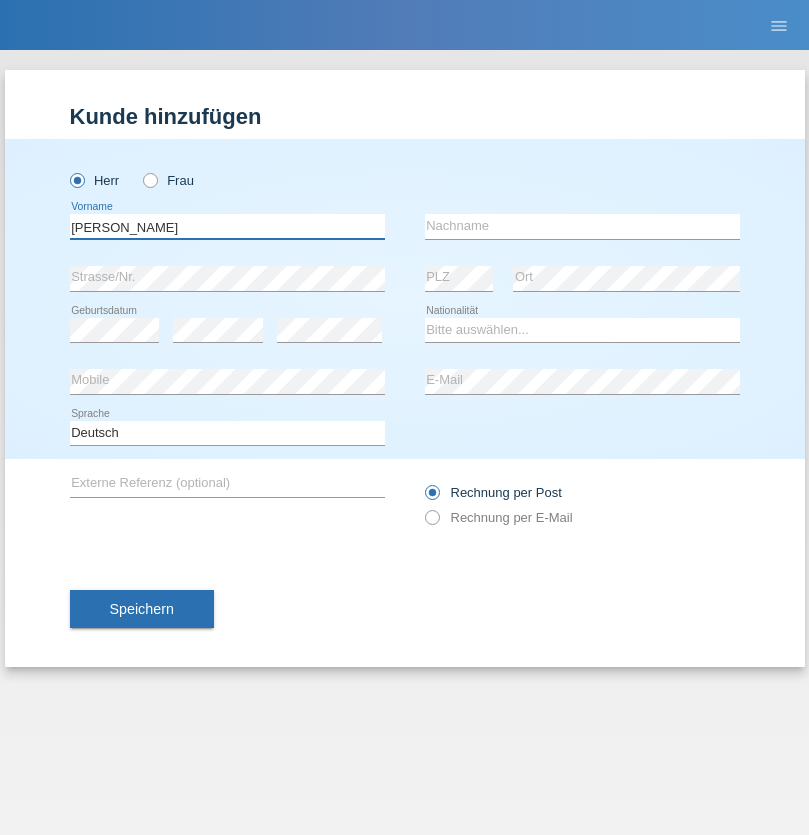 type on "[PERSON_NAME]" 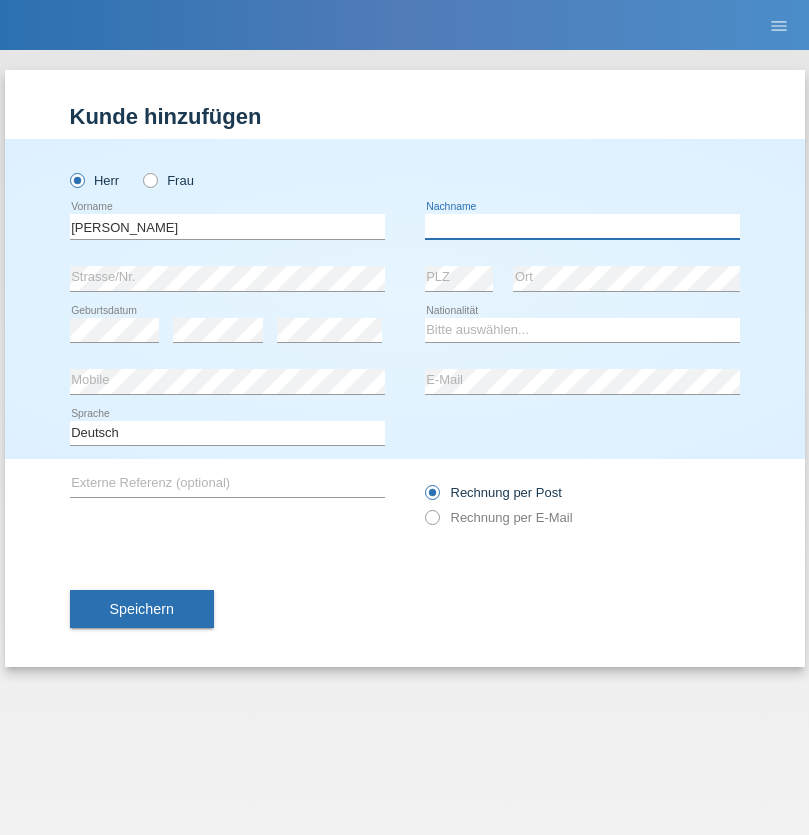 click at bounding box center (582, 226) 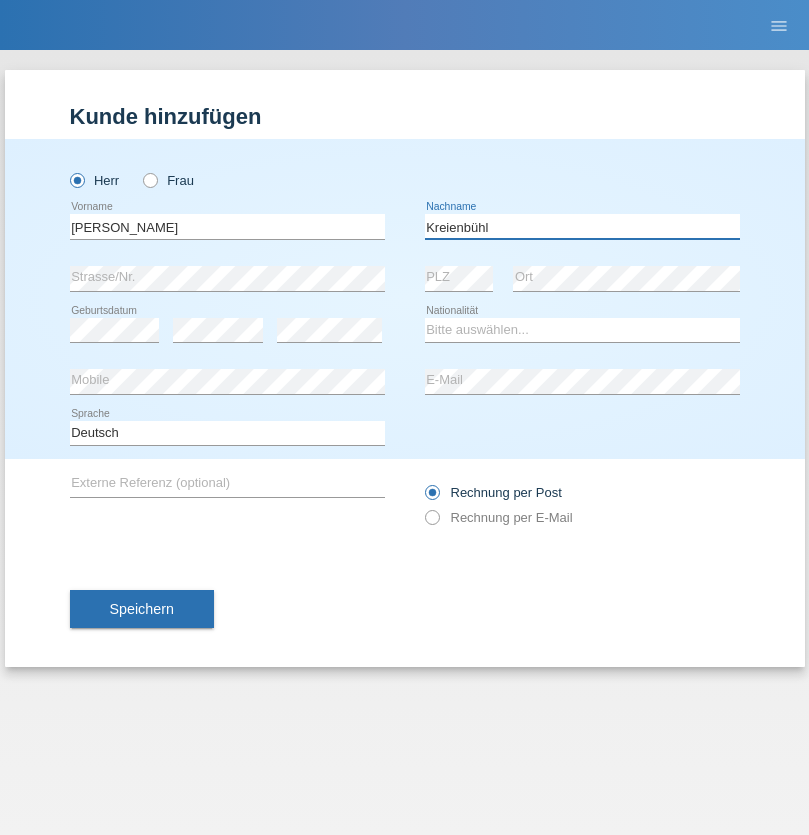 type on "Kreienbühl" 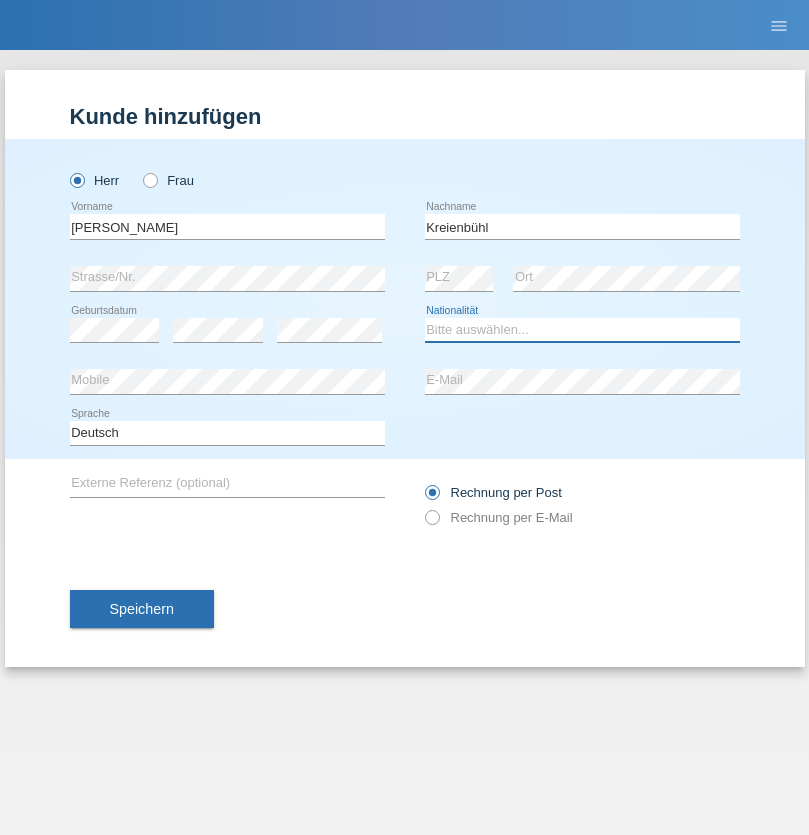 select on "CH" 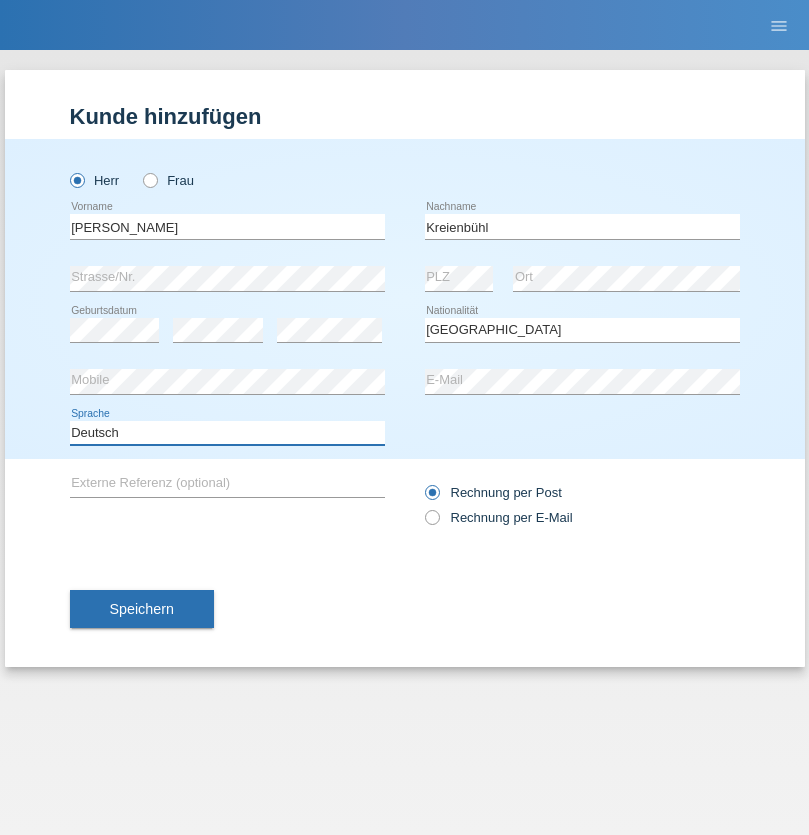 select on "en" 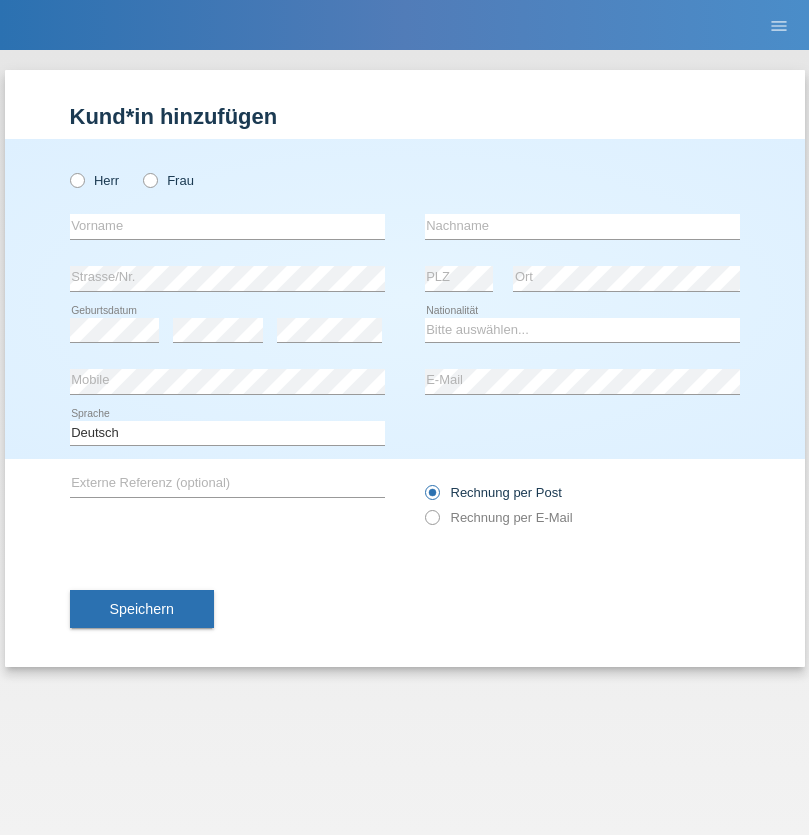 scroll, scrollTop: 0, scrollLeft: 0, axis: both 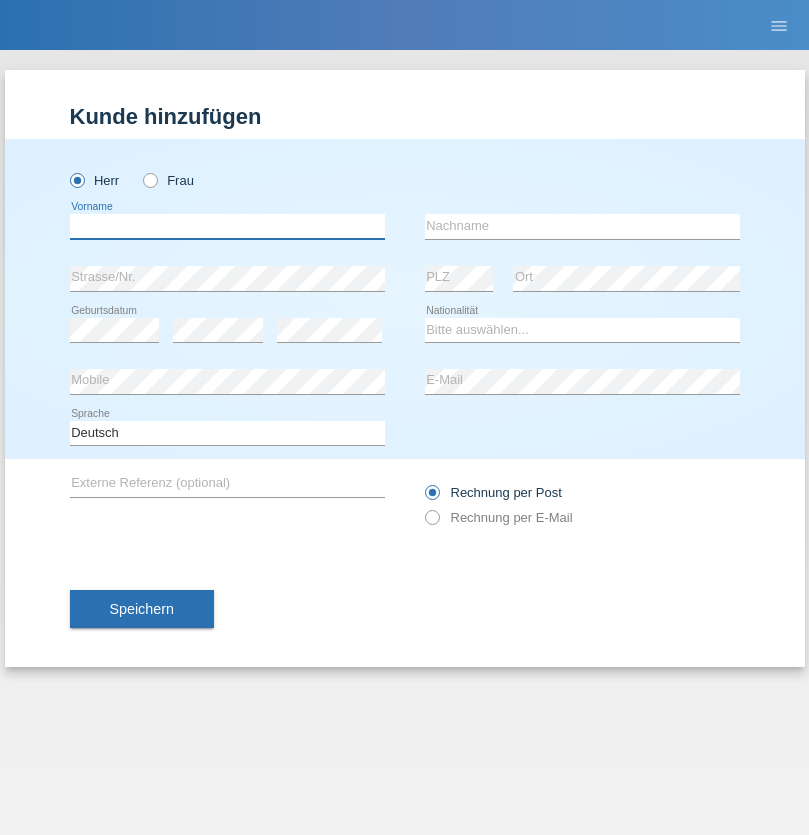 click at bounding box center [227, 226] 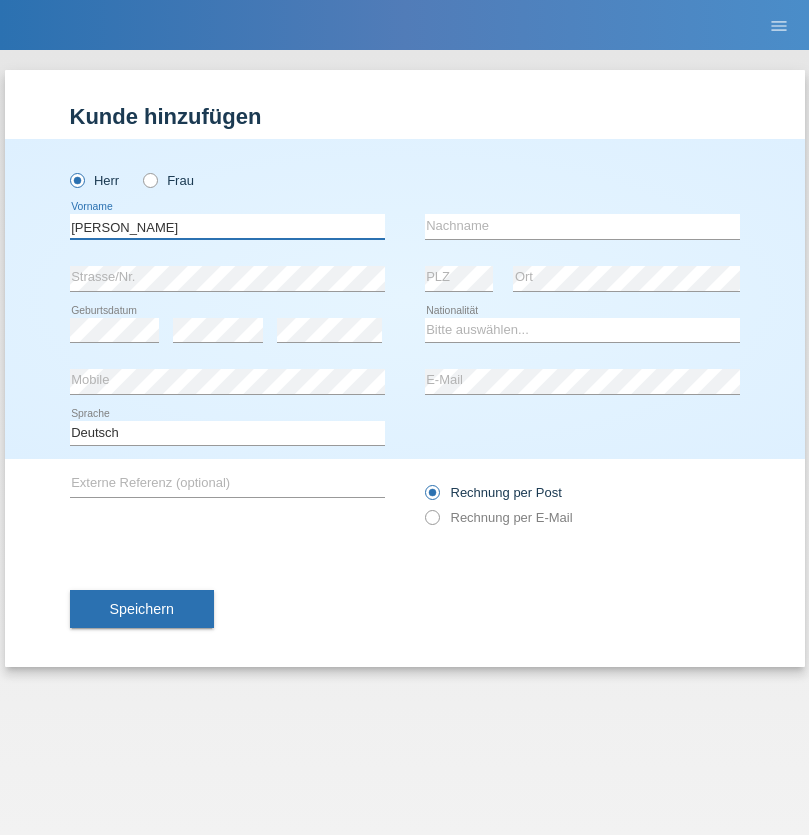 type on "Artur" 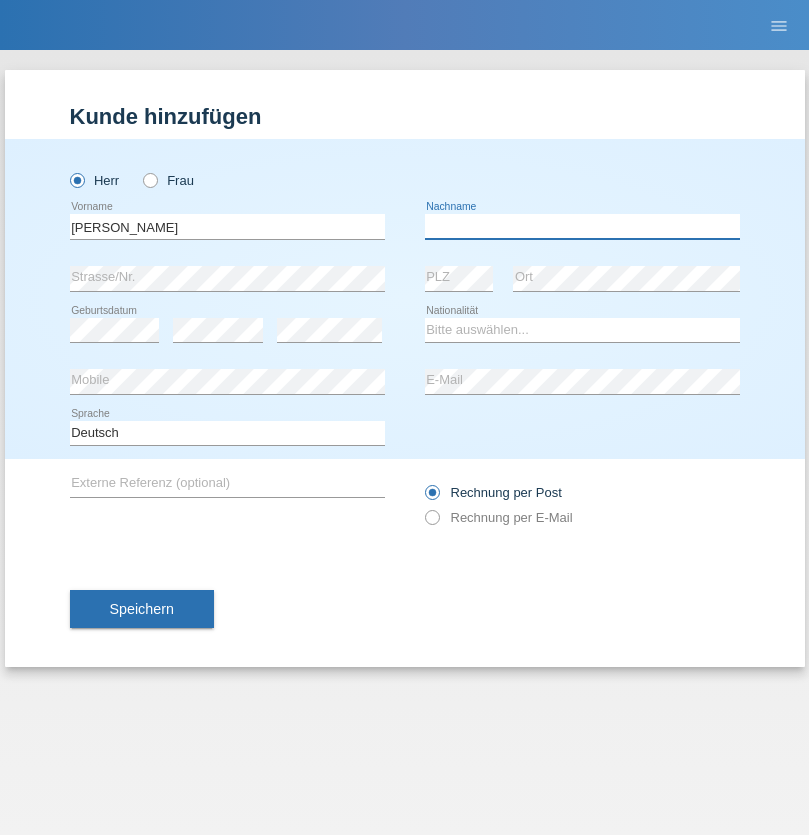 click at bounding box center [582, 226] 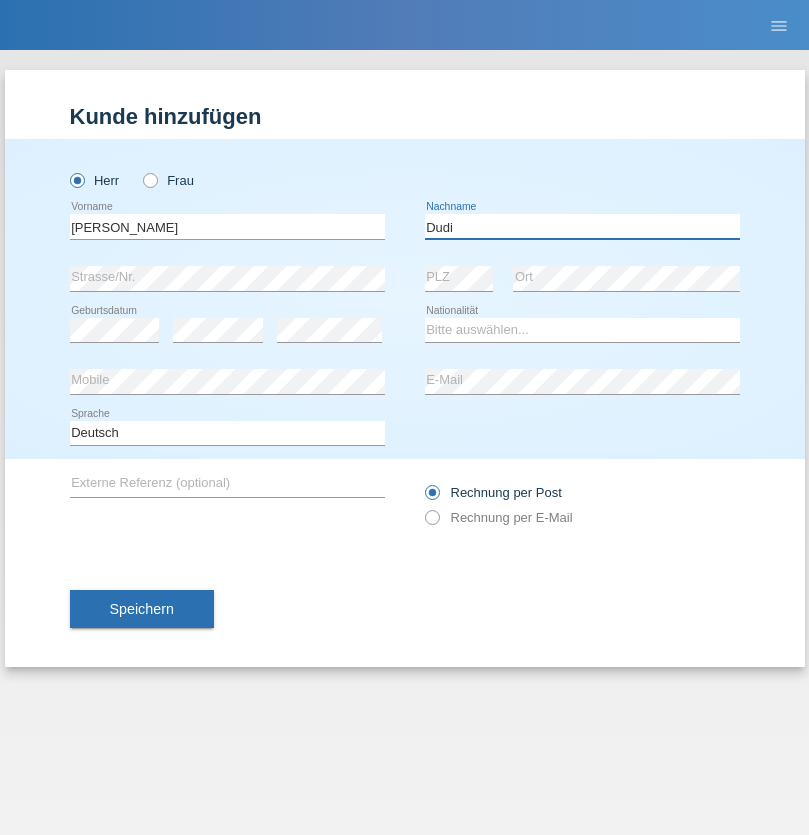 type on "Dudi" 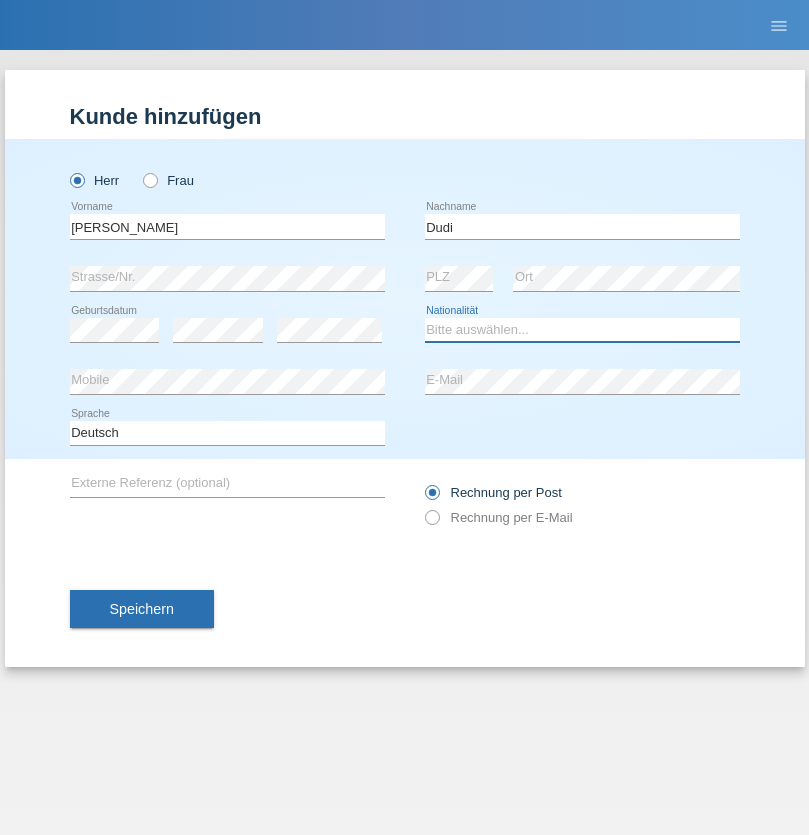 select on "SK" 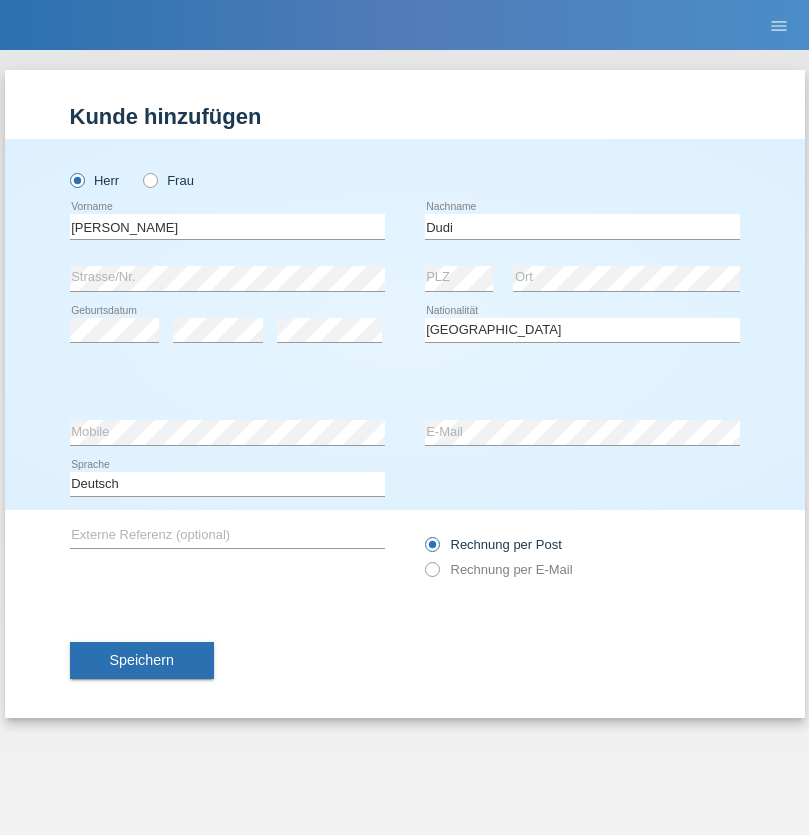 select on "C" 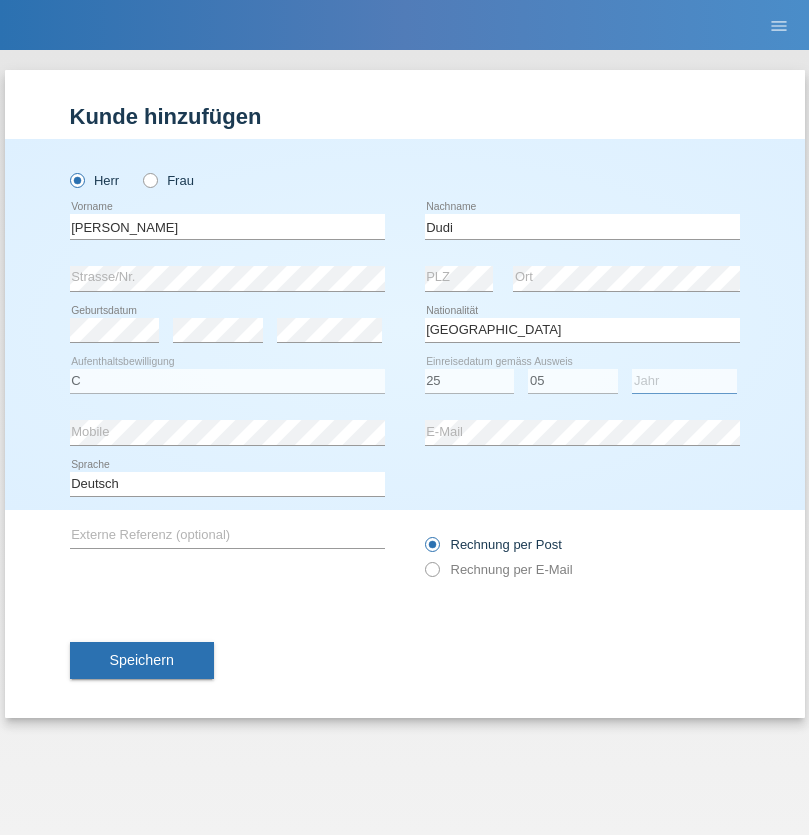 select on "2021" 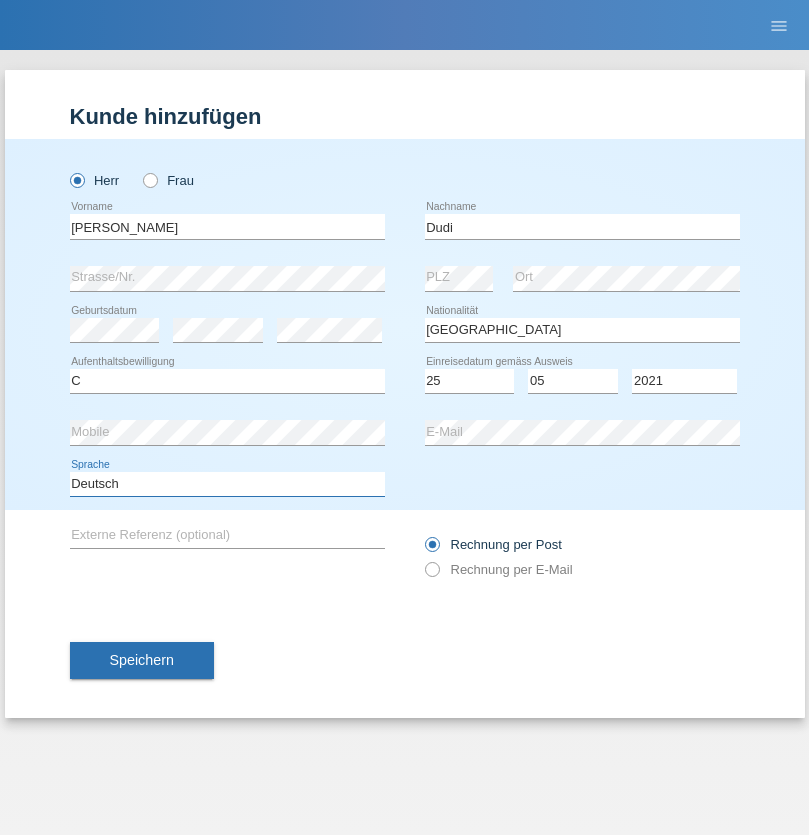 select on "en" 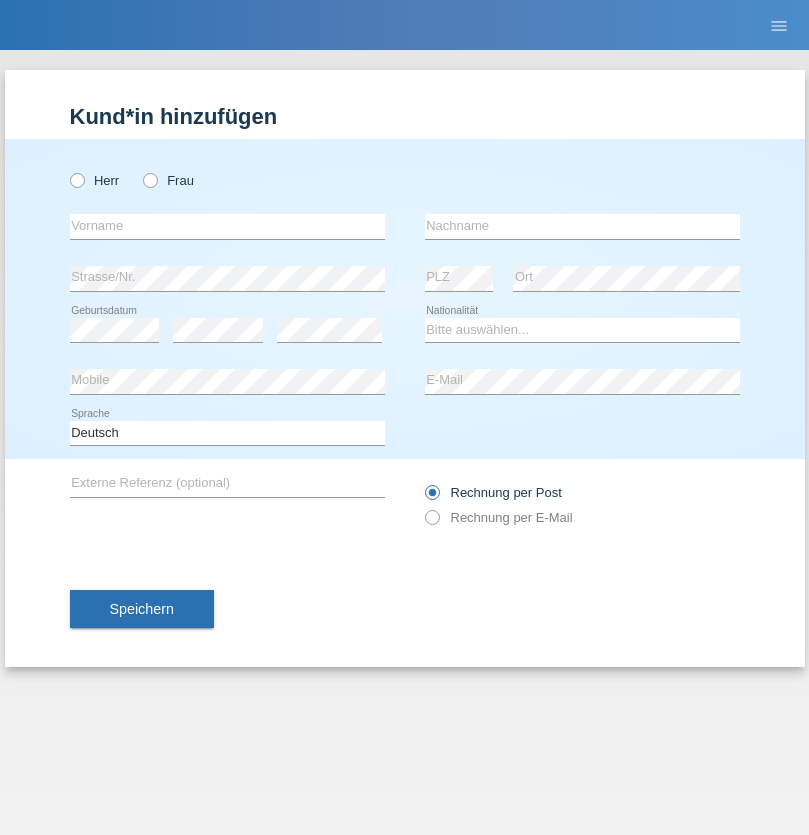 scroll, scrollTop: 0, scrollLeft: 0, axis: both 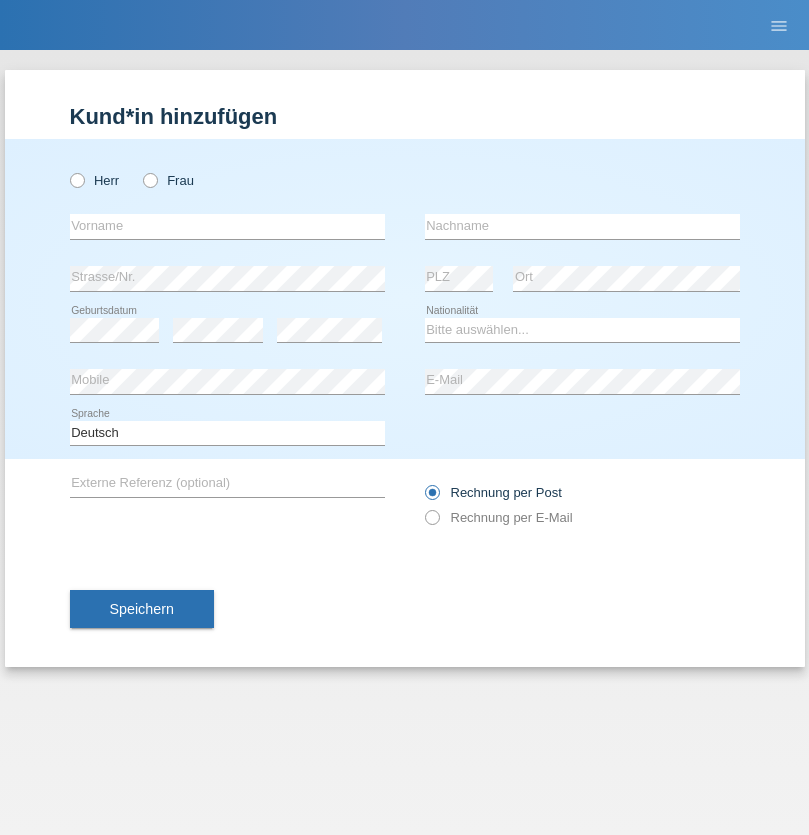 radio on "true" 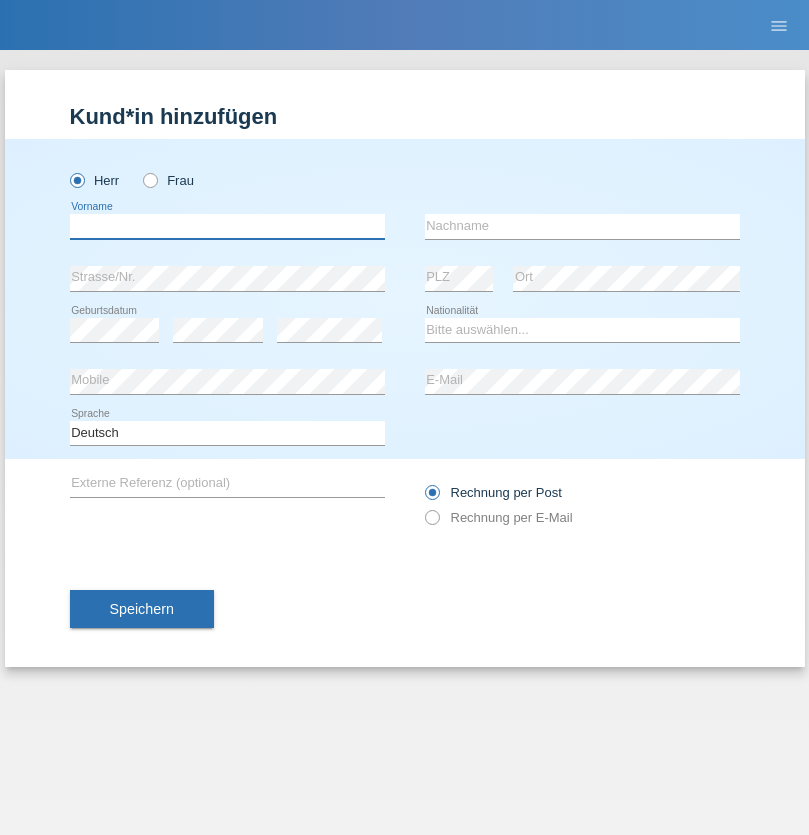 click at bounding box center [227, 226] 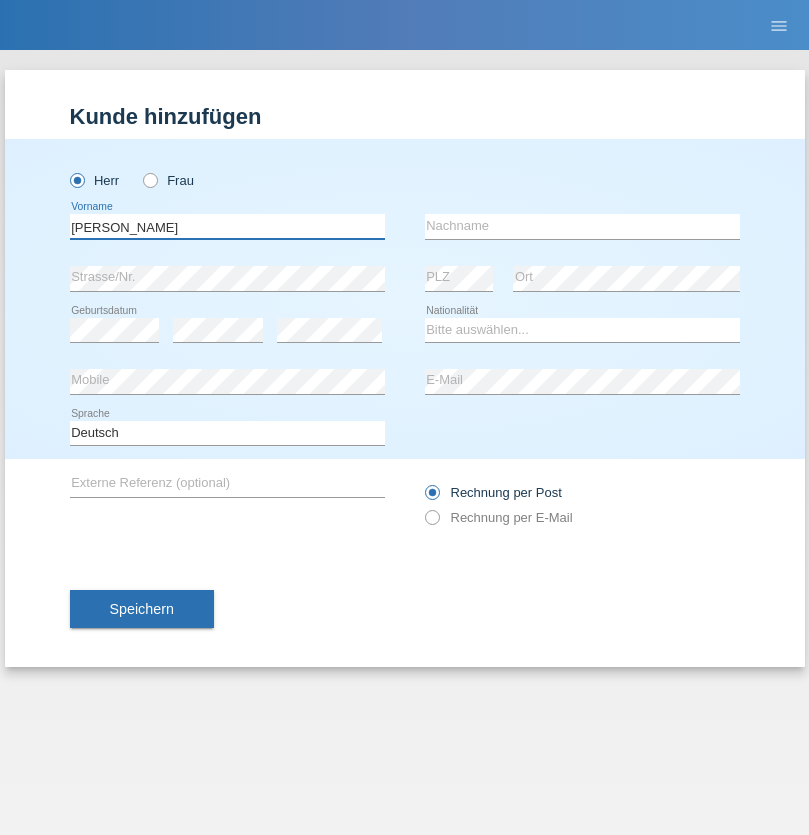 type on "Ahmetovic" 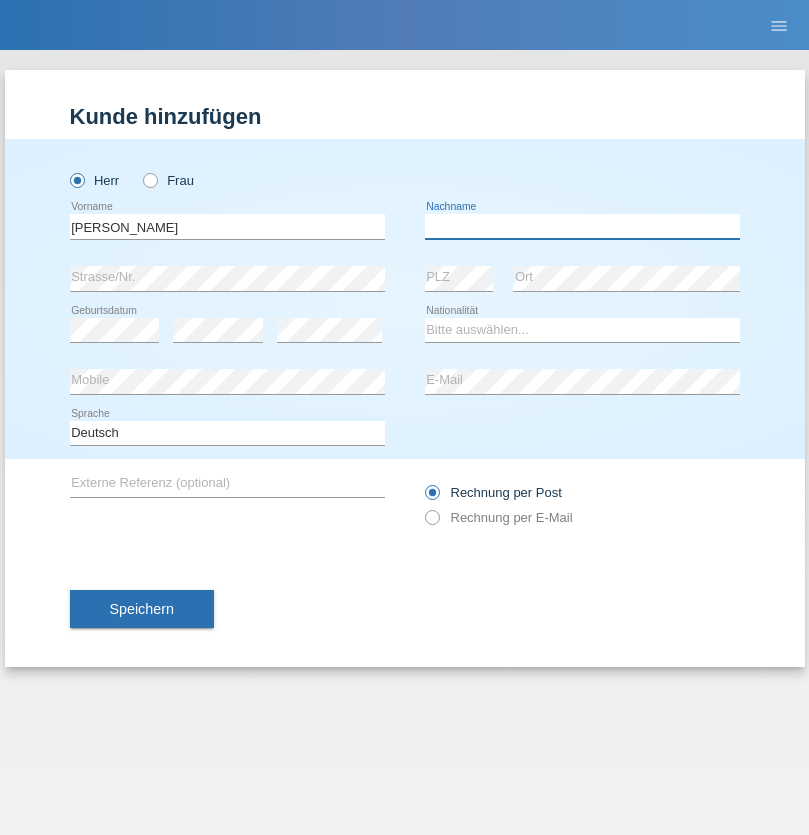 click at bounding box center (582, 226) 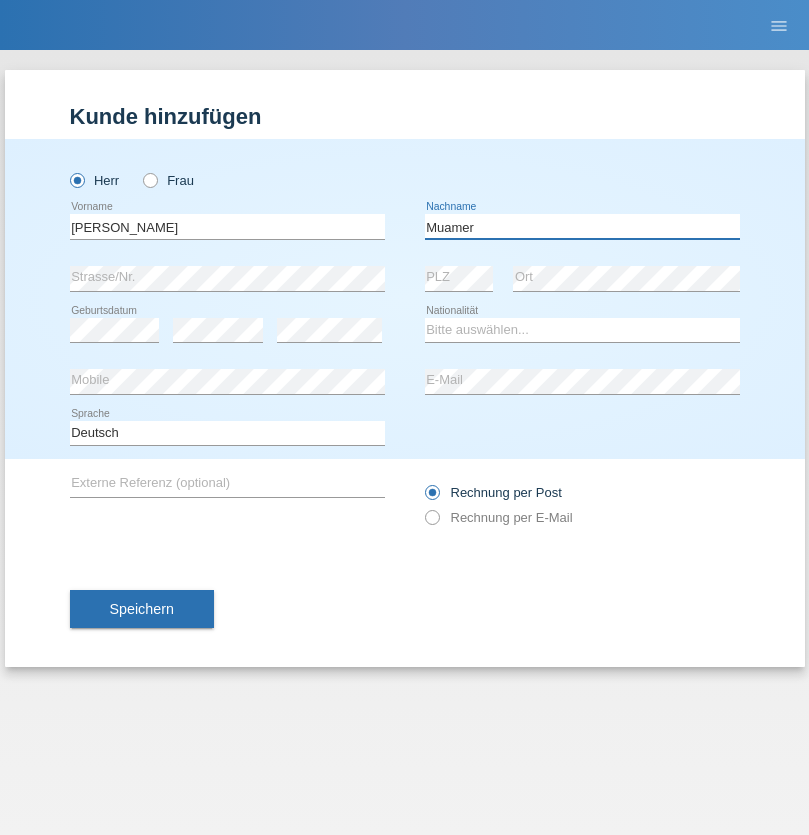 type on "Muamer" 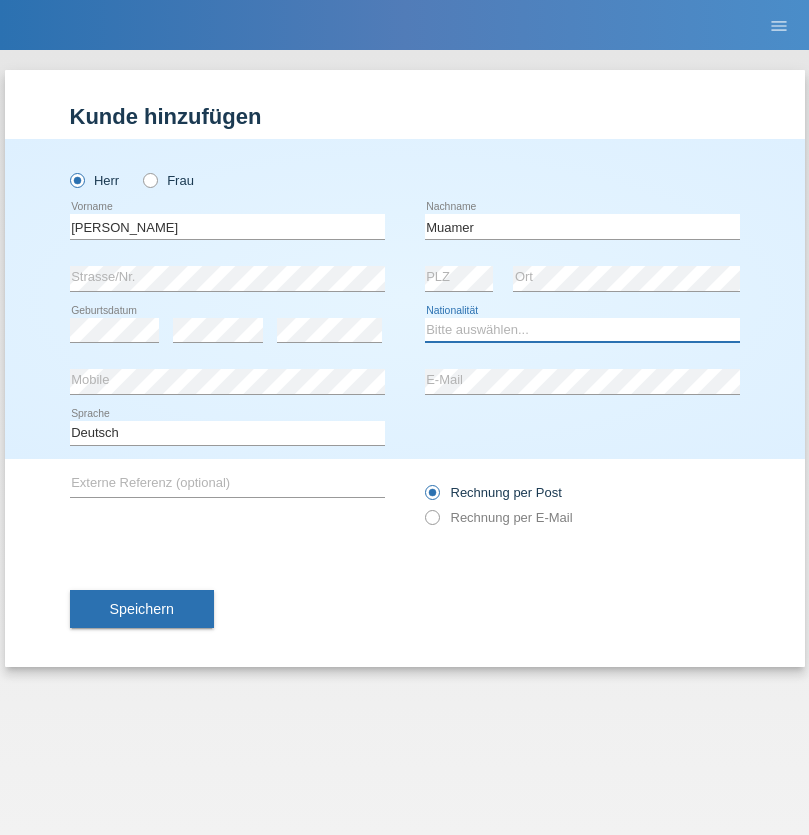 select on "CH" 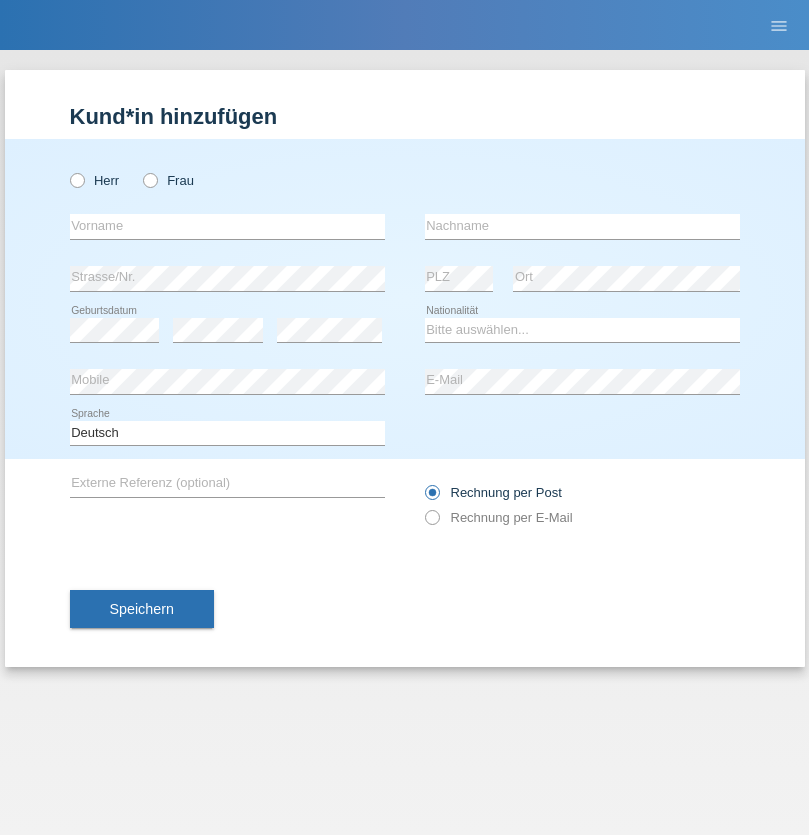 scroll, scrollTop: 0, scrollLeft: 0, axis: both 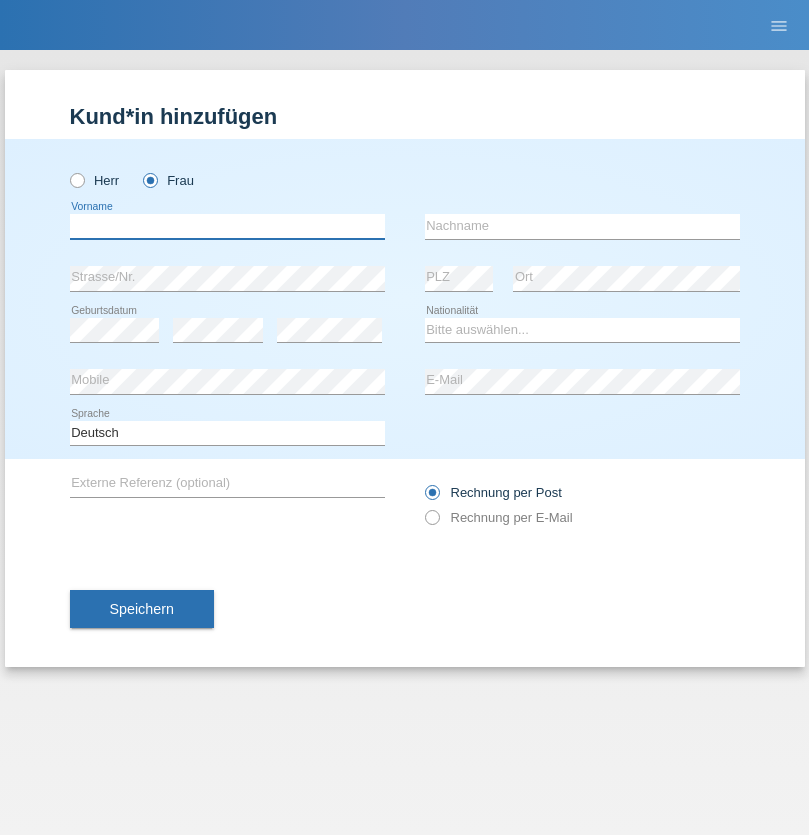 click at bounding box center (227, 226) 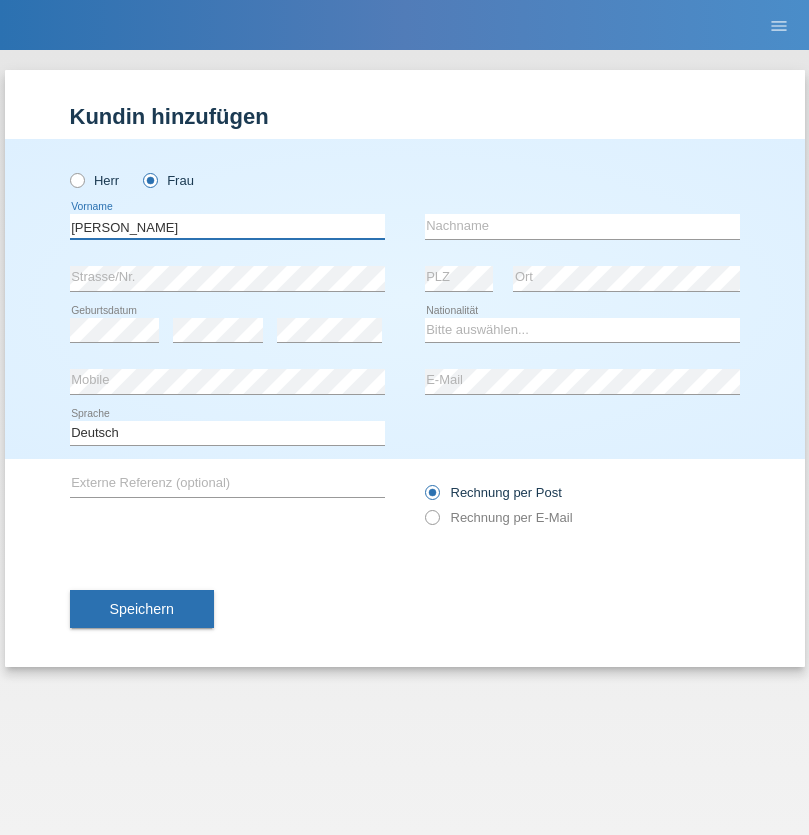type on "[PERSON_NAME]" 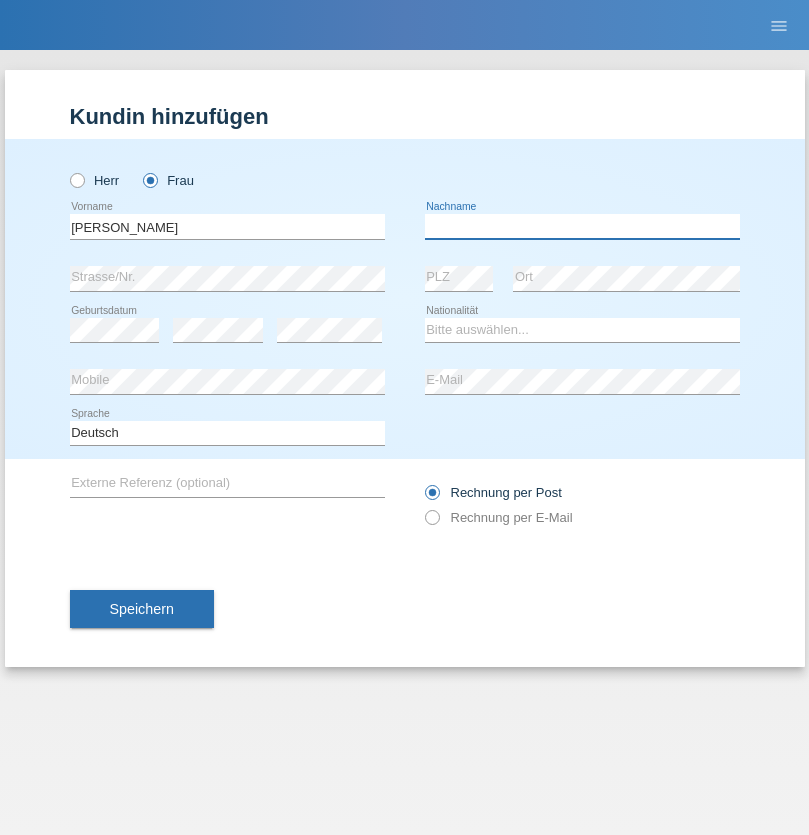 click at bounding box center [582, 226] 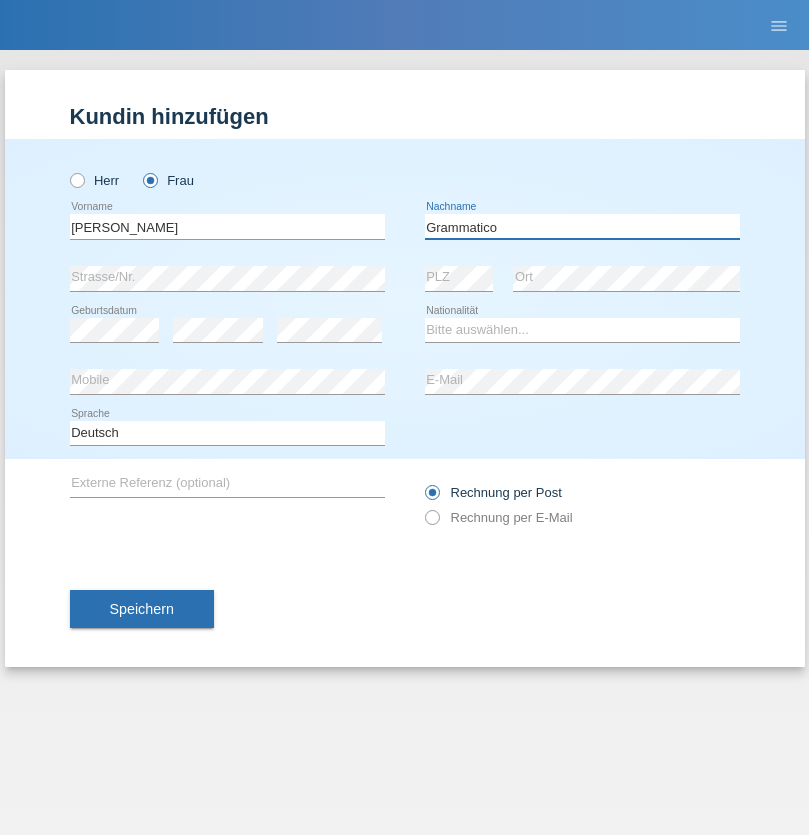 type on "Grammatico" 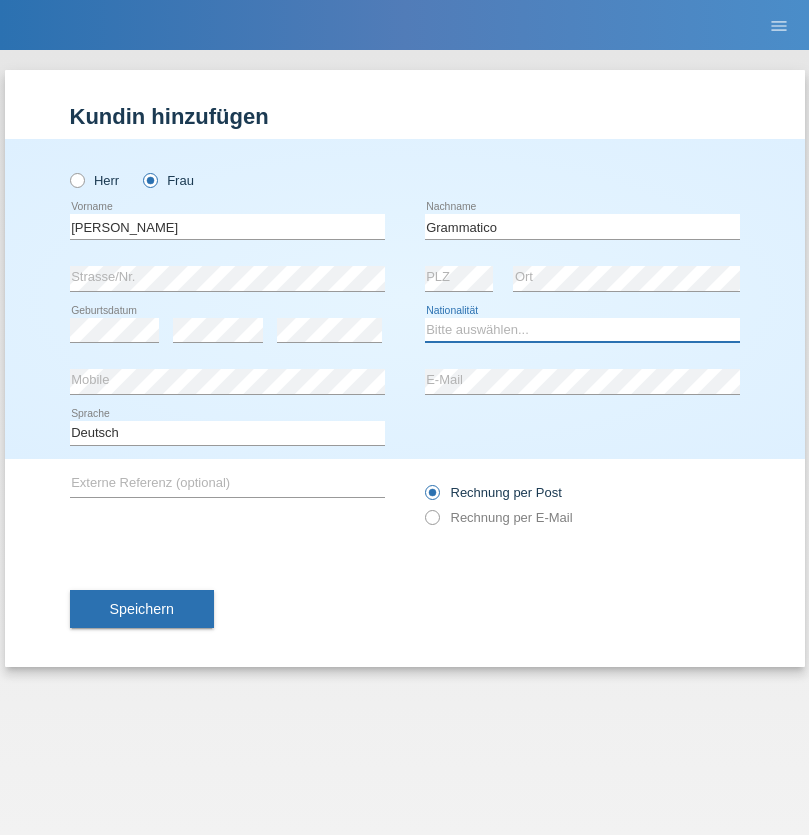 select on "CH" 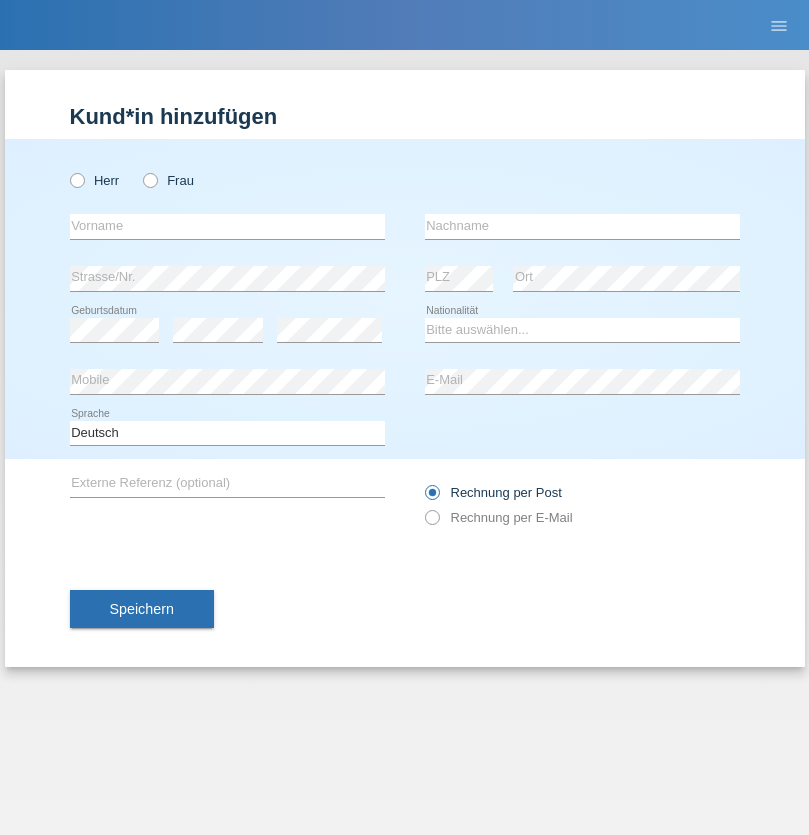 scroll, scrollTop: 0, scrollLeft: 0, axis: both 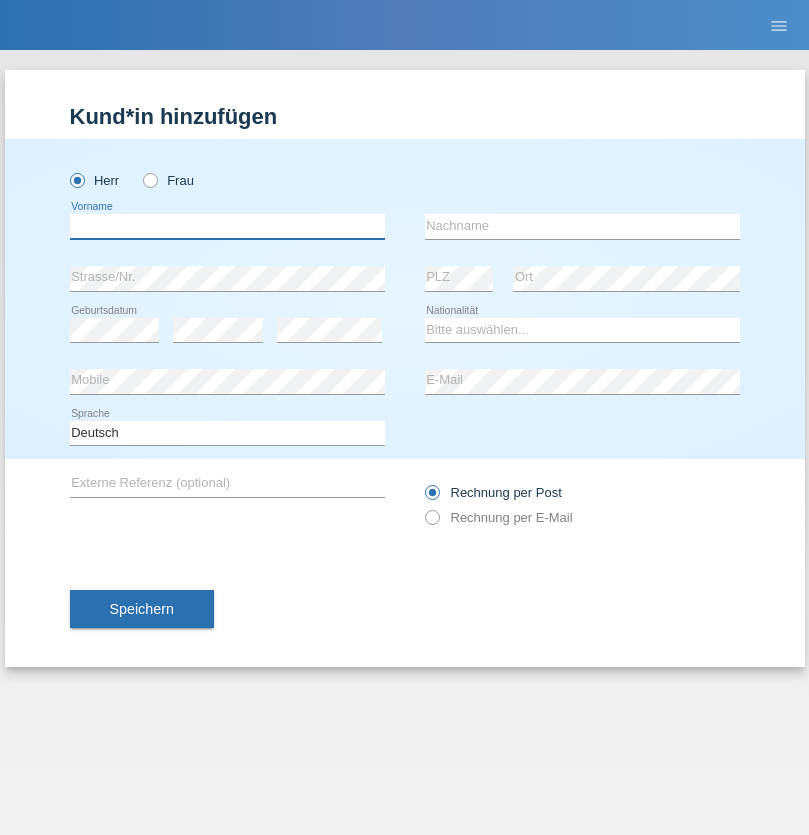 click at bounding box center (227, 226) 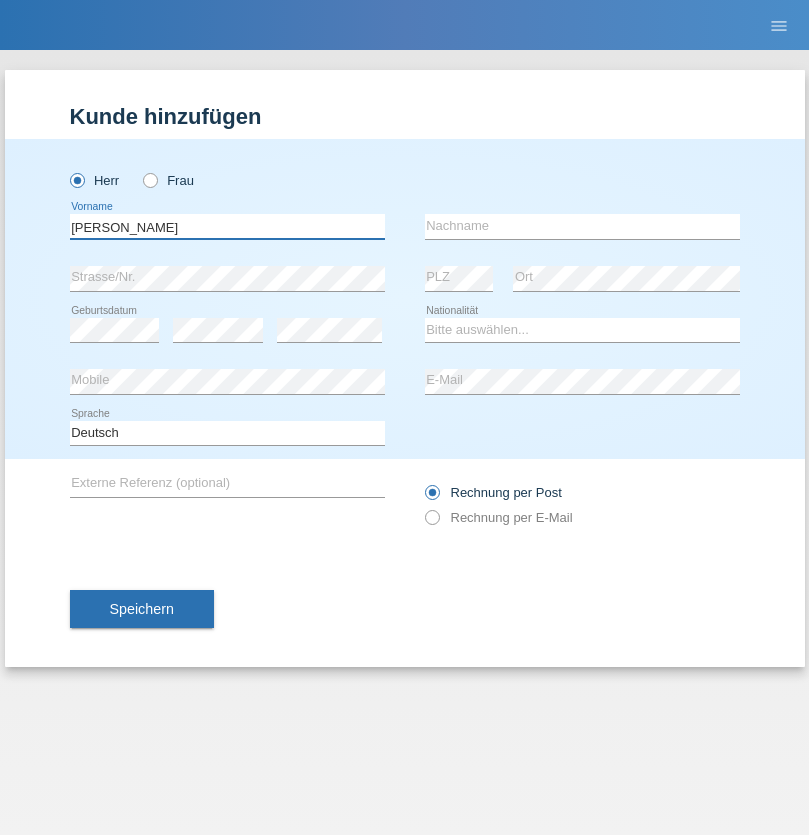 type on "Ivo" 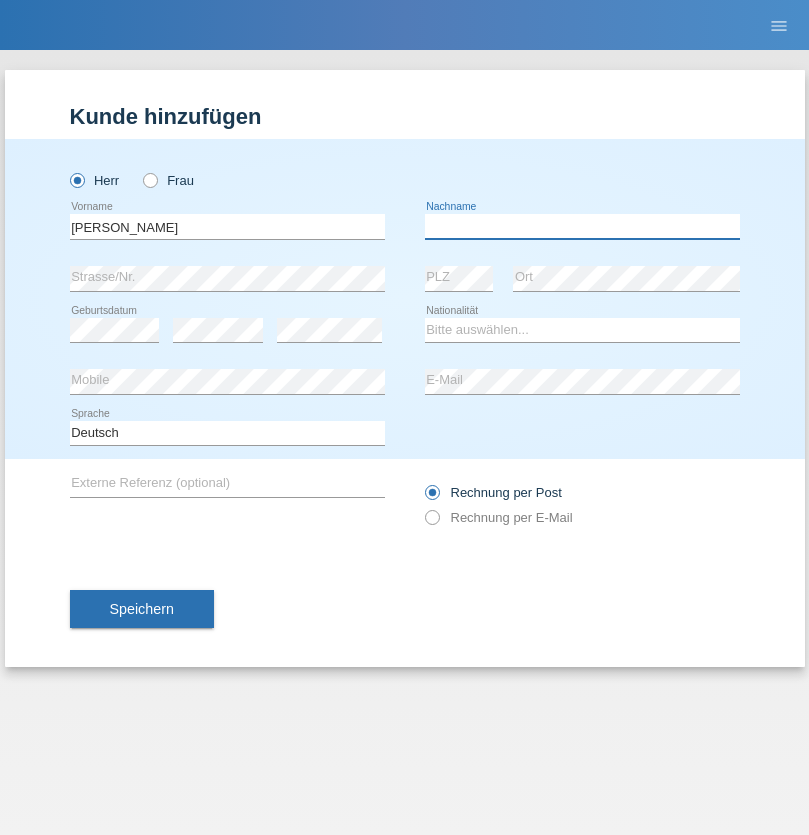 click at bounding box center [582, 226] 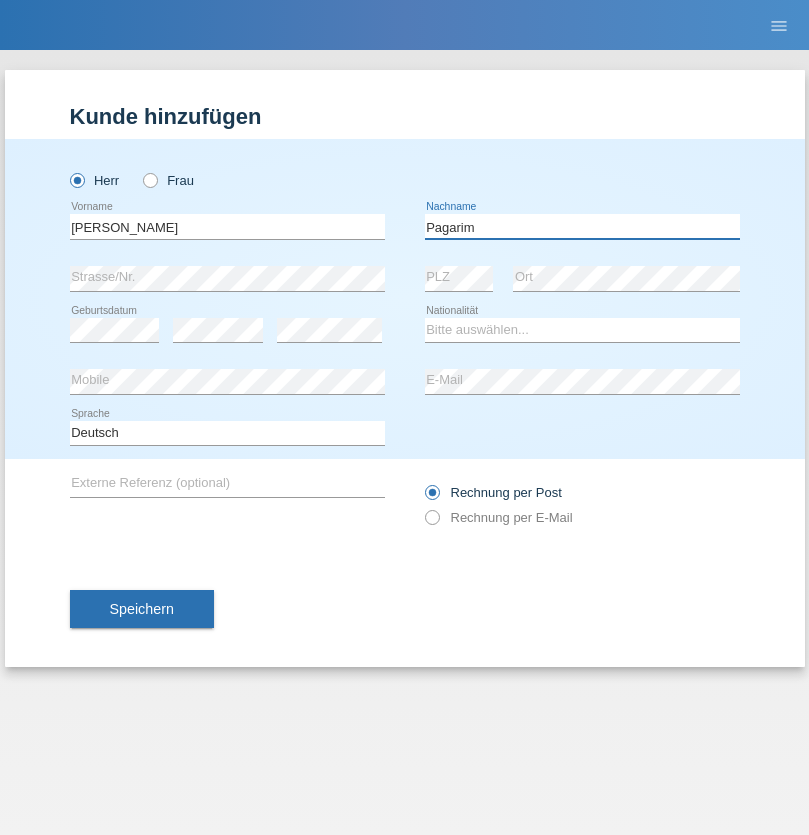 type on "Pagarim" 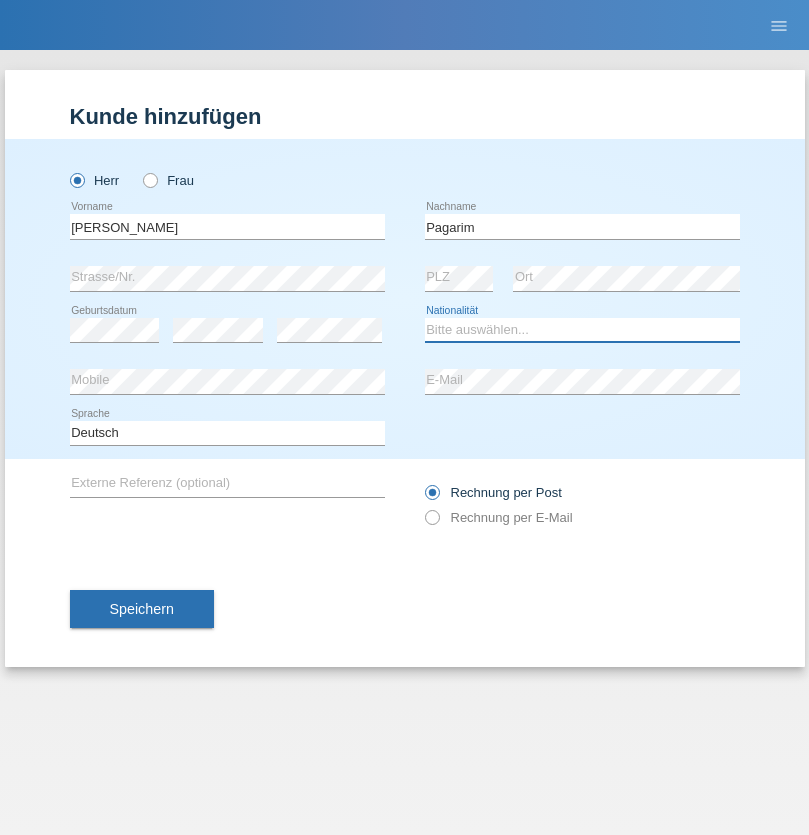 select on "CH" 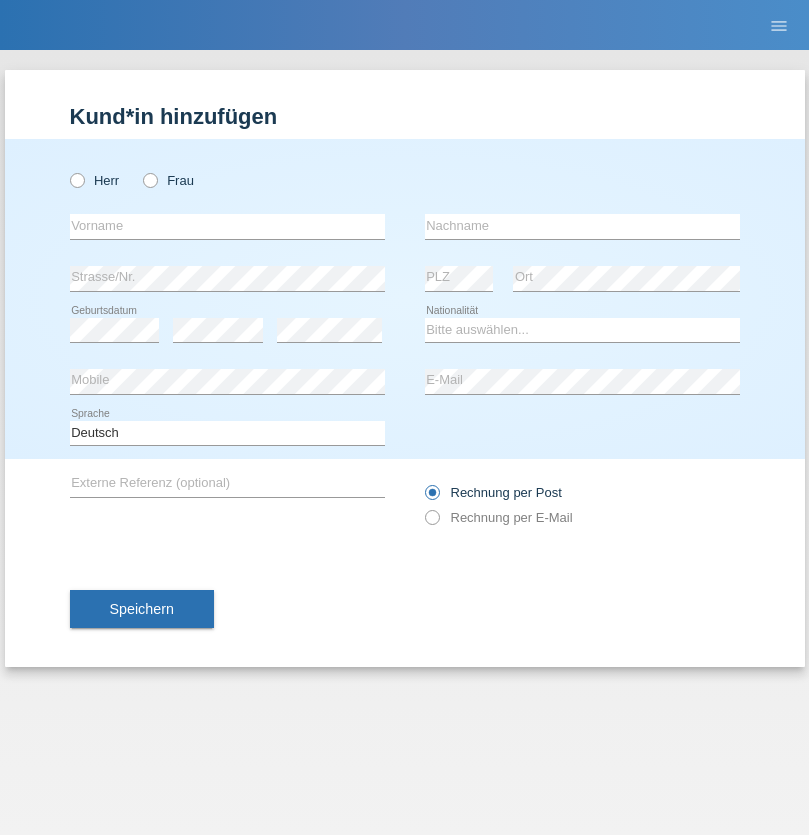scroll, scrollTop: 0, scrollLeft: 0, axis: both 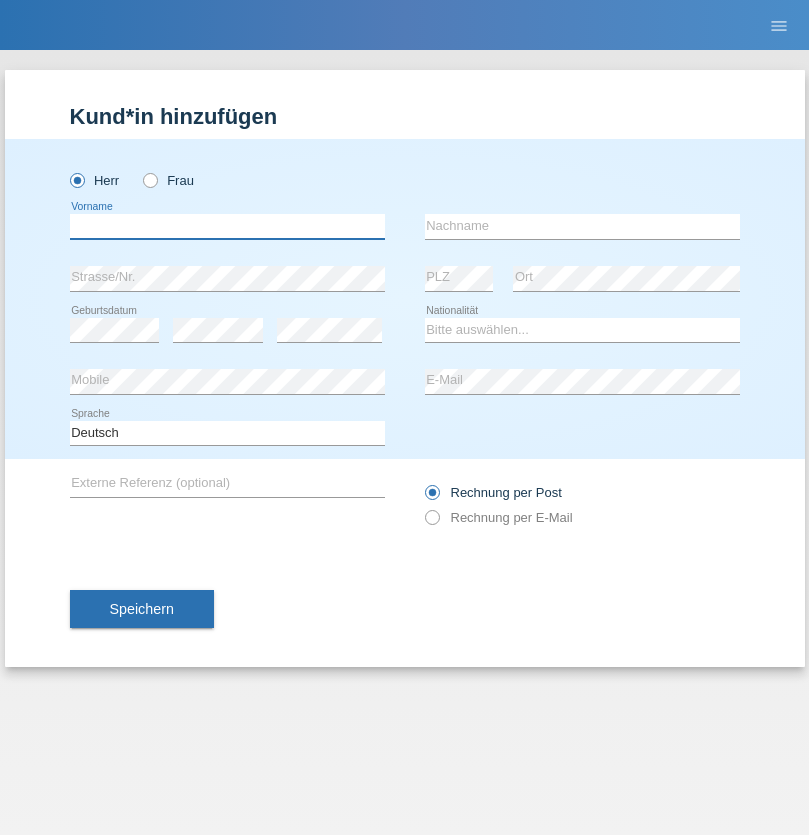 click at bounding box center (227, 226) 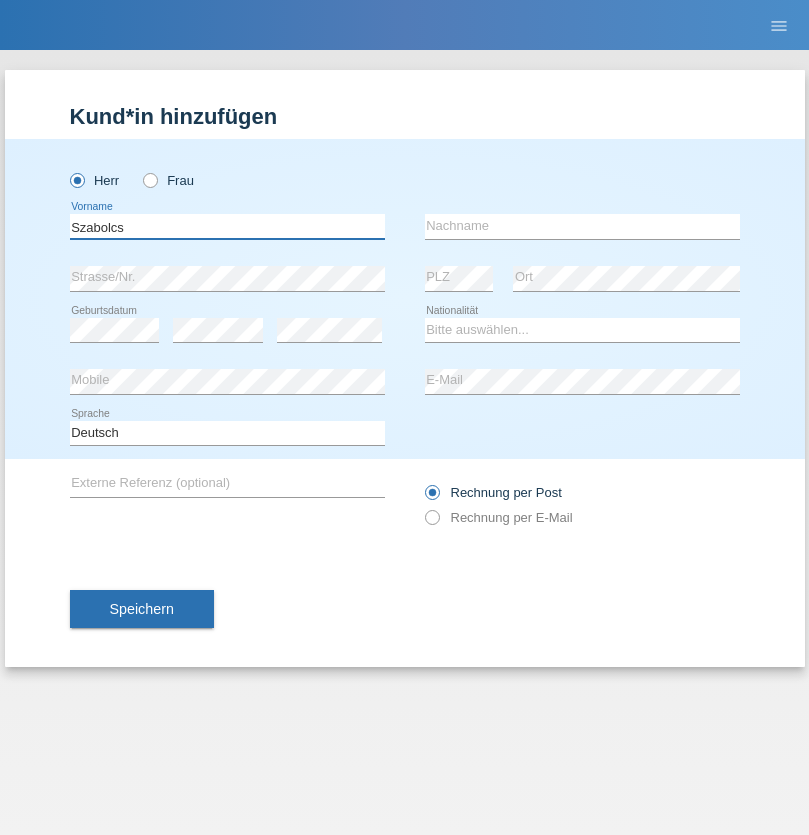type on "Szabolcs" 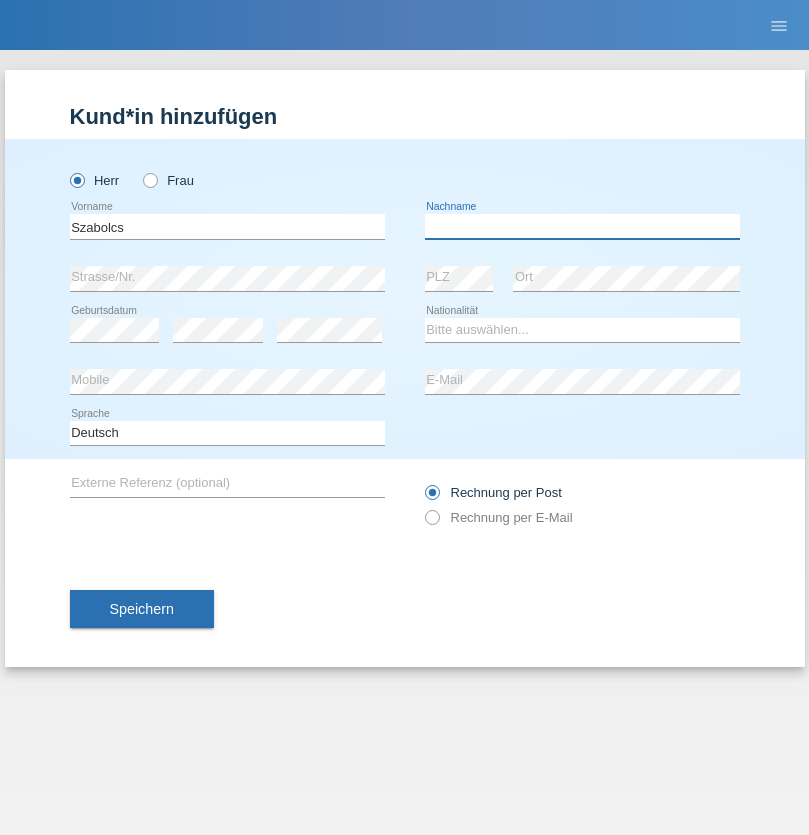 click at bounding box center [582, 226] 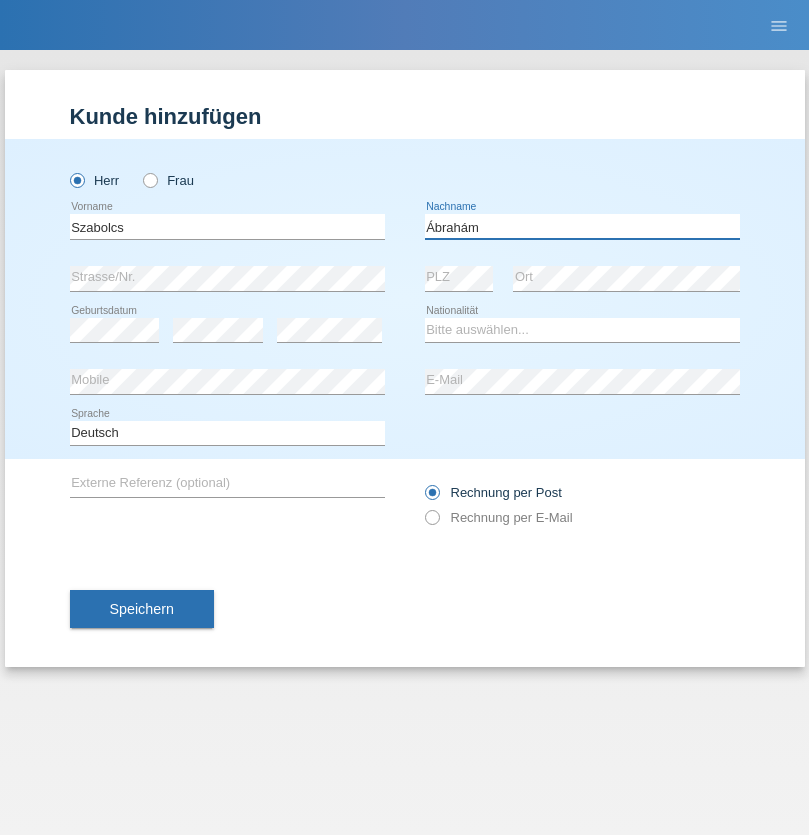 type on "Ábrahám" 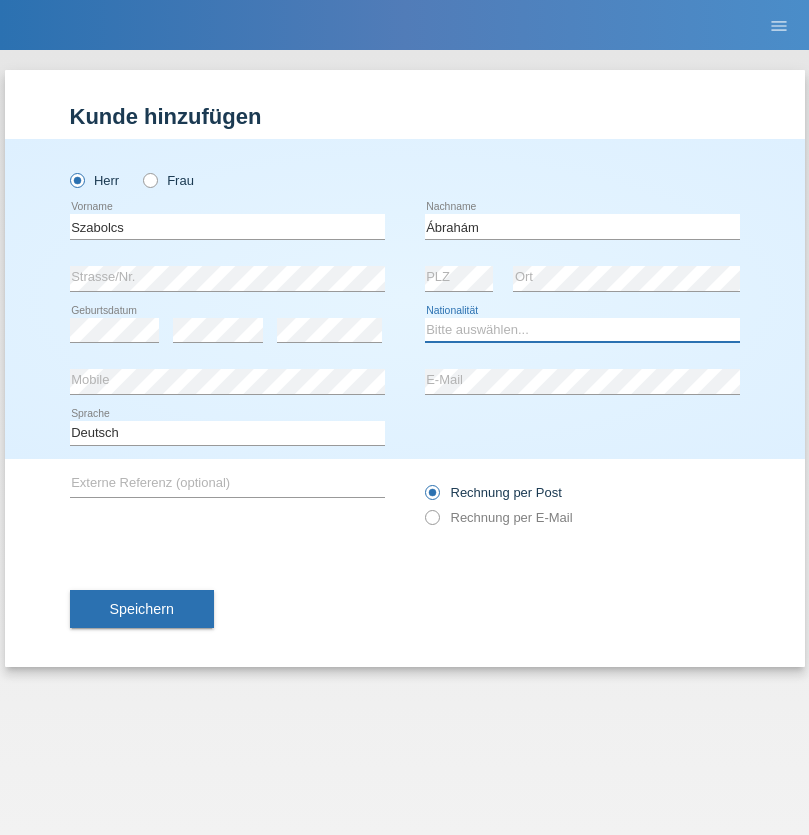 select on "HU" 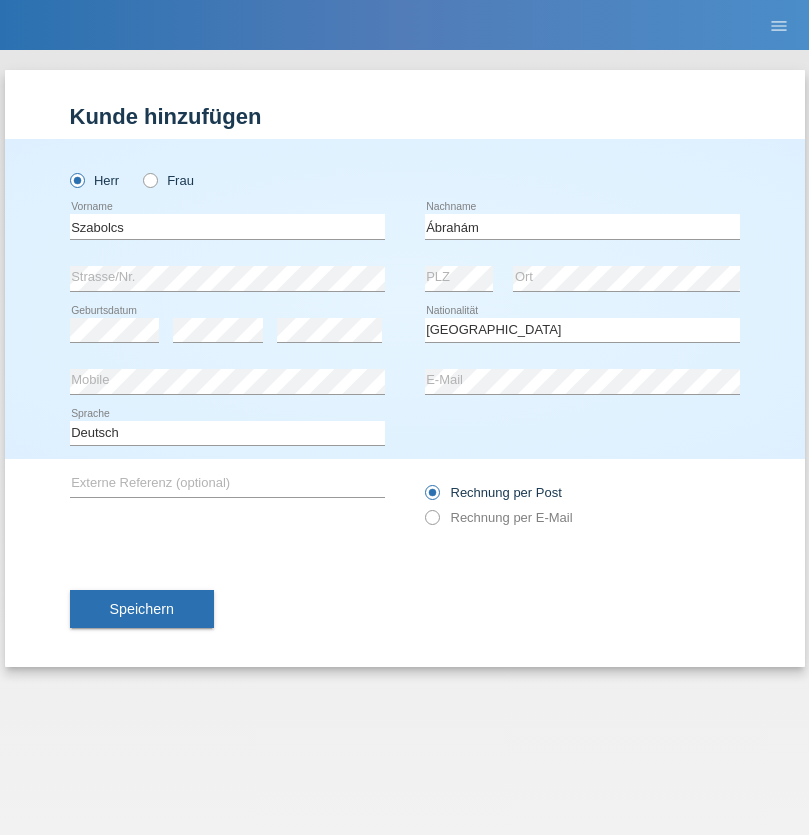 select on "C" 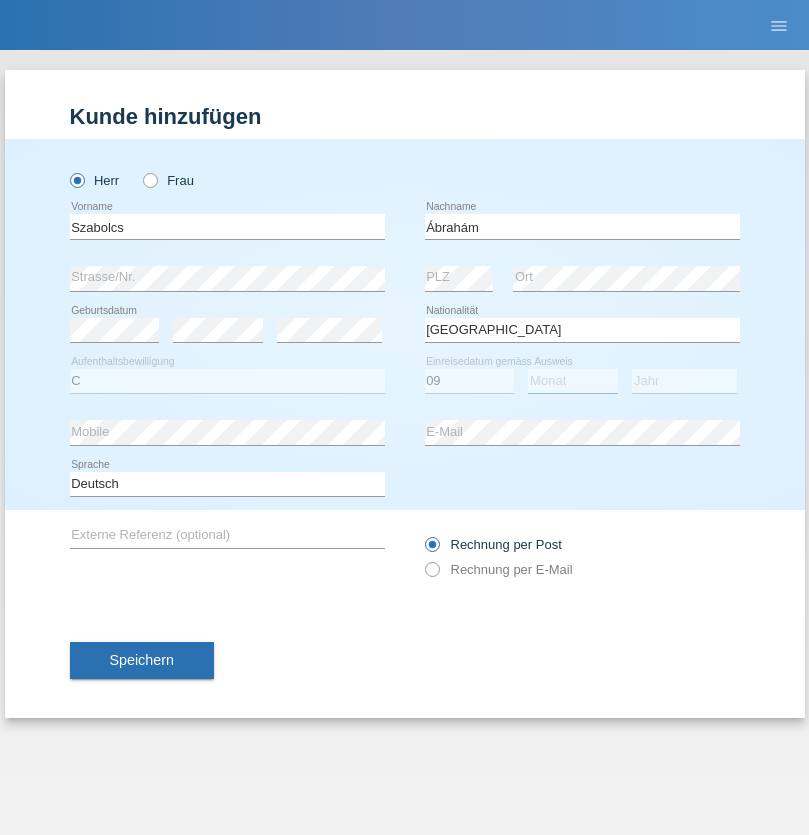 select on "12" 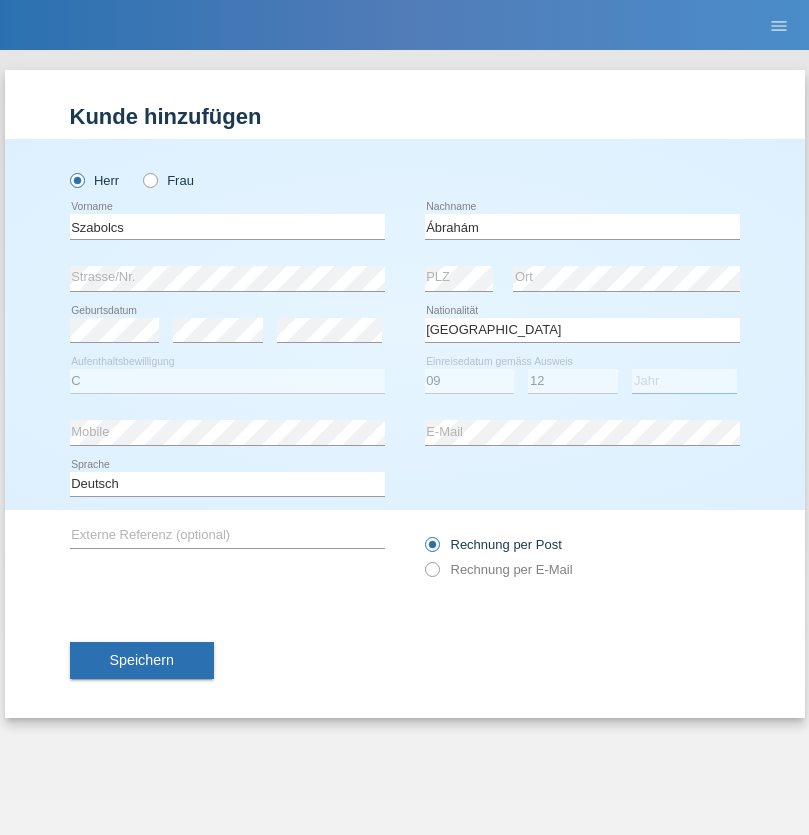select on "2021" 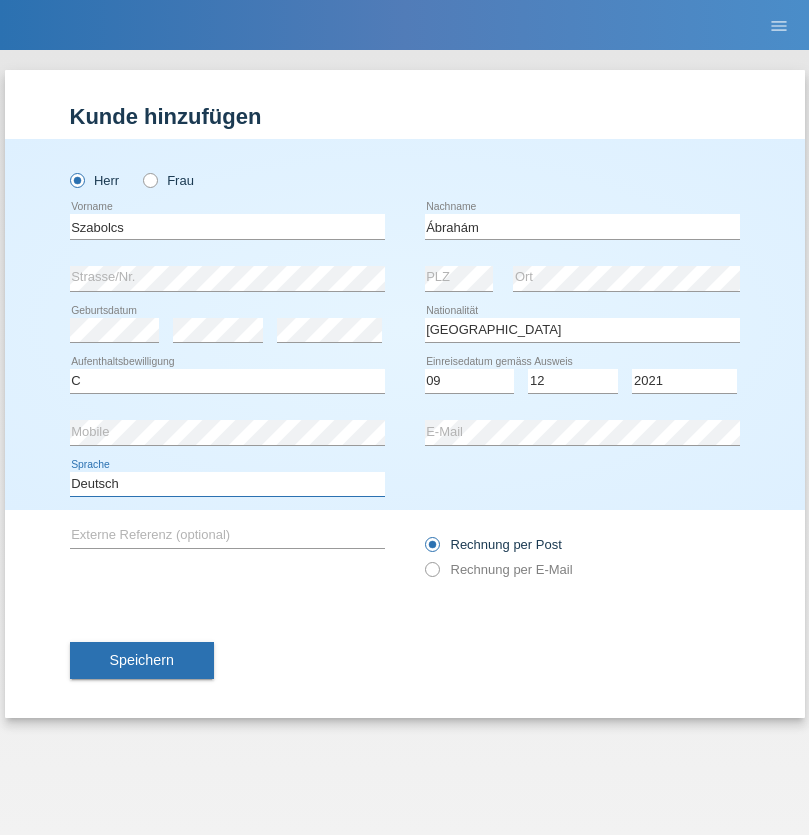 select on "en" 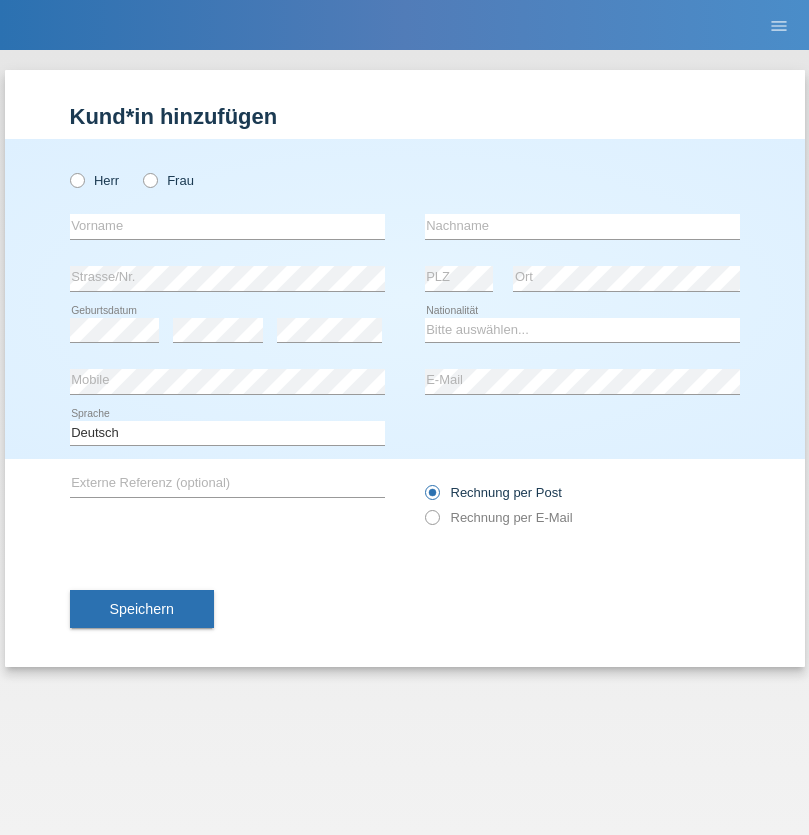 scroll, scrollTop: 0, scrollLeft: 0, axis: both 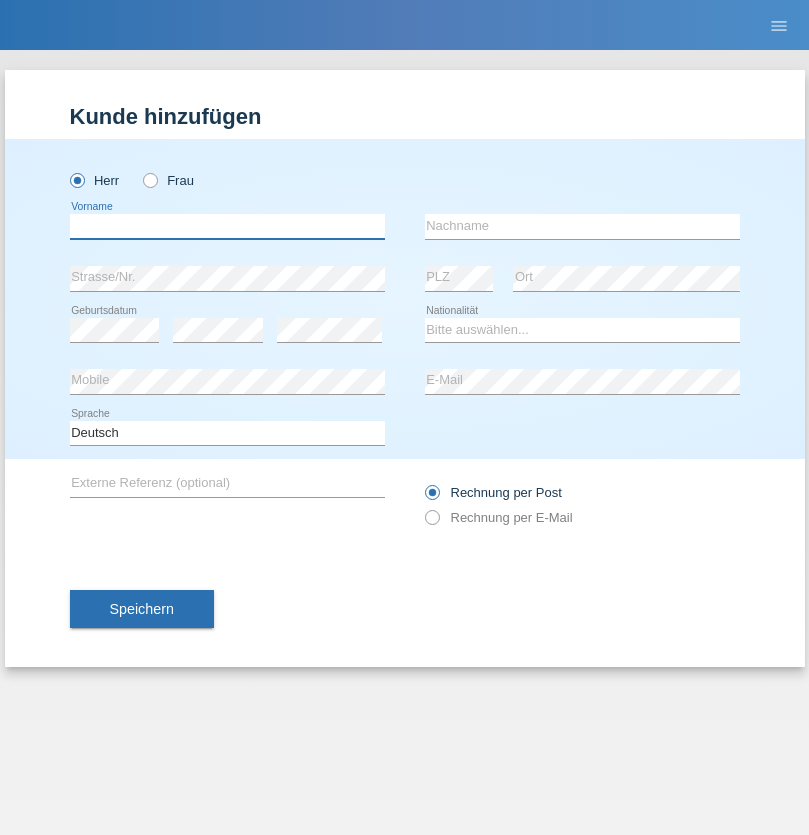 click at bounding box center [227, 226] 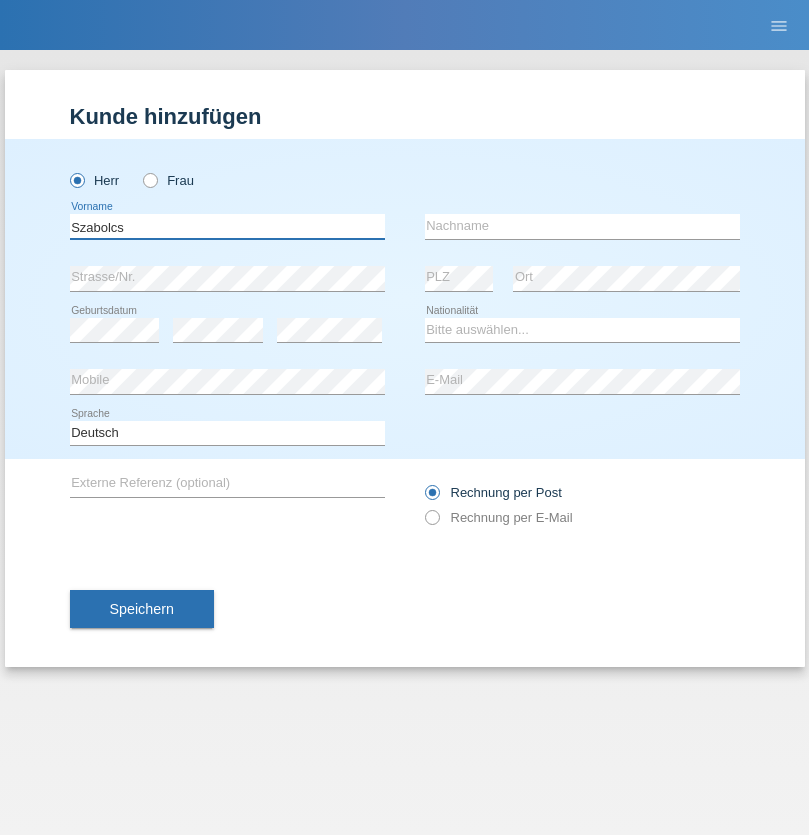 type on "Szabolcs" 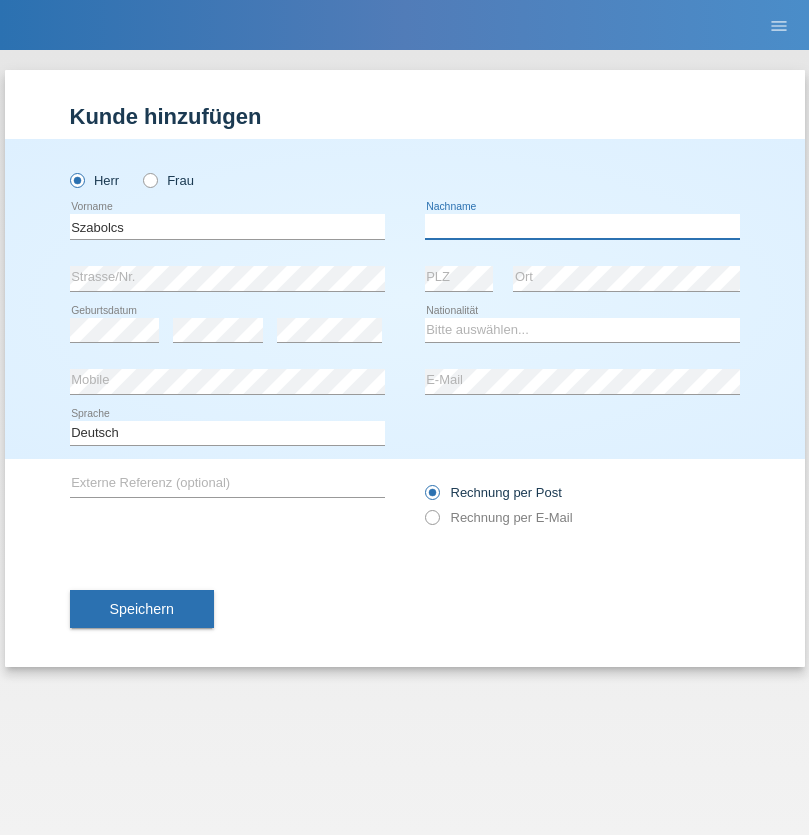 click at bounding box center (582, 226) 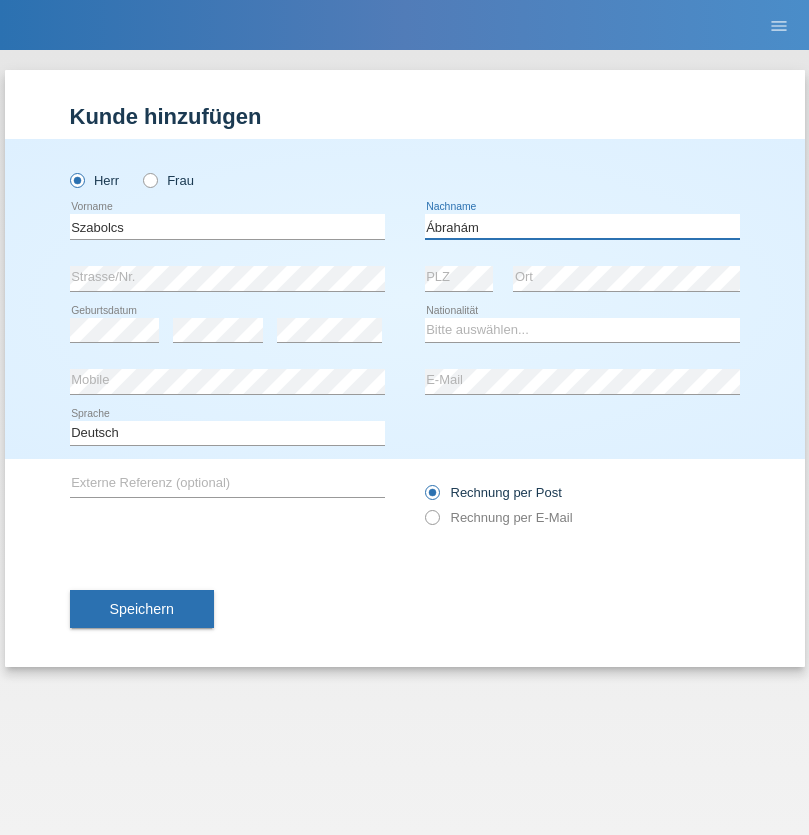 type on "Ábrahám" 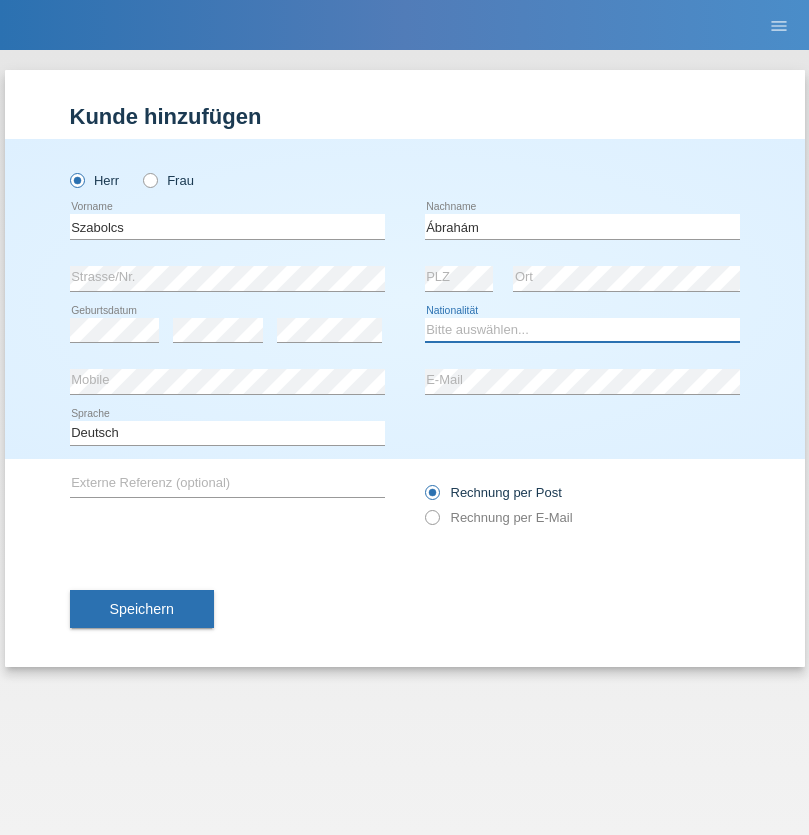 select on "HU" 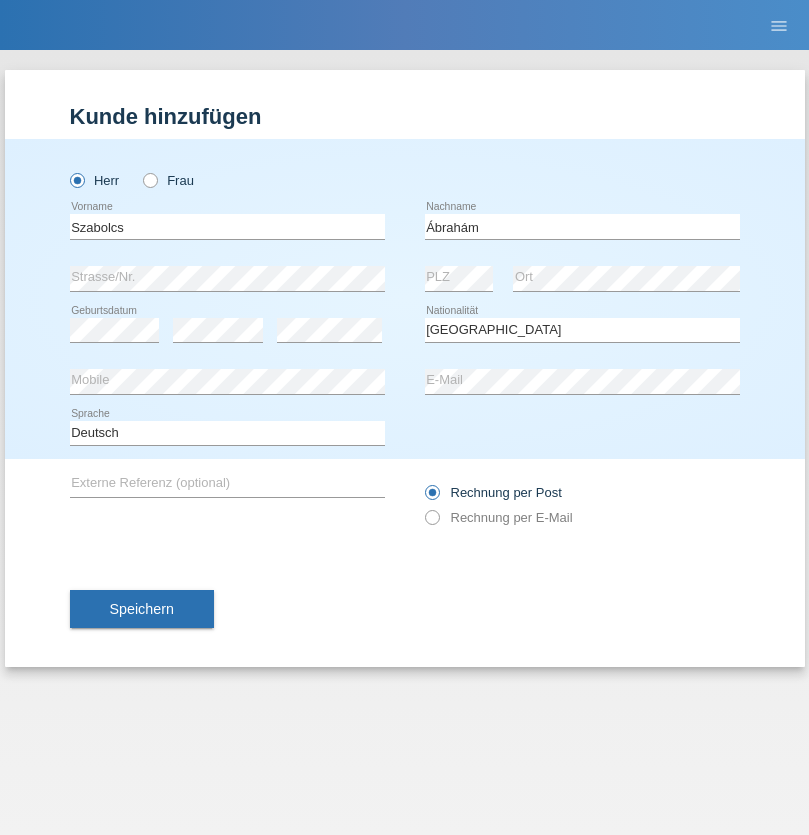 select on "C" 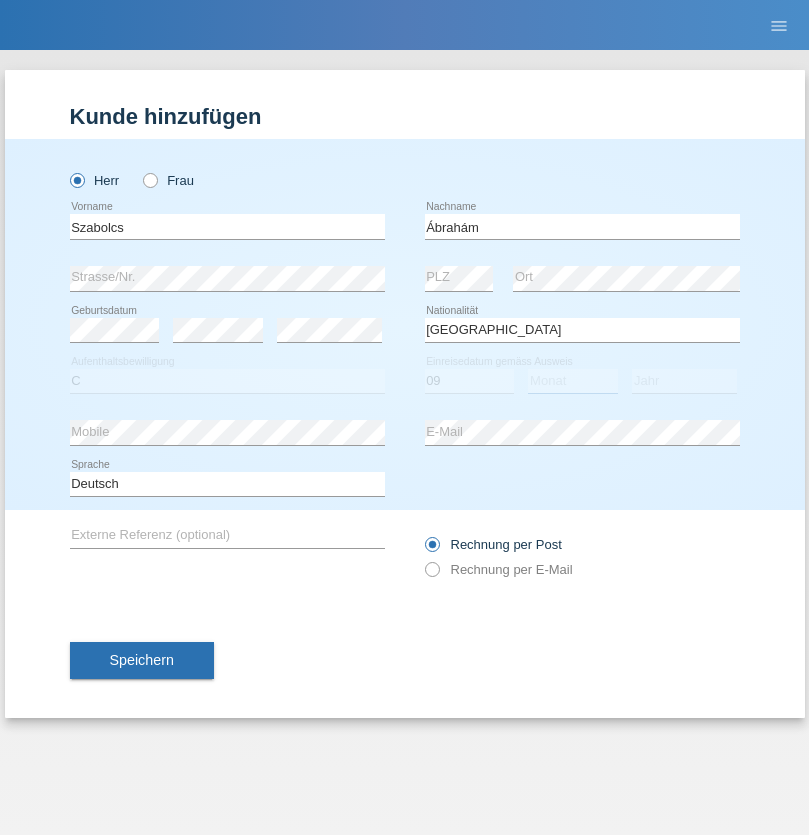 select on "12" 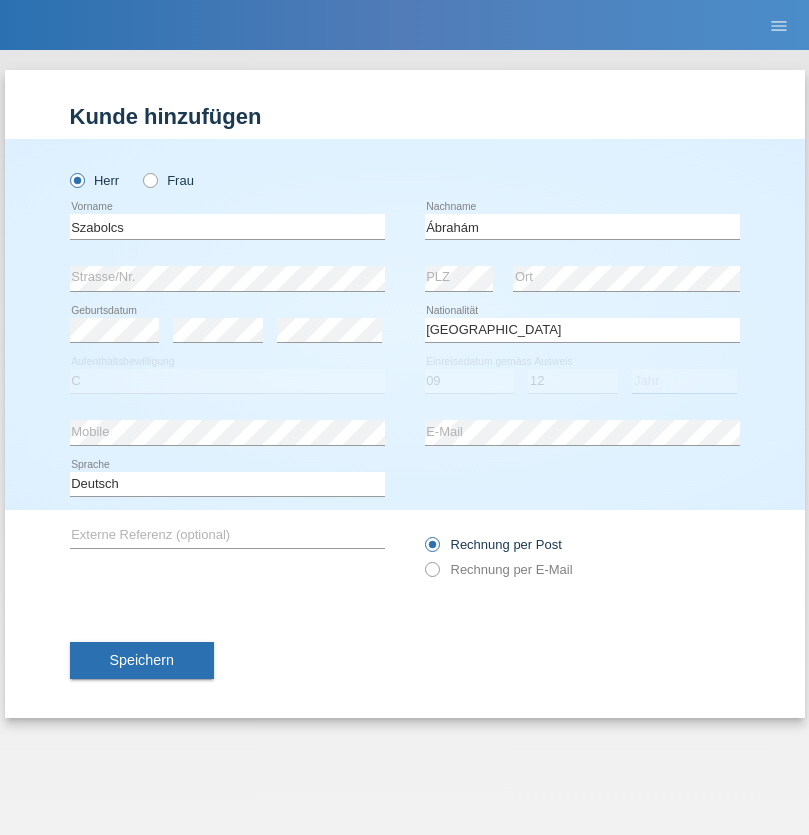 select on "2021" 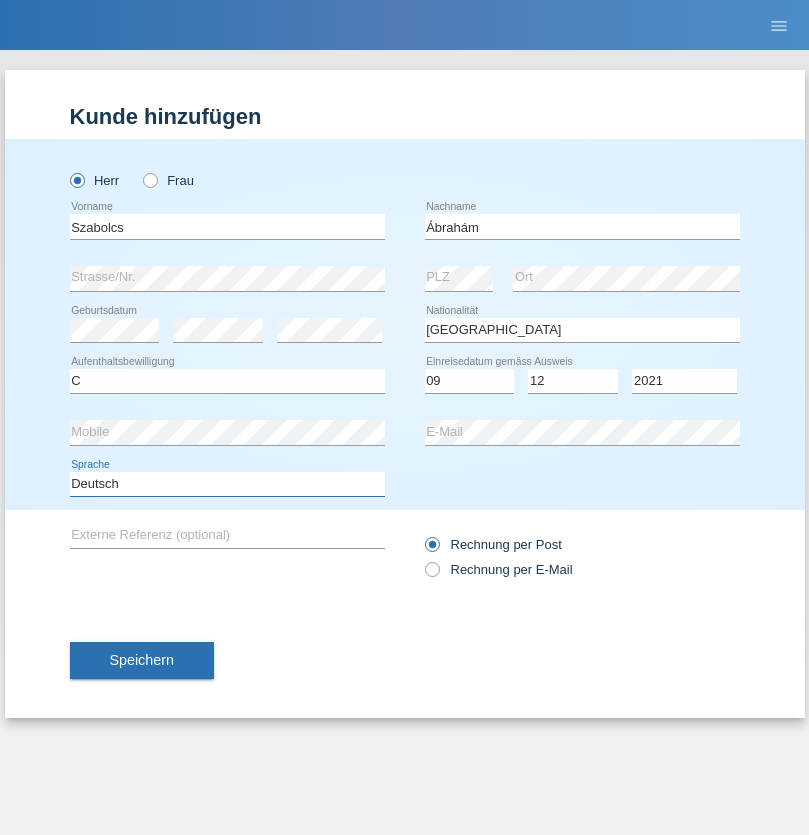 select on "en" 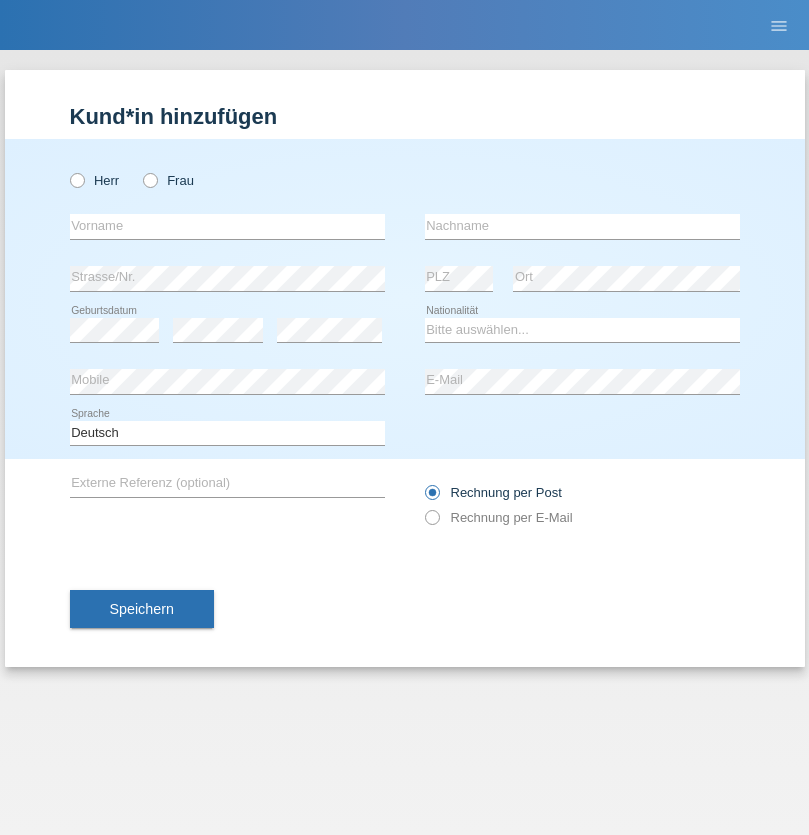 scroll, scrollTop: 0, scrollLeft: 0, axis: both 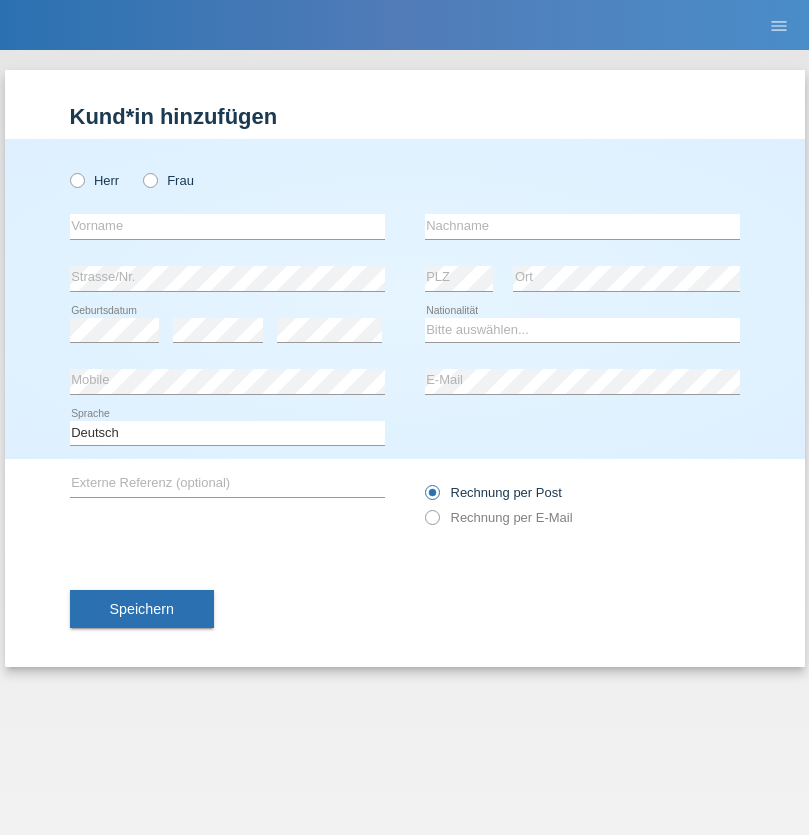 radio on "true" 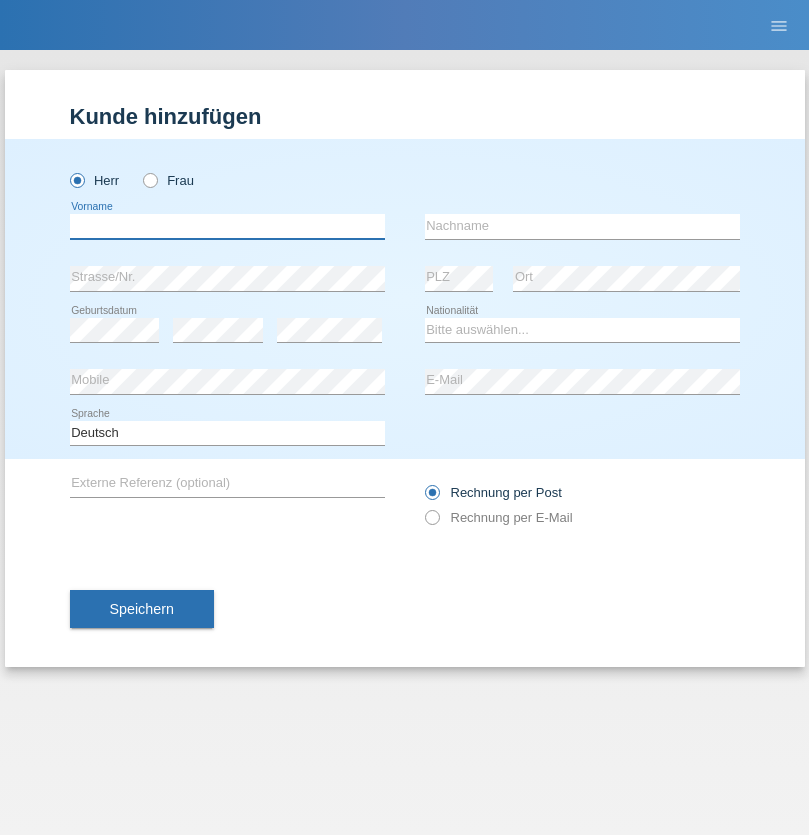 click at bounding box center [227, 226] 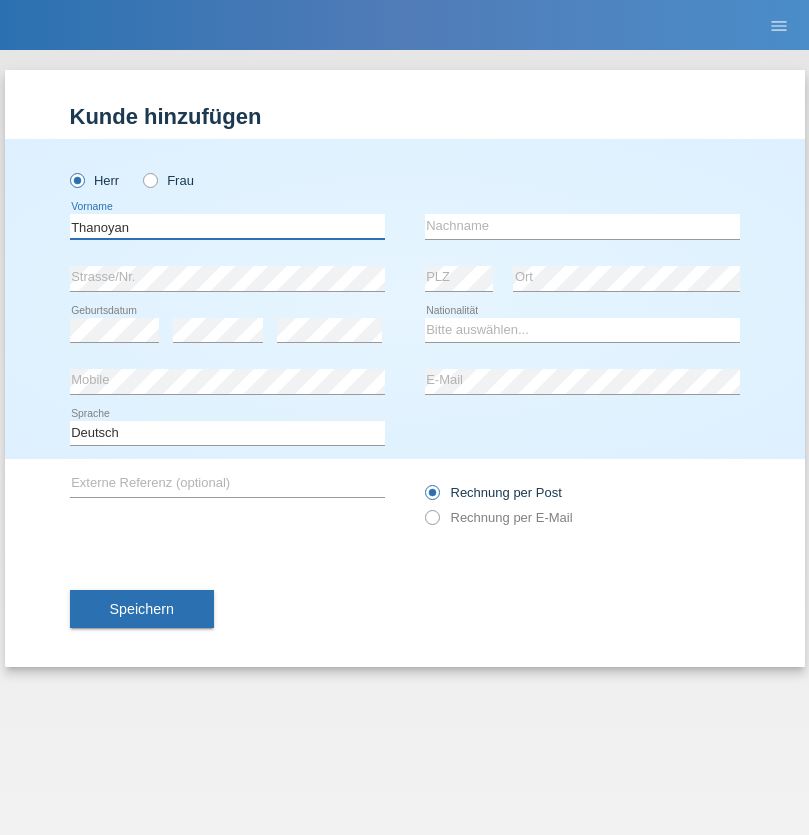 type on "Thanoyan" 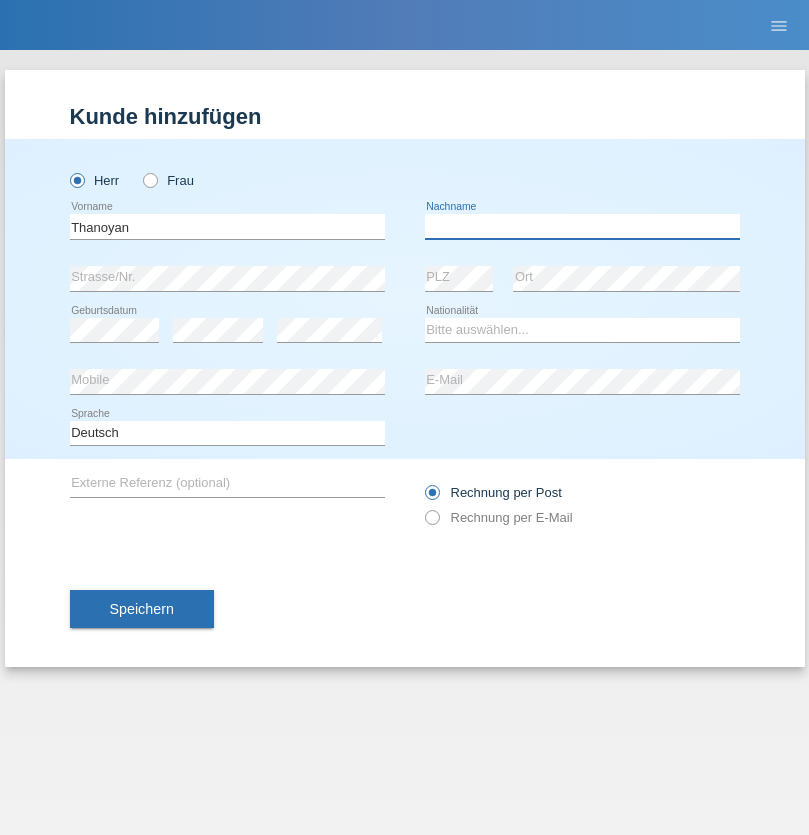 click at bounding box center [582, 226] 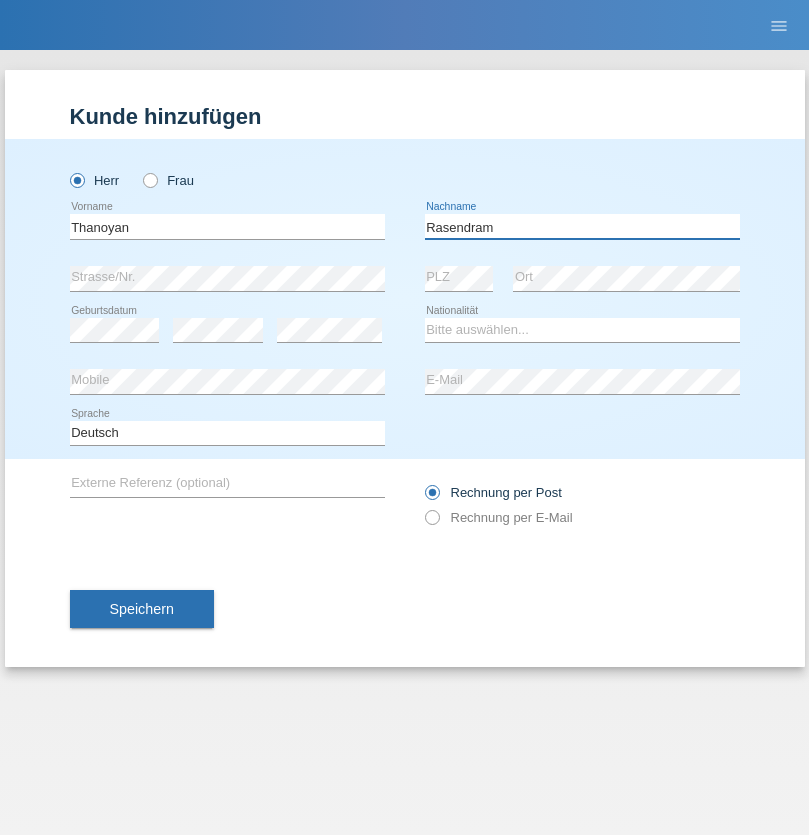 type on "Rasendram" 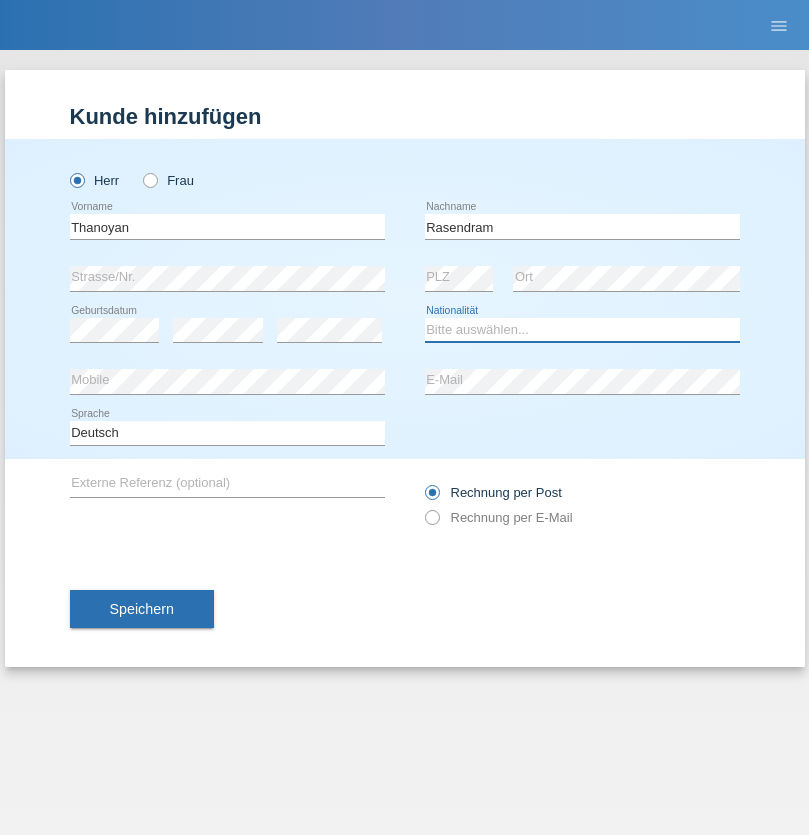 select on "LK" 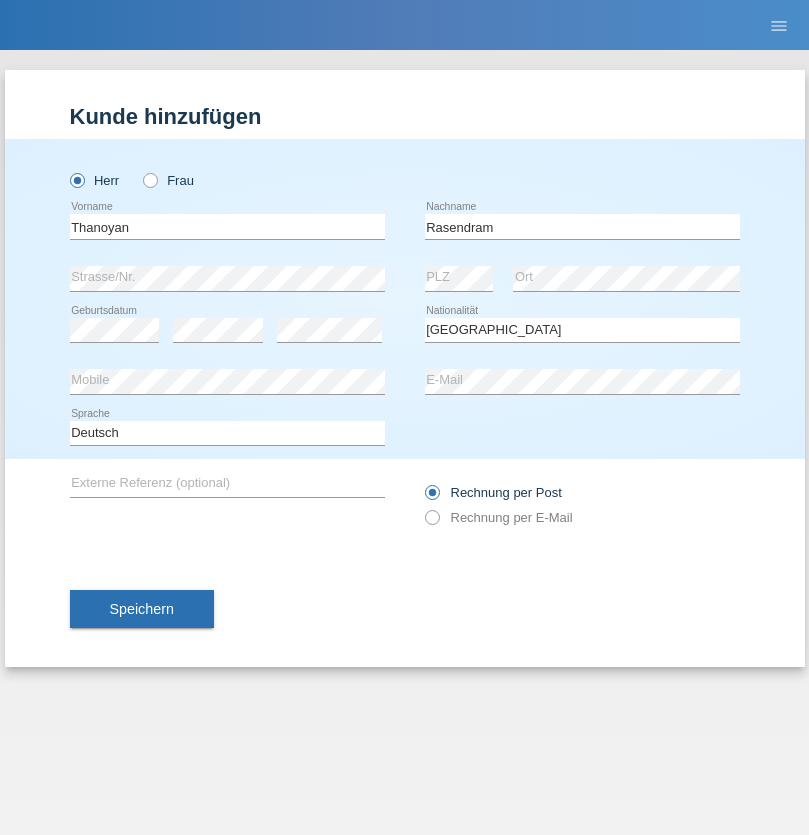 select on "C" 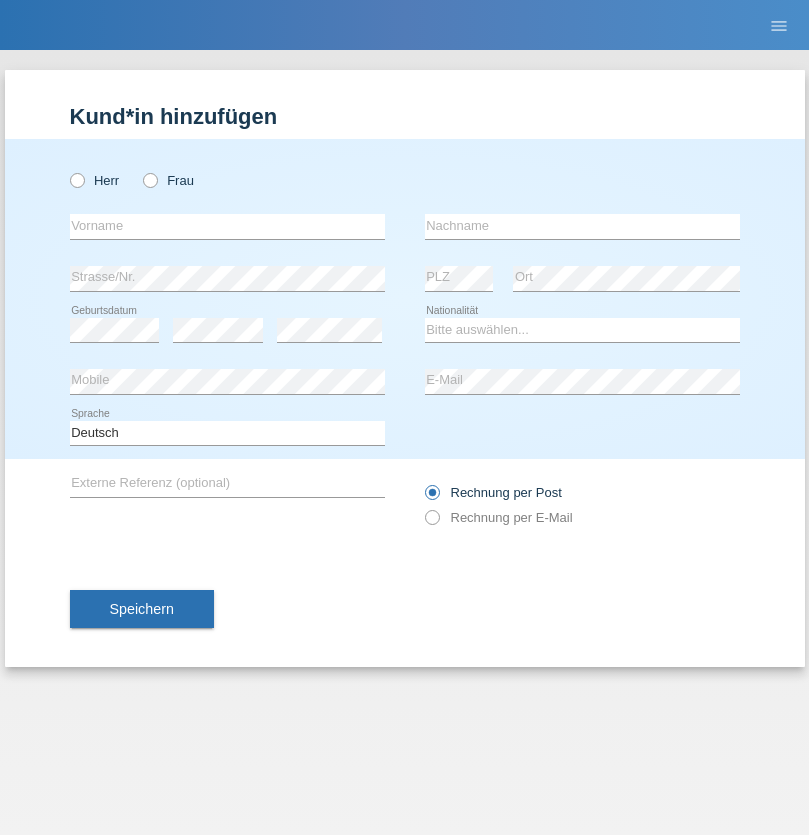 scroll, scrollTop: 0, scrollLeft: 0, axis: both 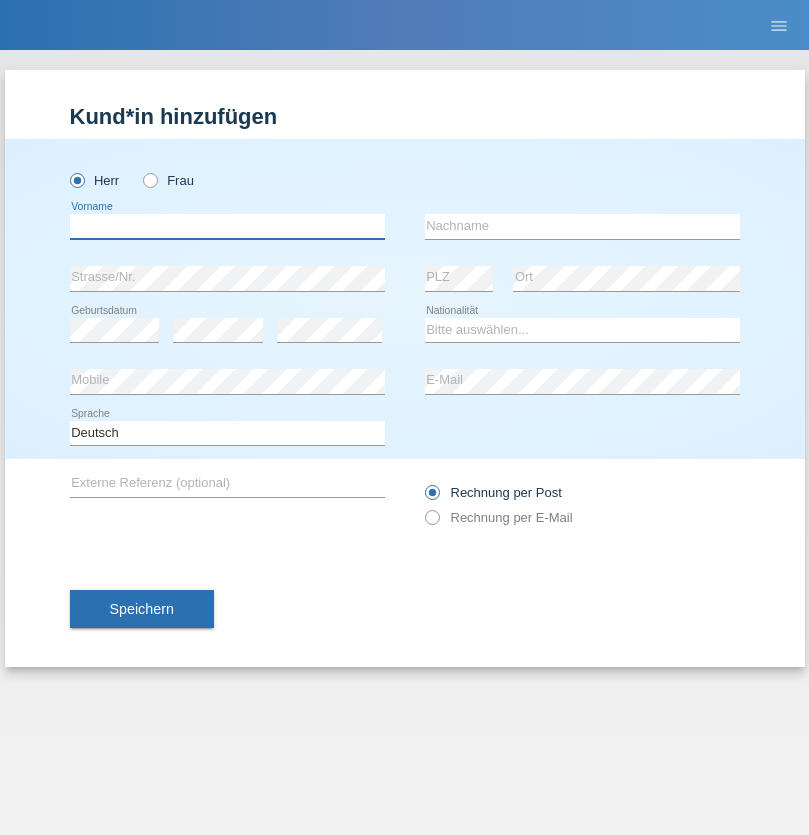 click at bounding box center [227, 226] 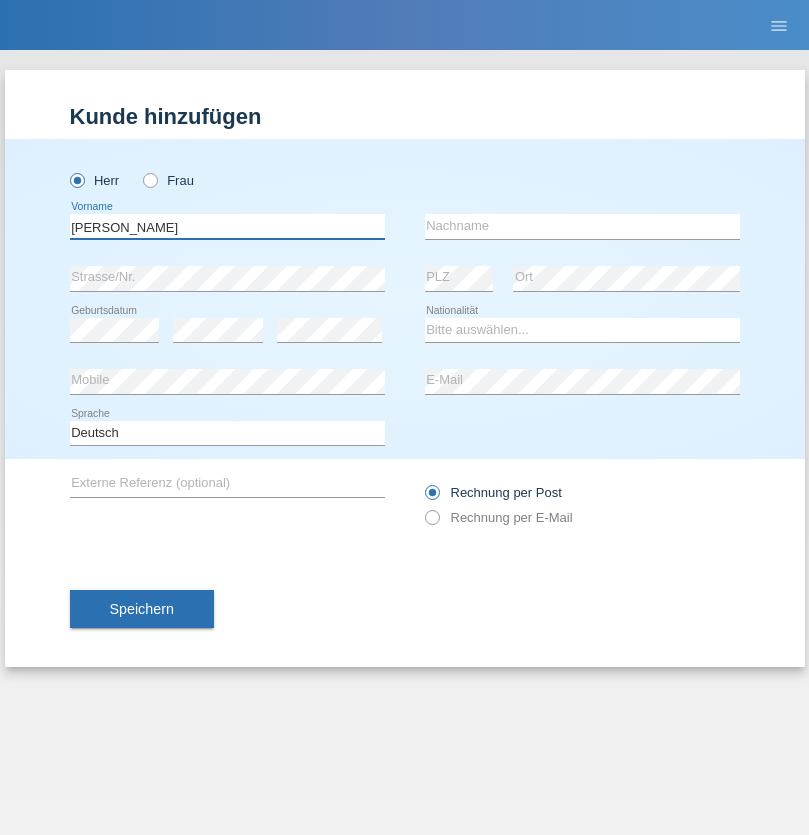 type on "[PERSON_NAME]" 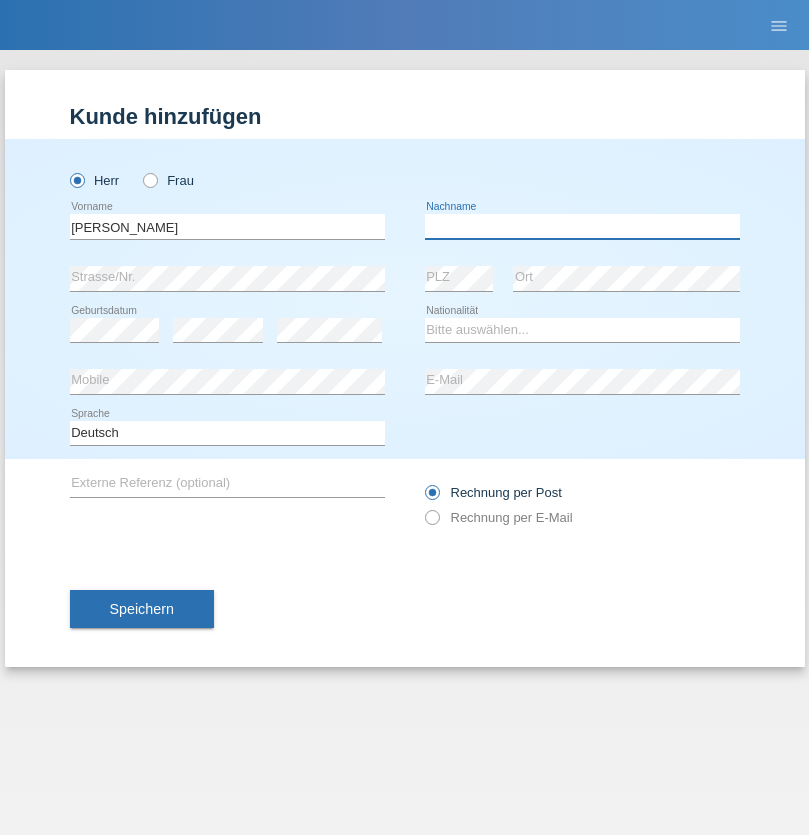click at bounding box center (582, 226) 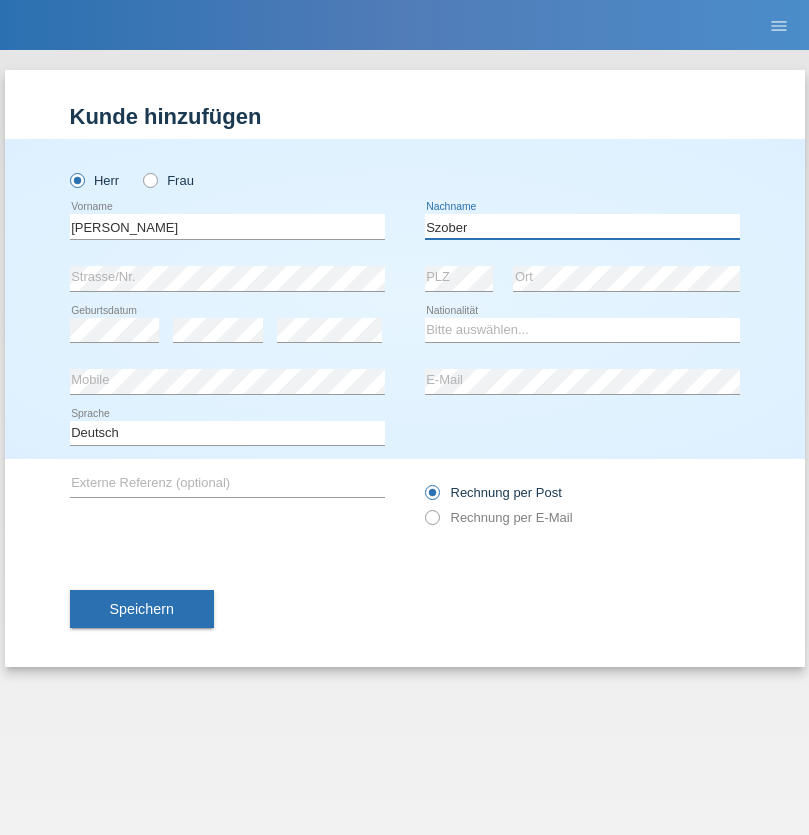 type on "Szober" 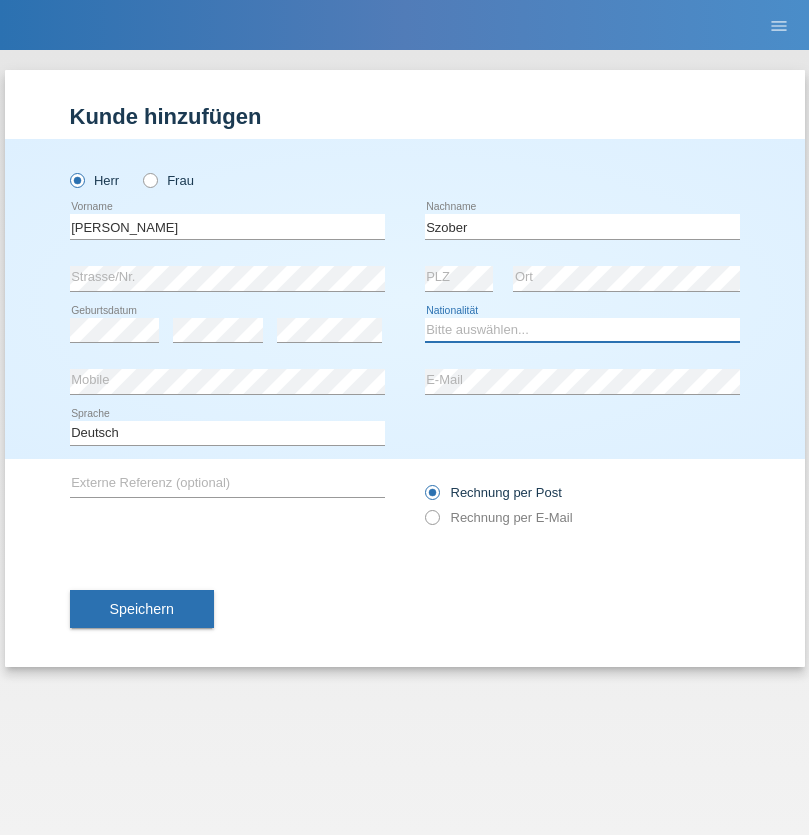 select on "PL" 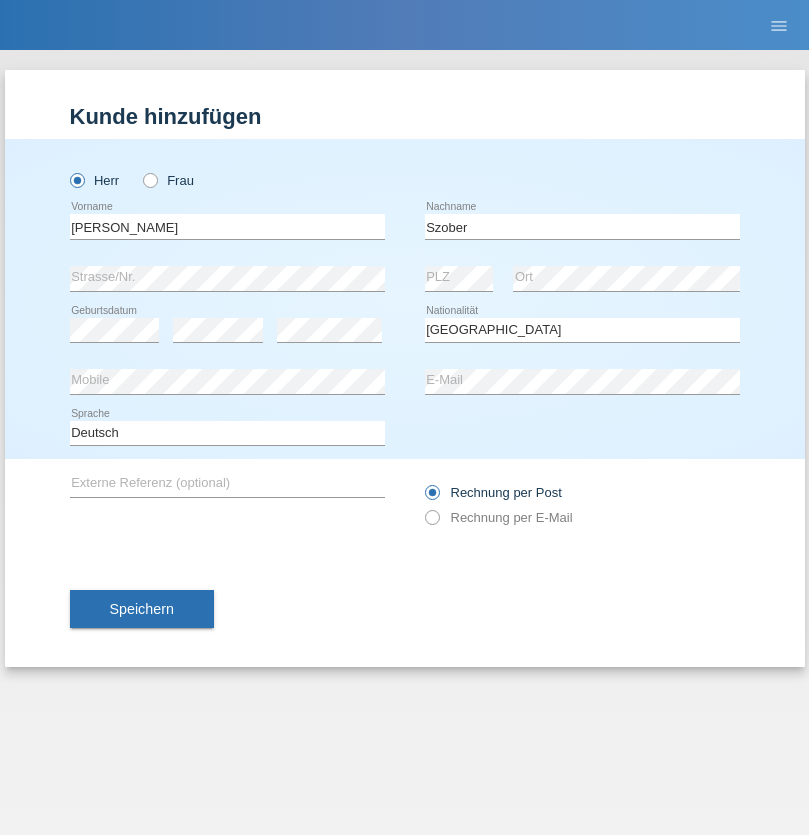 select on "C" 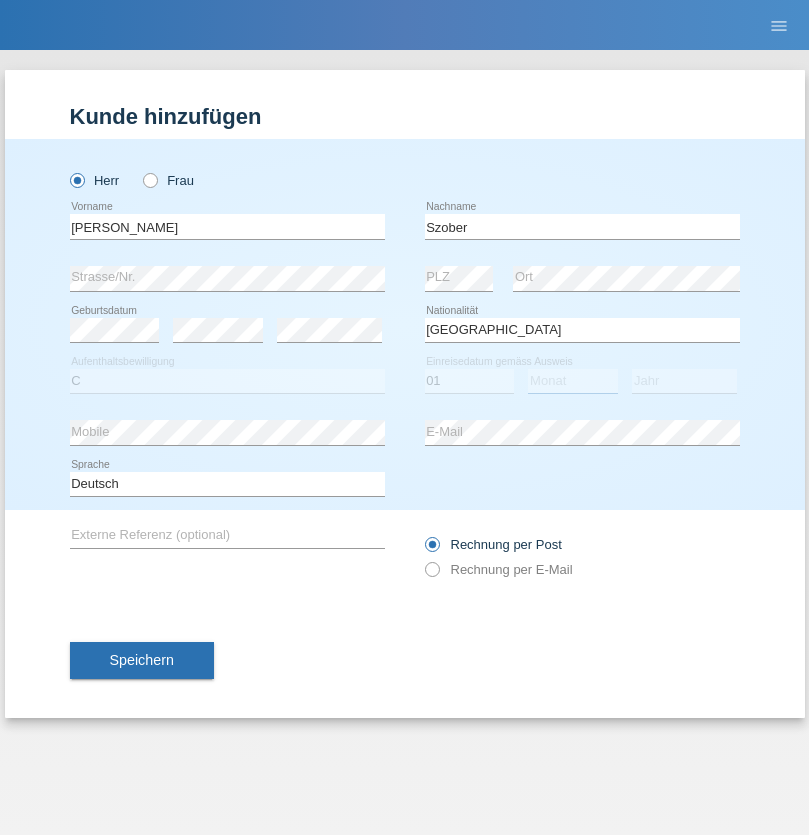 select on "05" 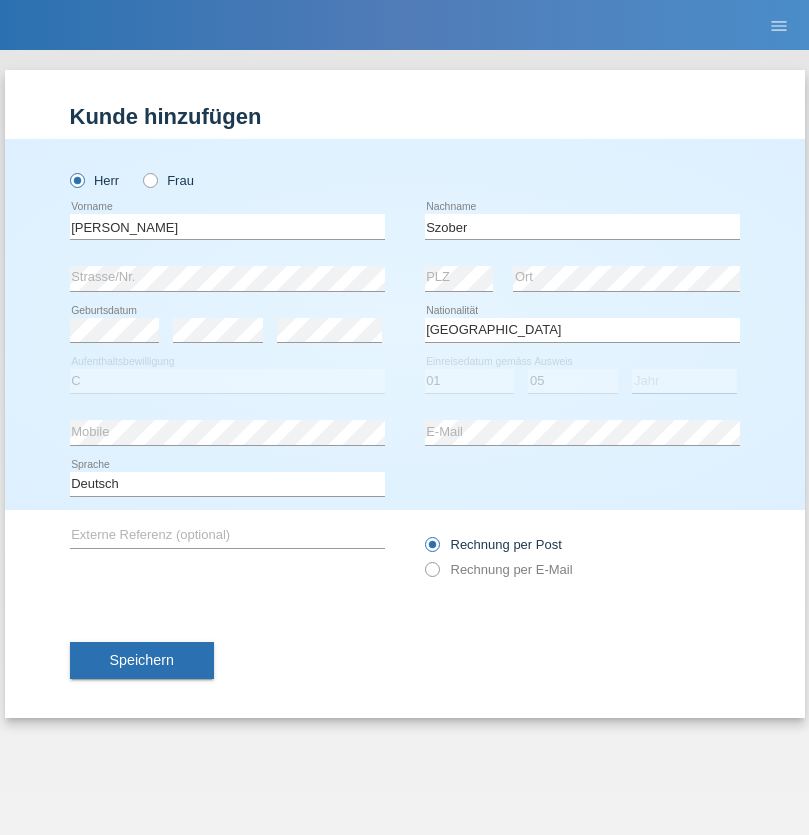 select on "2021" 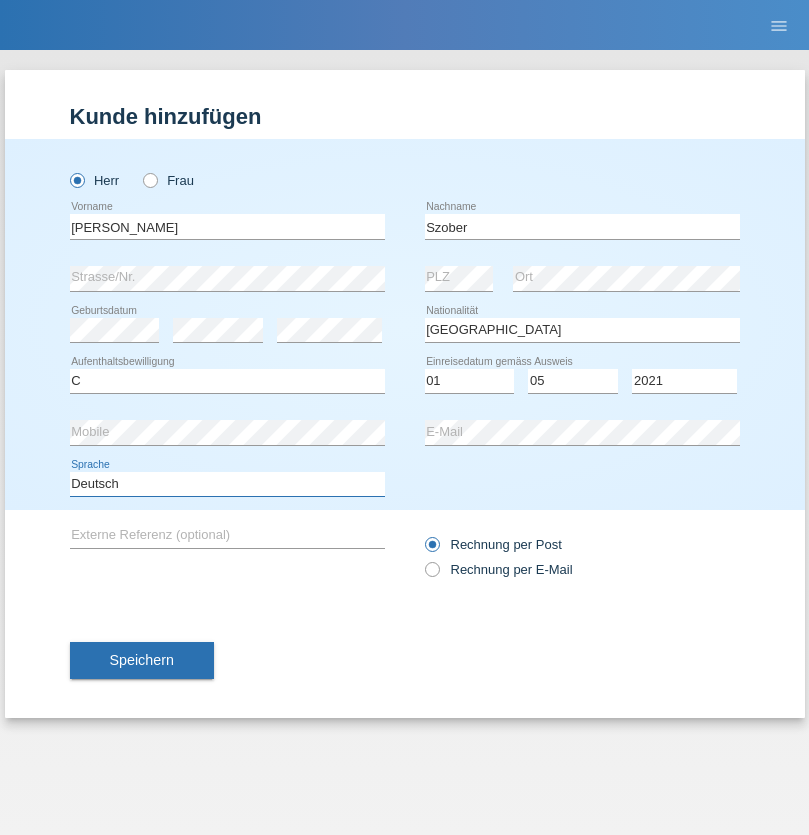 select on "en" 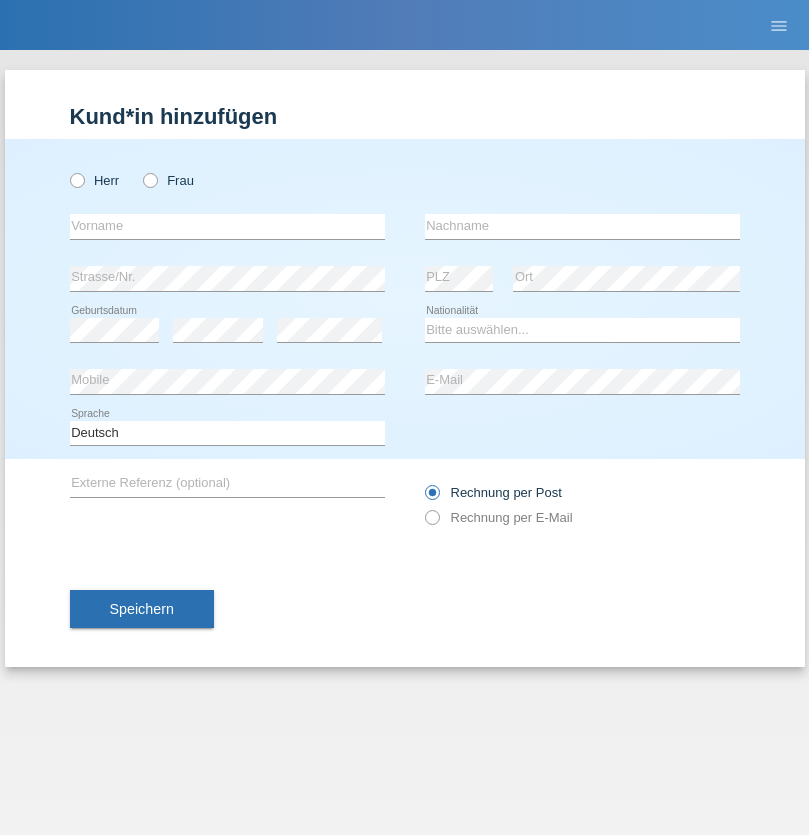 scroll, scrollTop: 0, scrollLeft: 0, axis: both 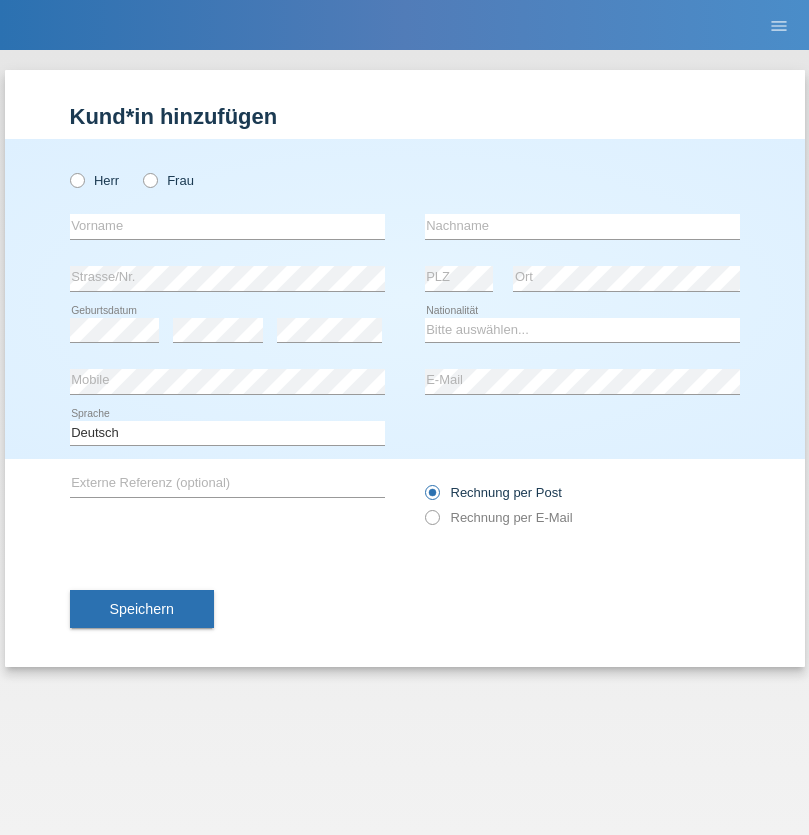 radio on "true" 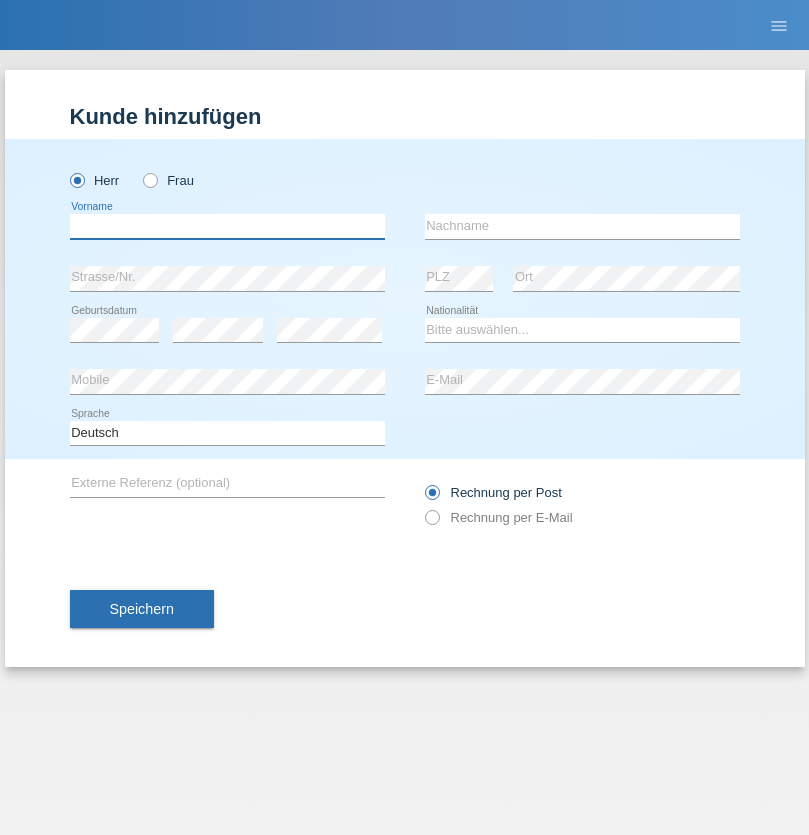click at bounding box center (227, 226) 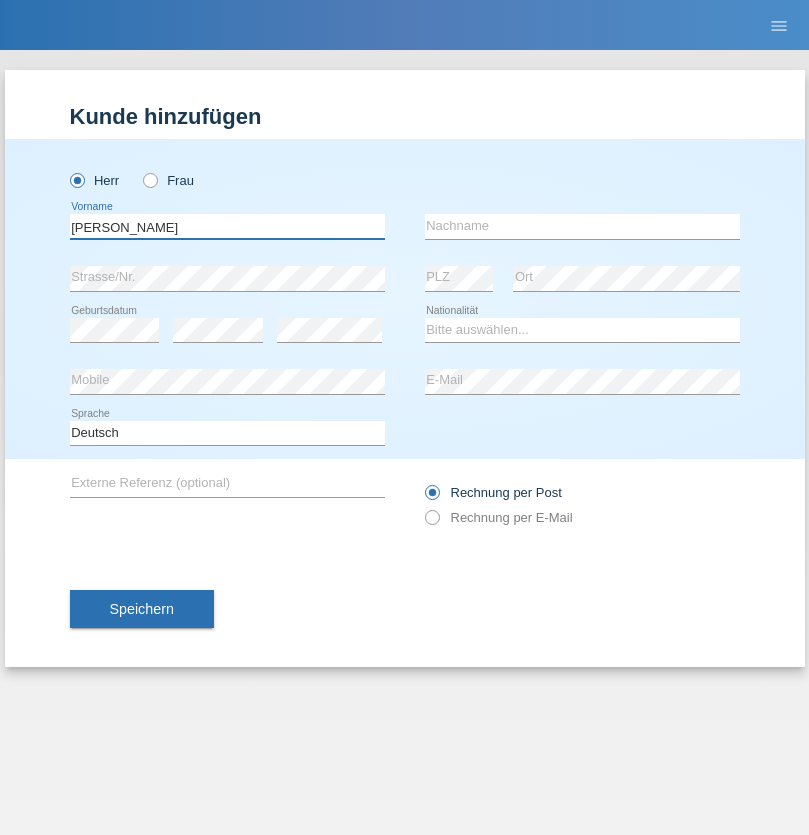 type on "[PERSON_NAME]" 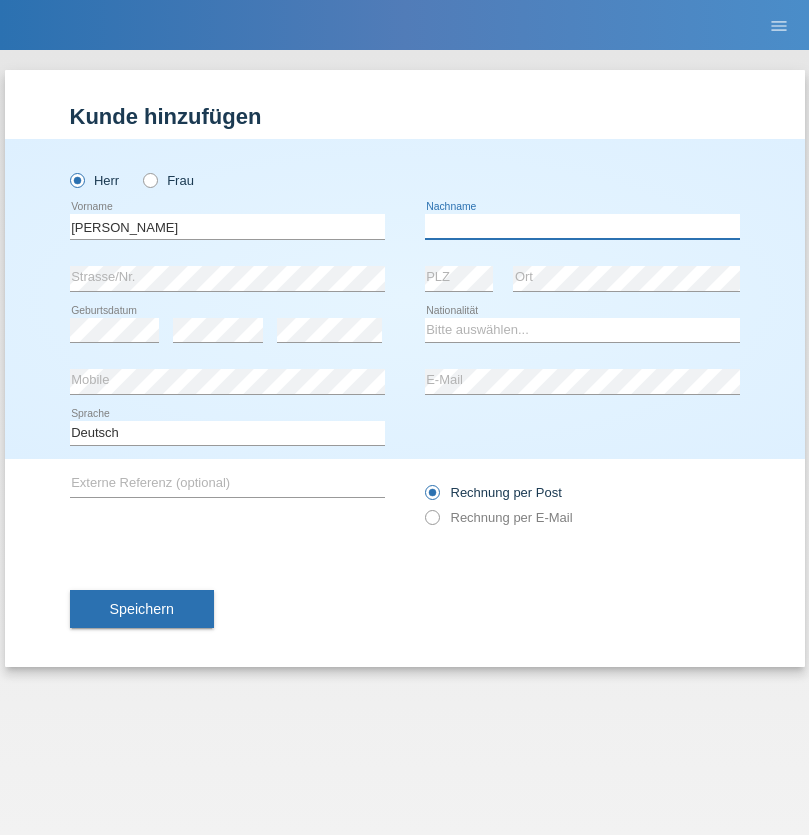 click at bounding box center [582, 226] 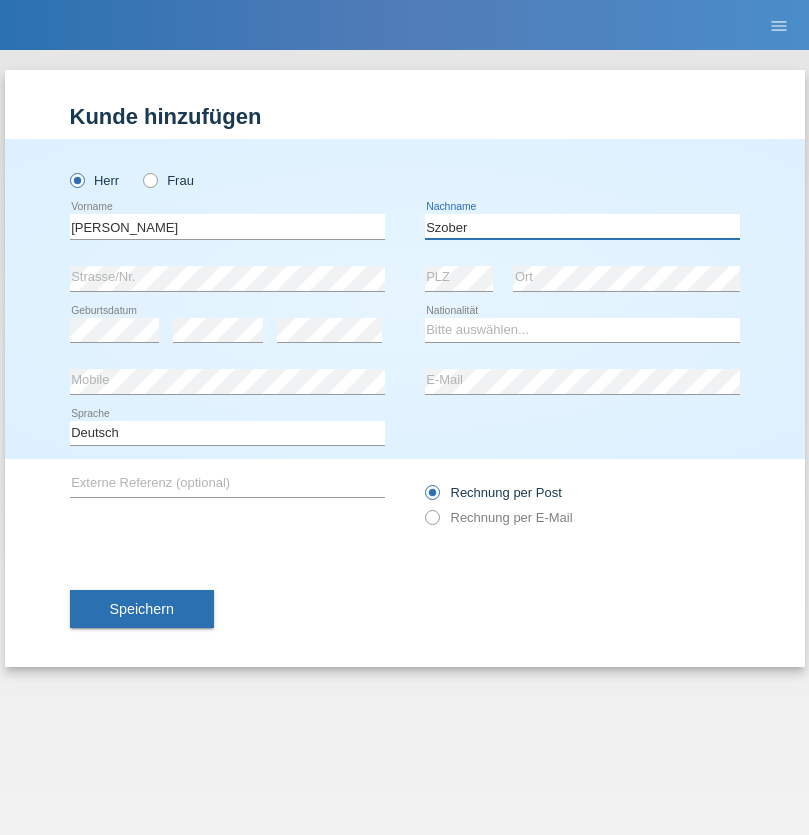 type on "Szober" 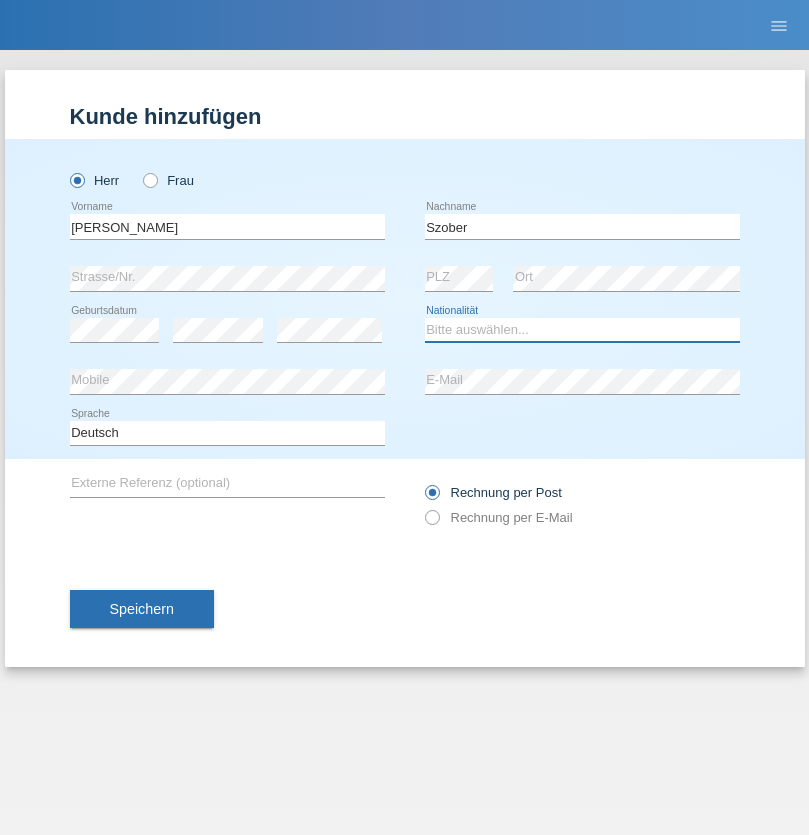select on "PL" 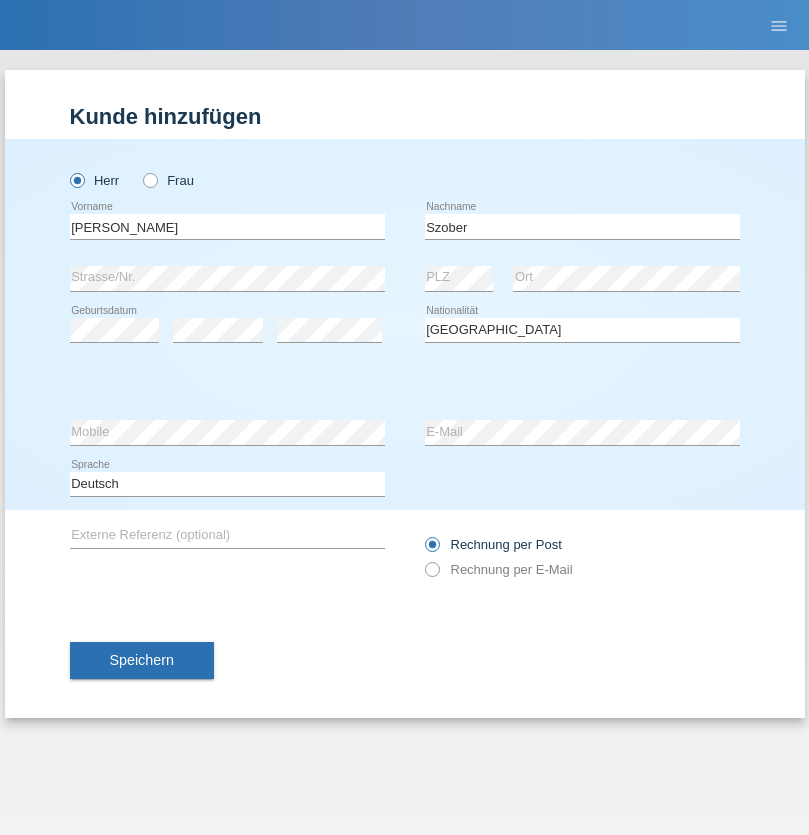 select on "C" 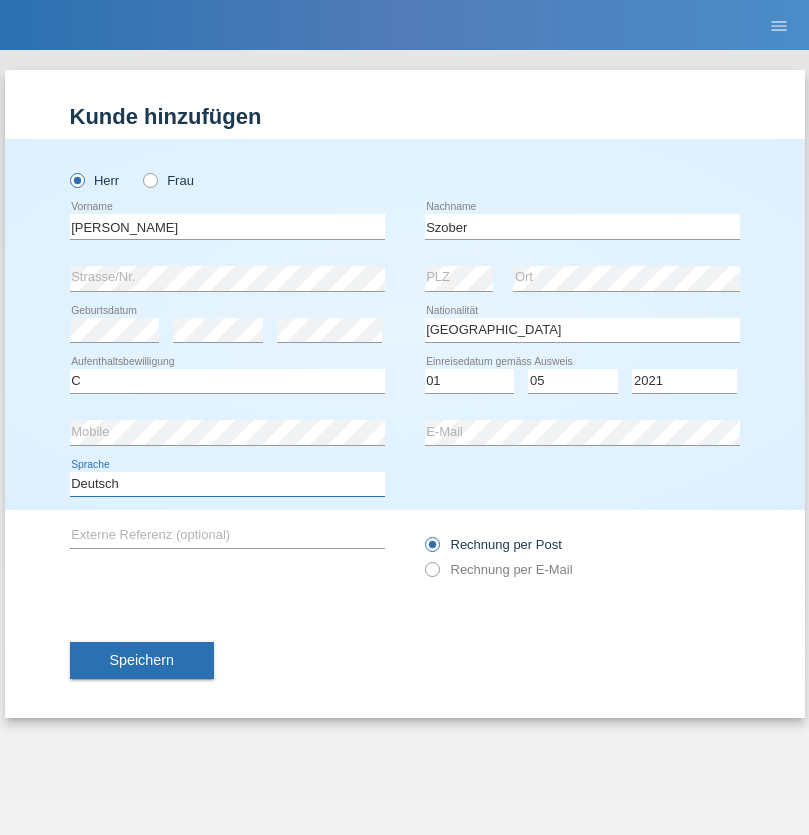 select on "en" 